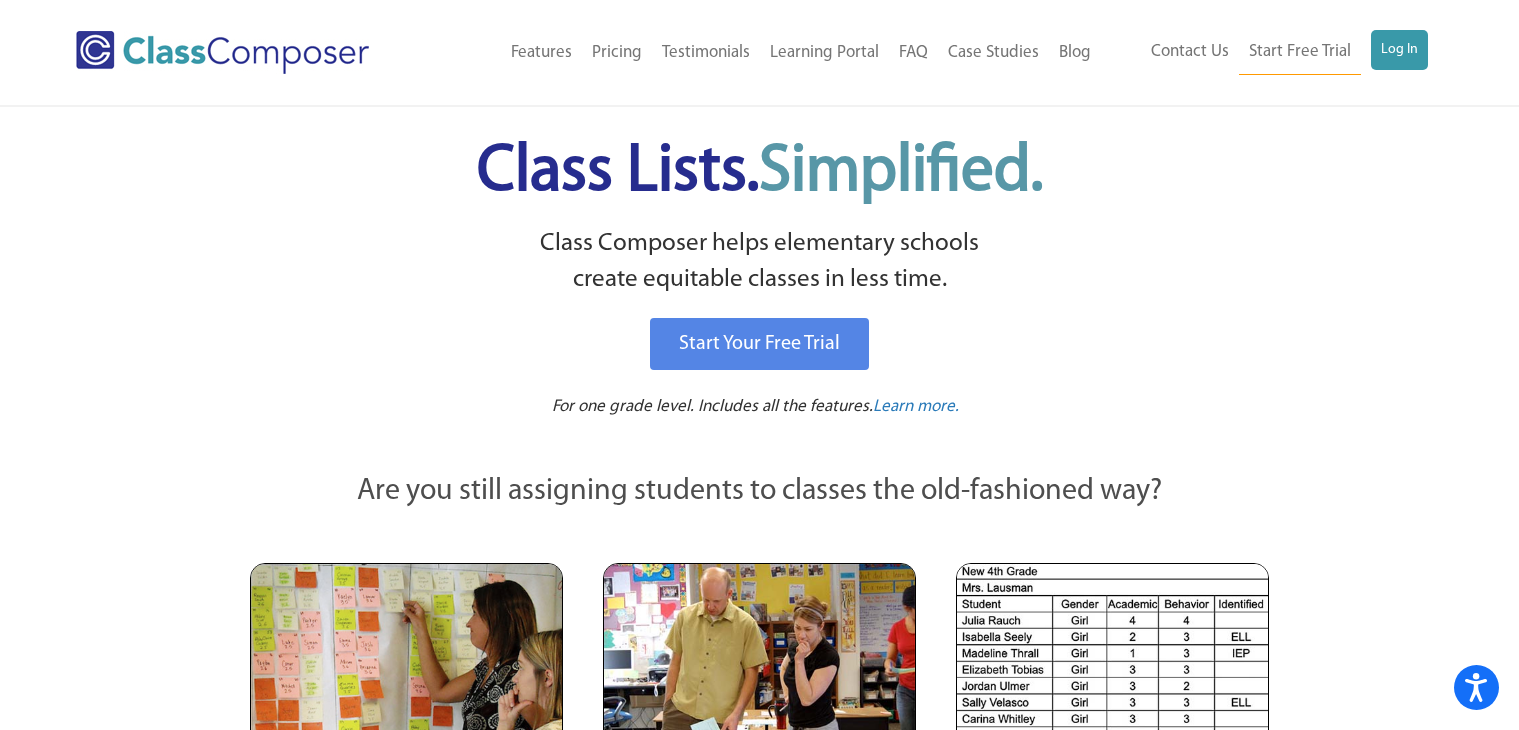 scroll, scrollTop: 0, scrollLeft: 0, axis: both 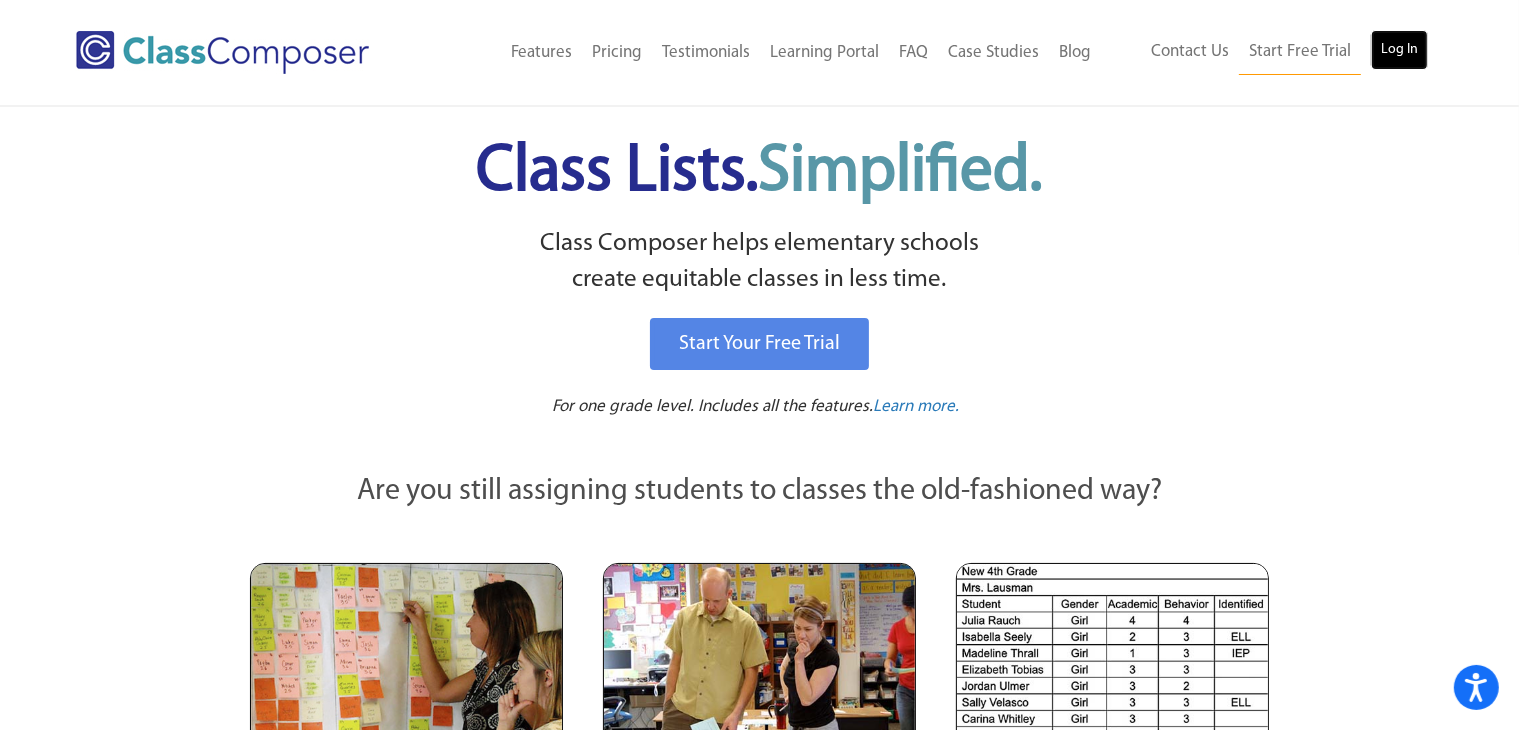 click on "Log In" at bounding box center (1399, 50) 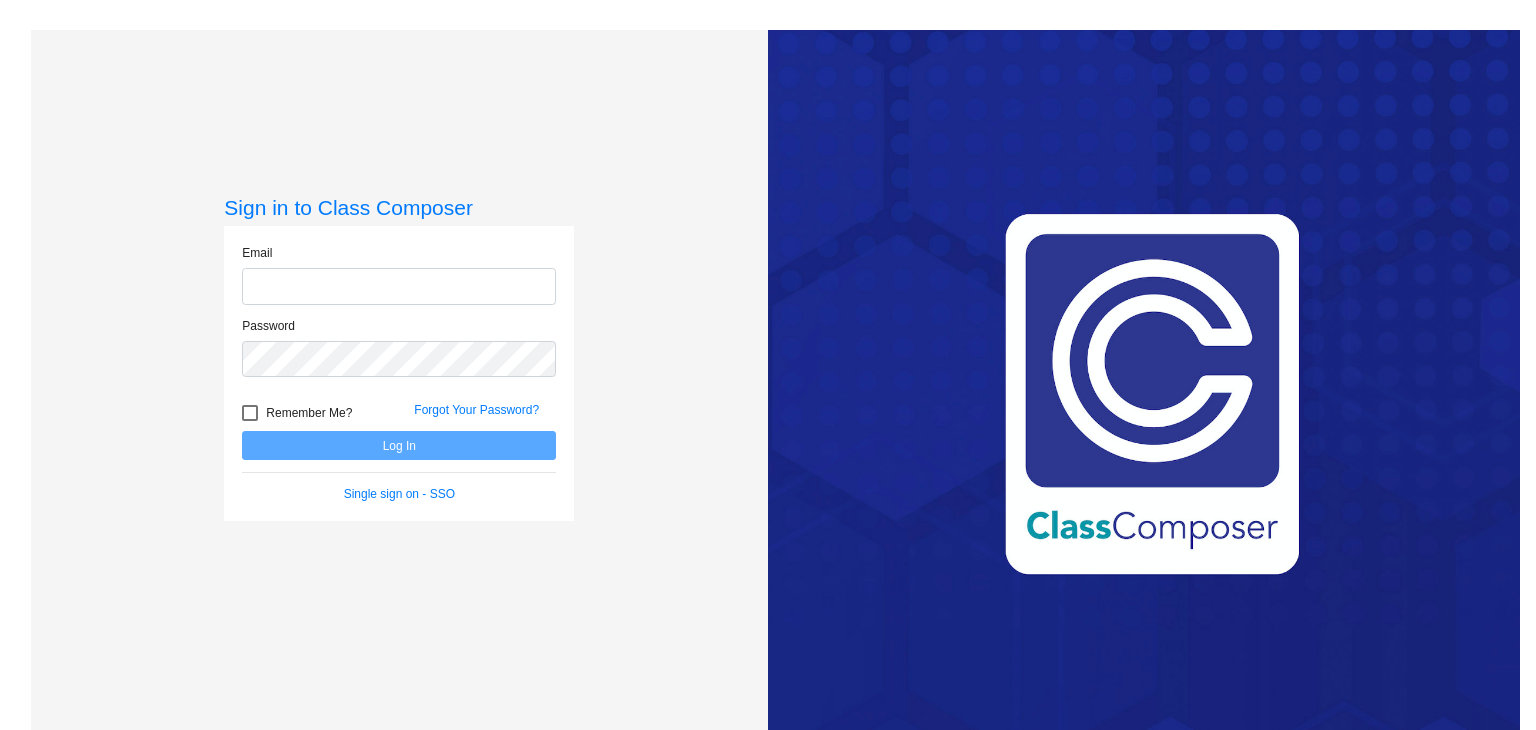 scroll, scrollTop: 0, scrollLeft: 0, axis: both 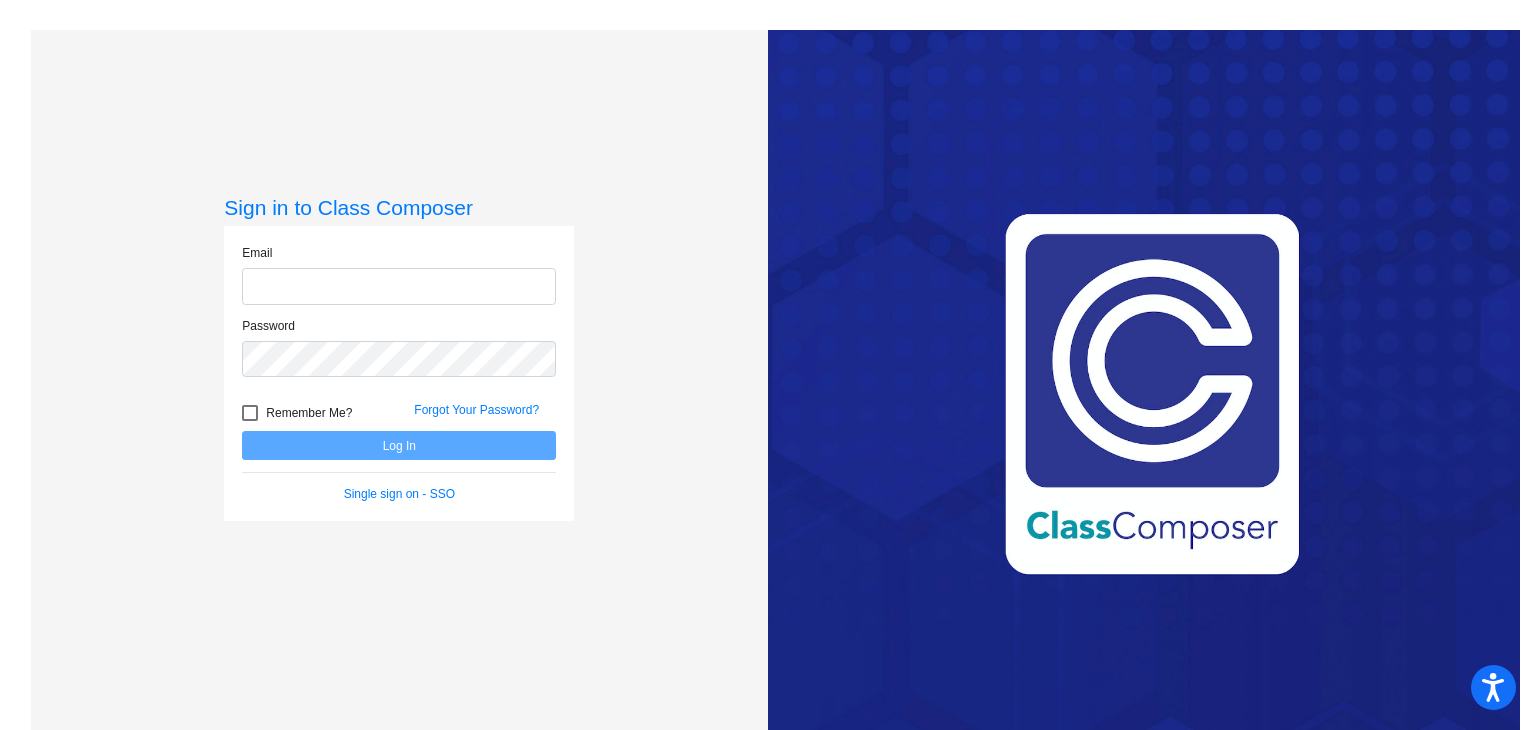 type on "[EMAIL]" 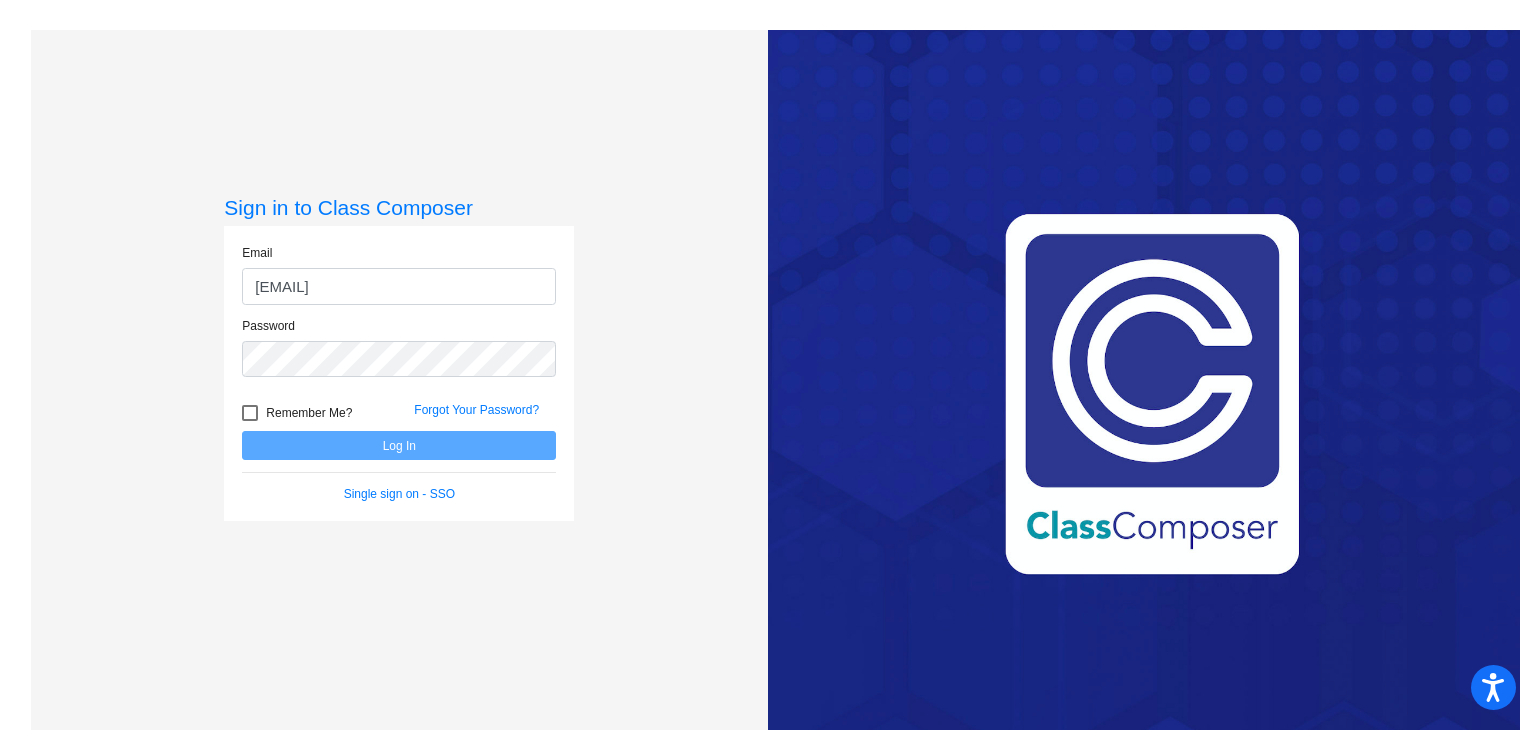 click at bounding box center [250, 413] 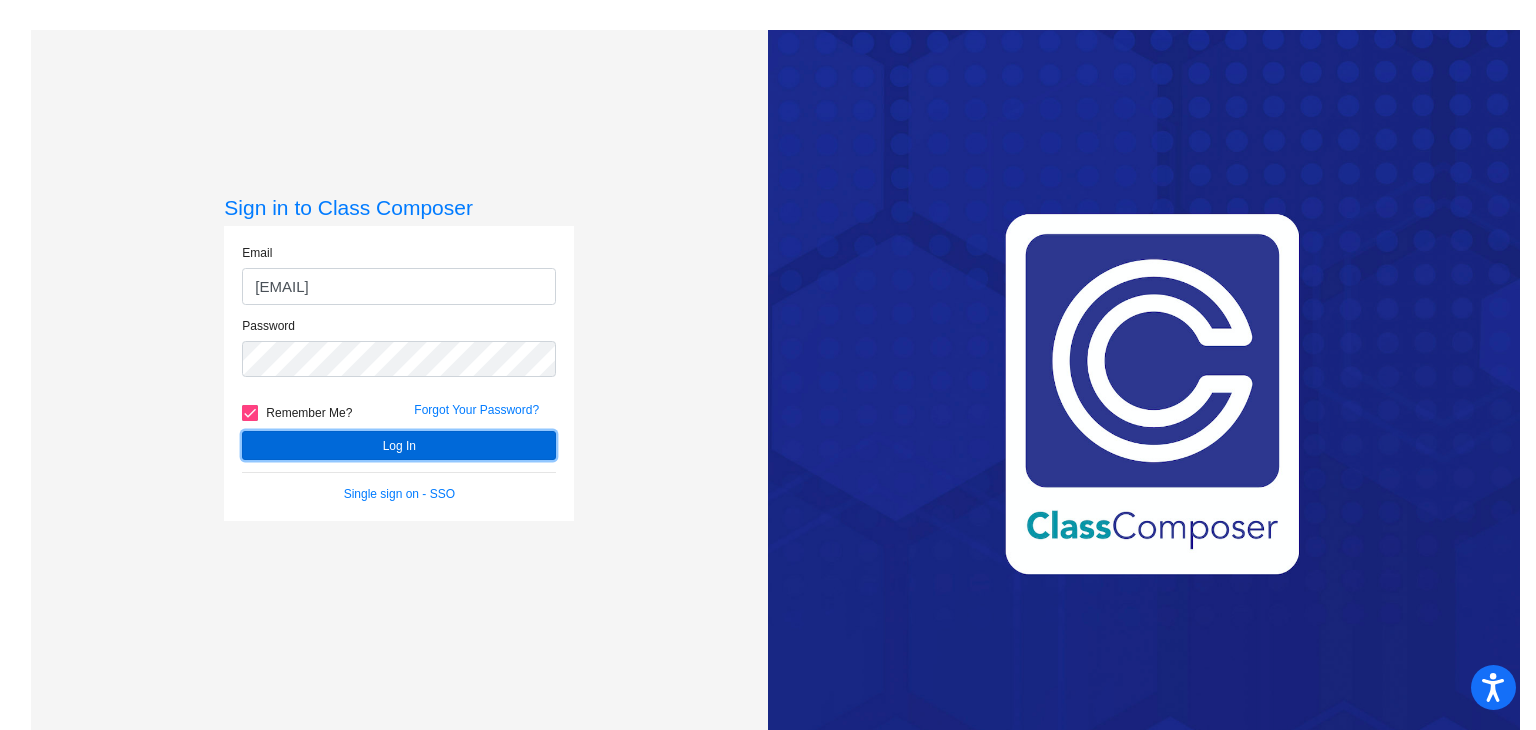 click on "Log In" 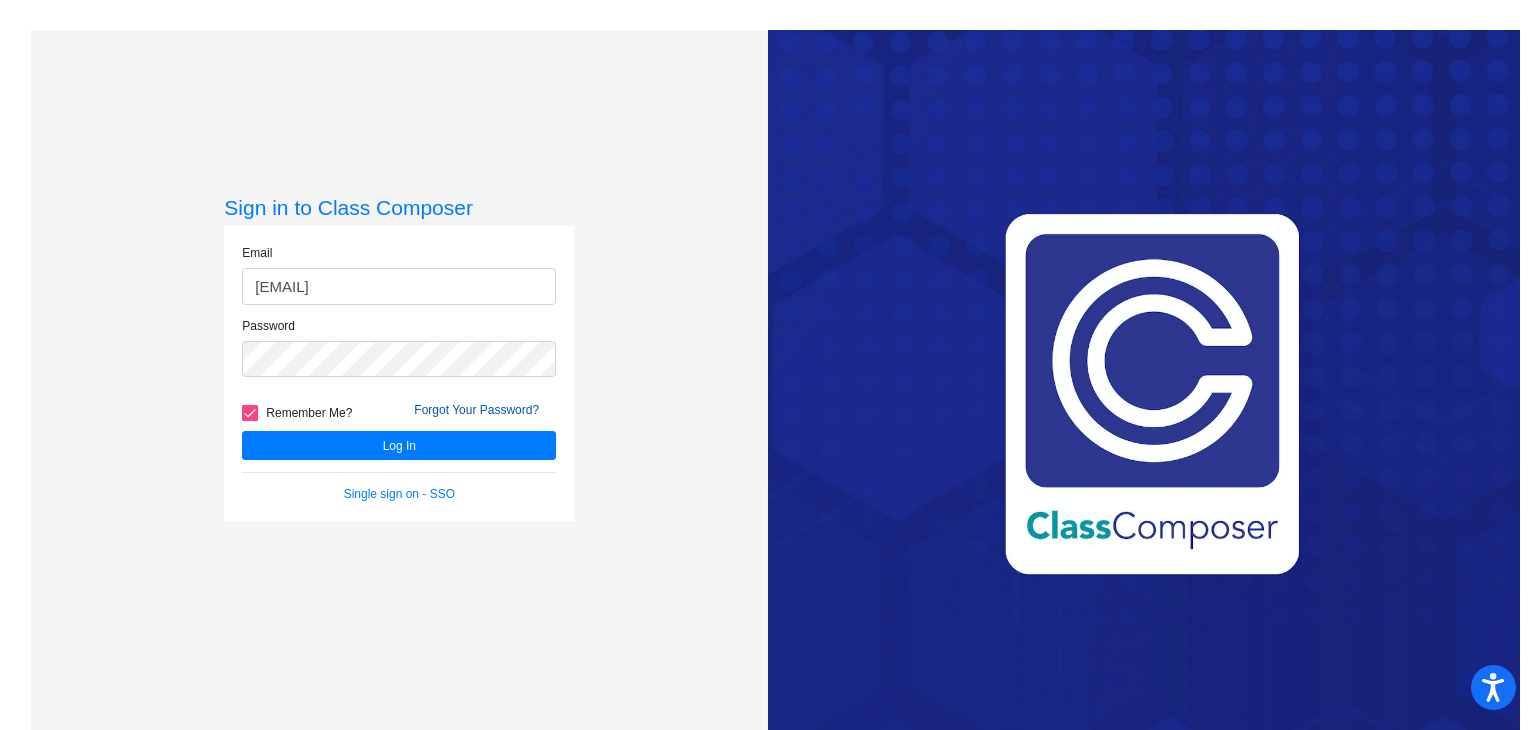 click on "Forgot Your Password?" 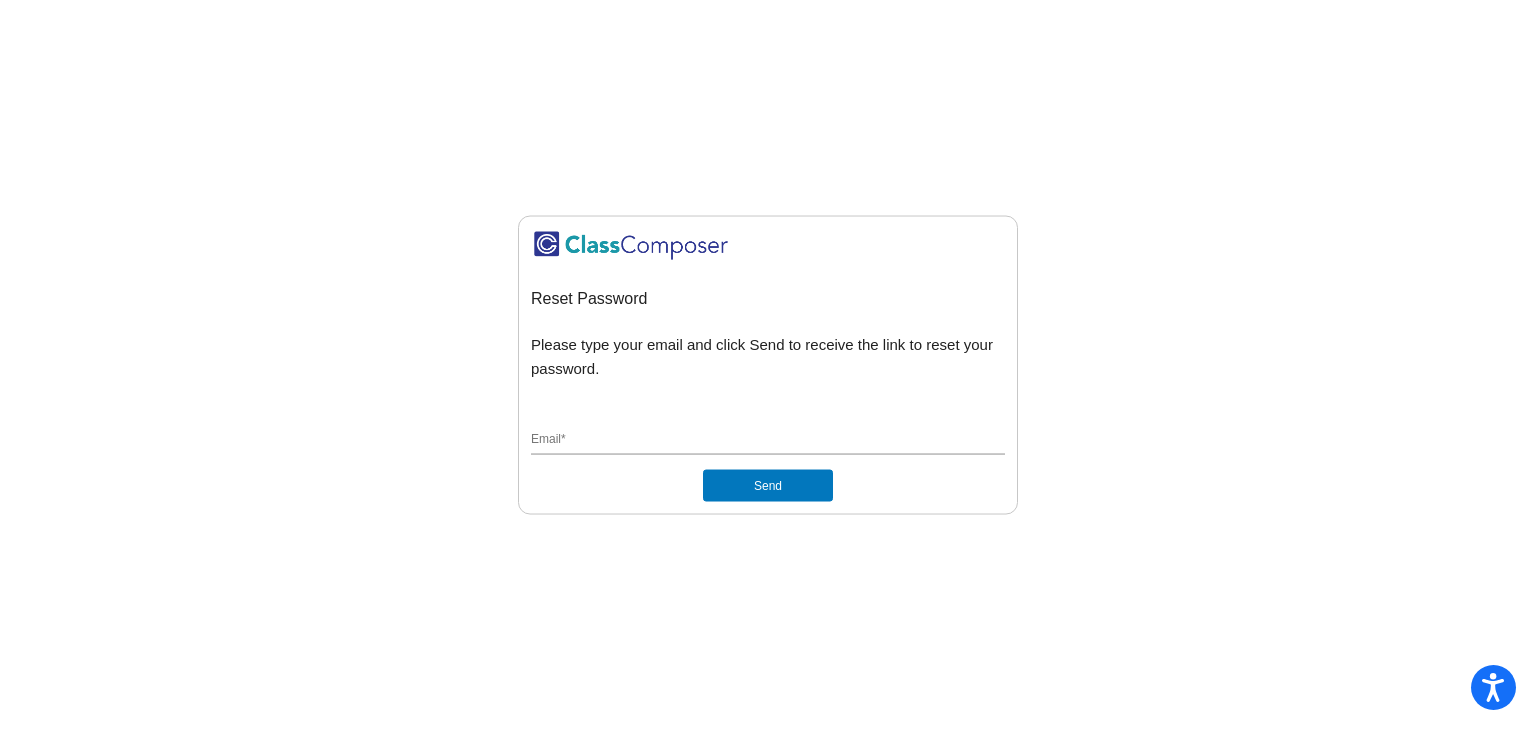 type on "[EMAIL]" 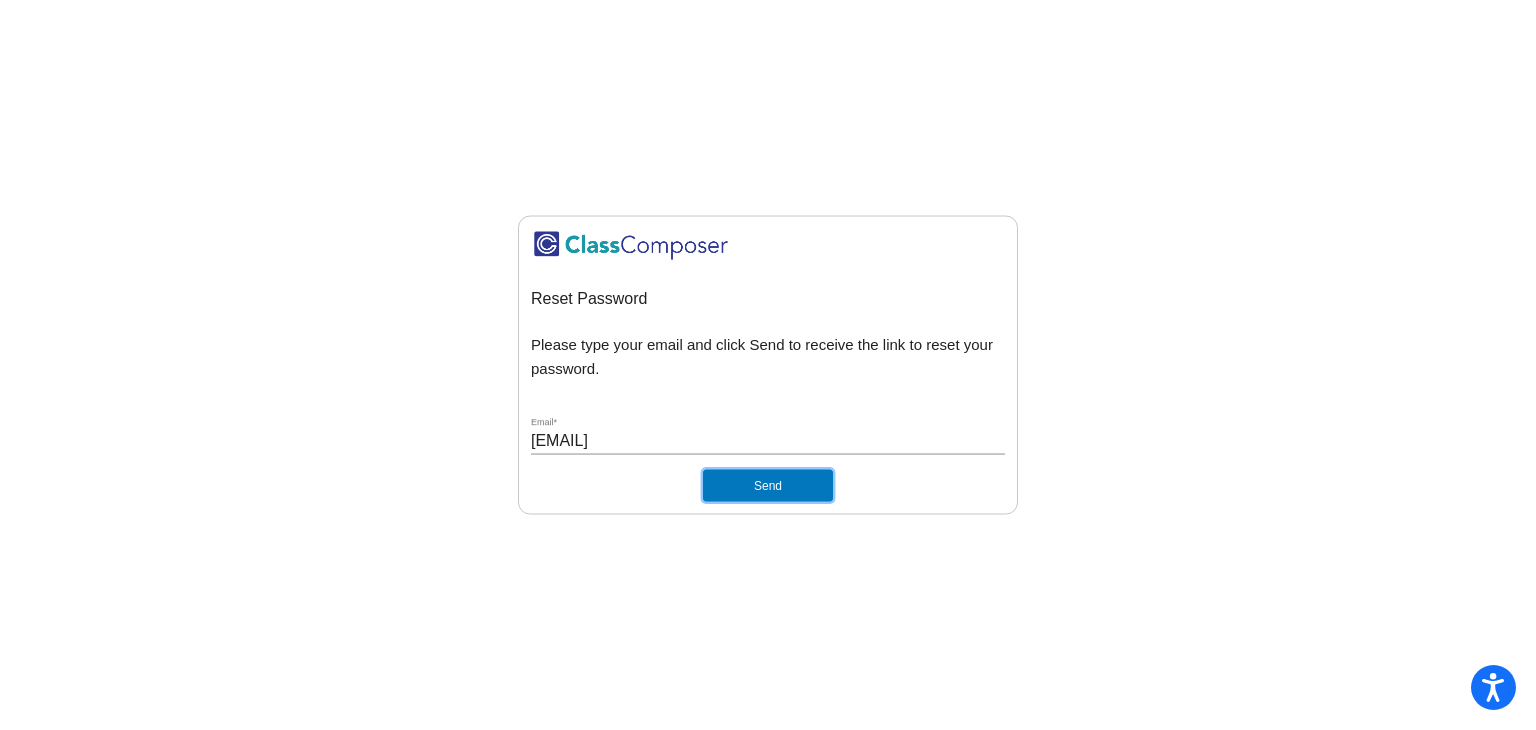 click on "Send" 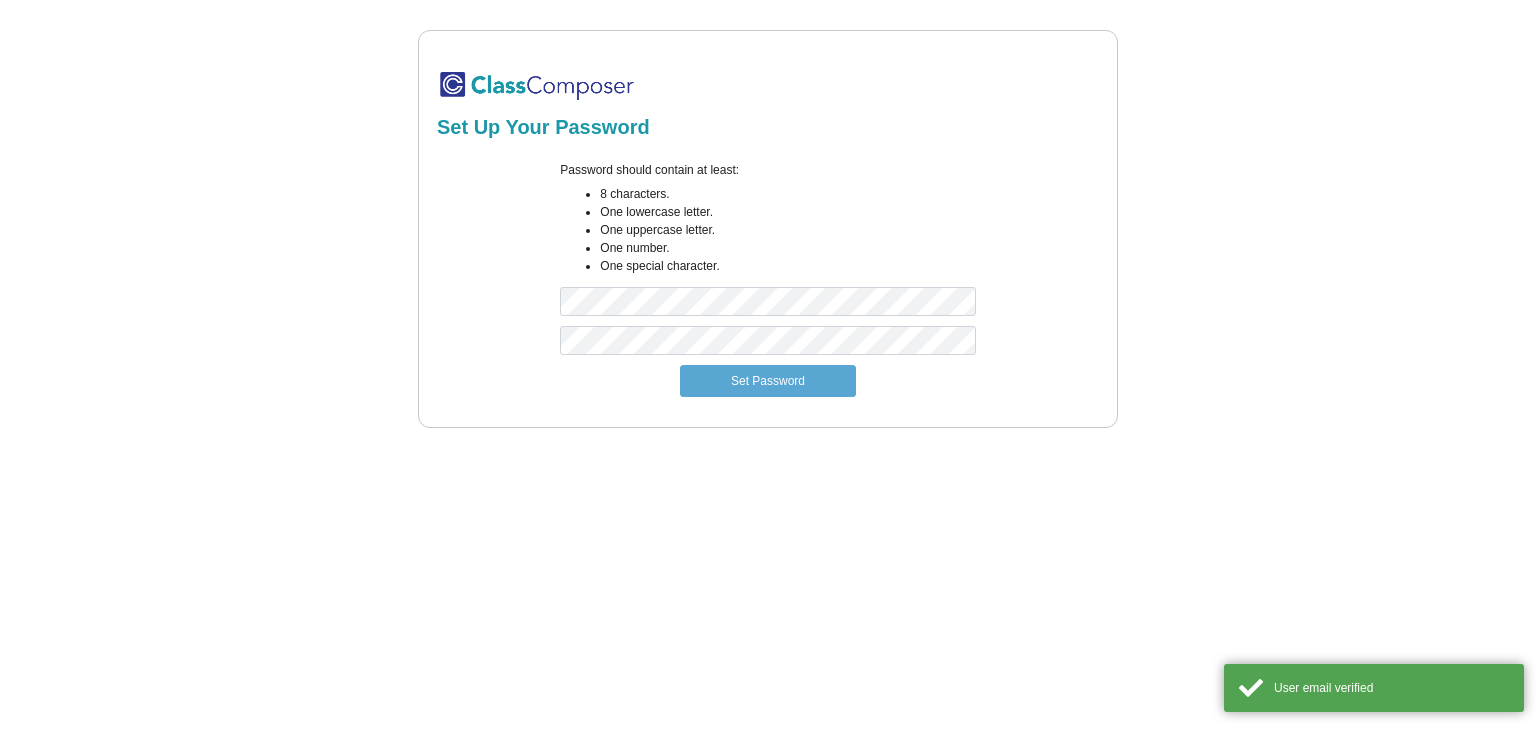 scroll, scrollTop: 0, scrollLeft: 0, axis: both 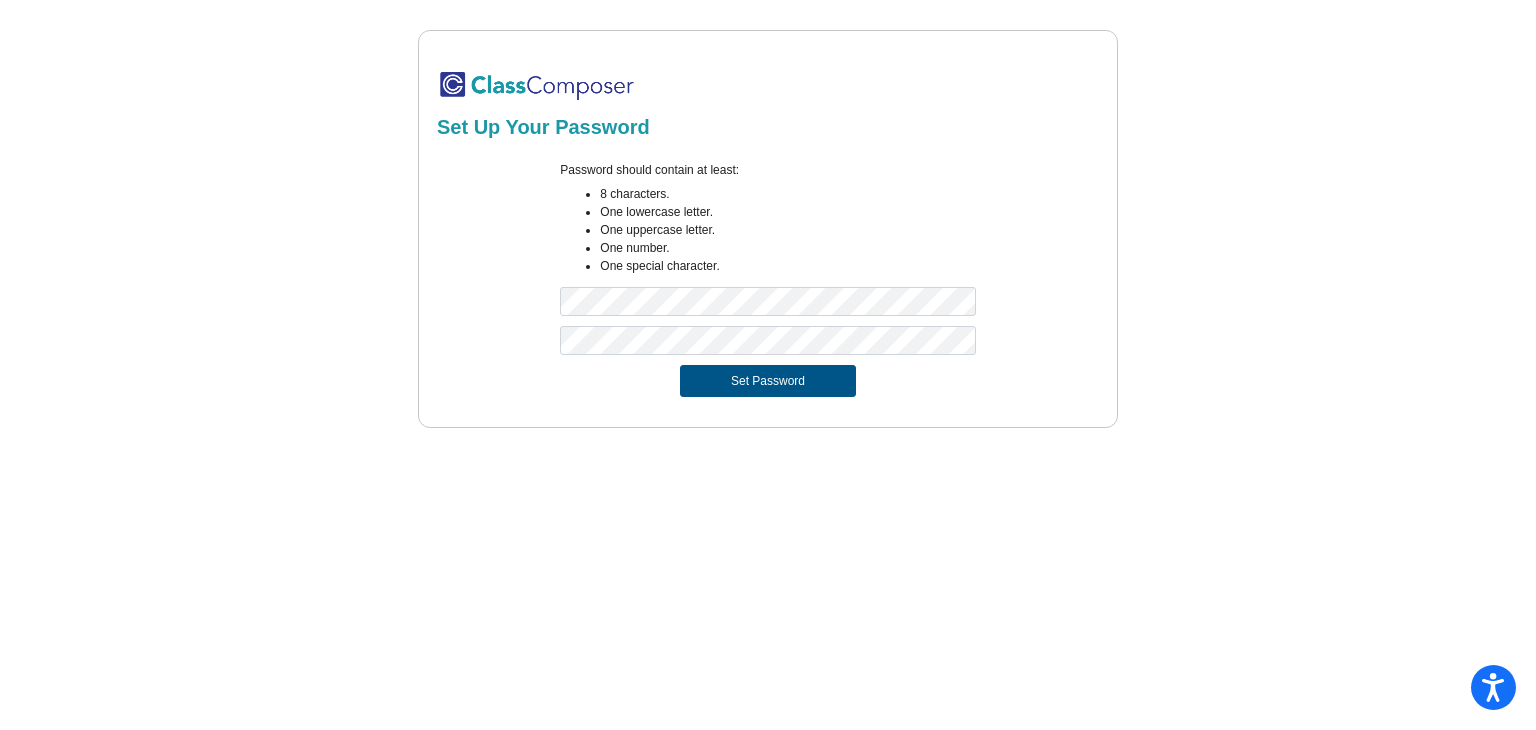 click on "Set Password" at bounding box center (768, 381) 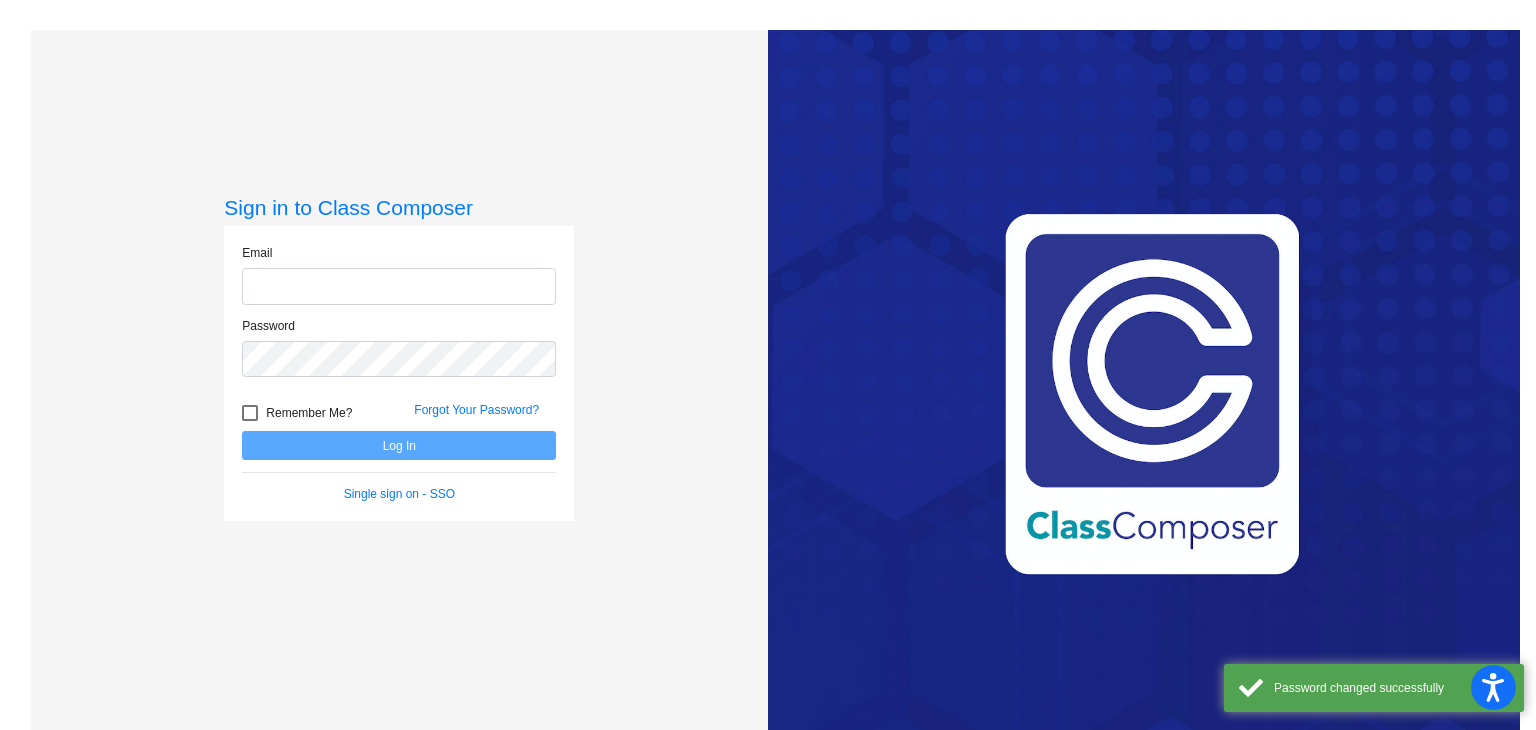 type on "nsteier@eacs.k12.in.us" 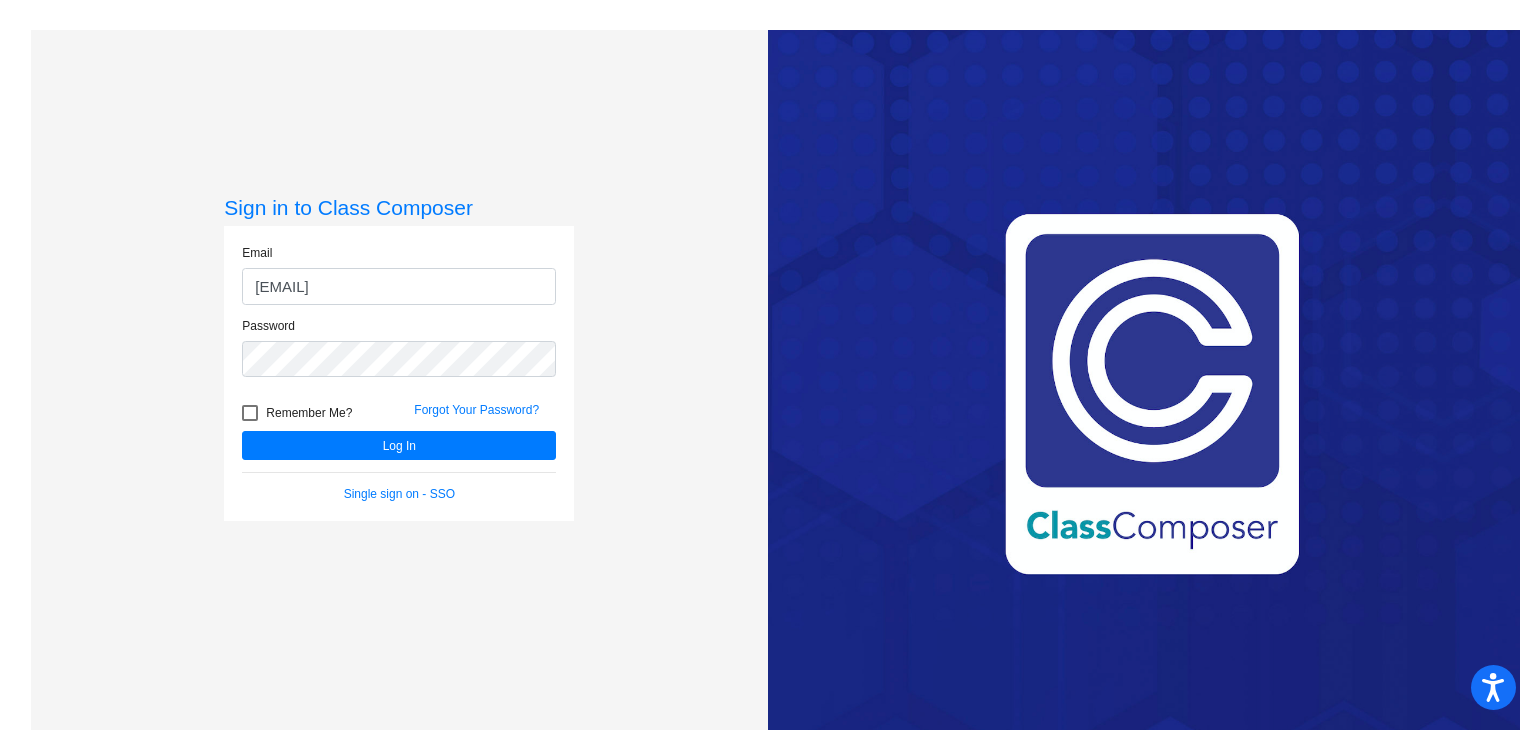 click at bounding box center (250, 413) 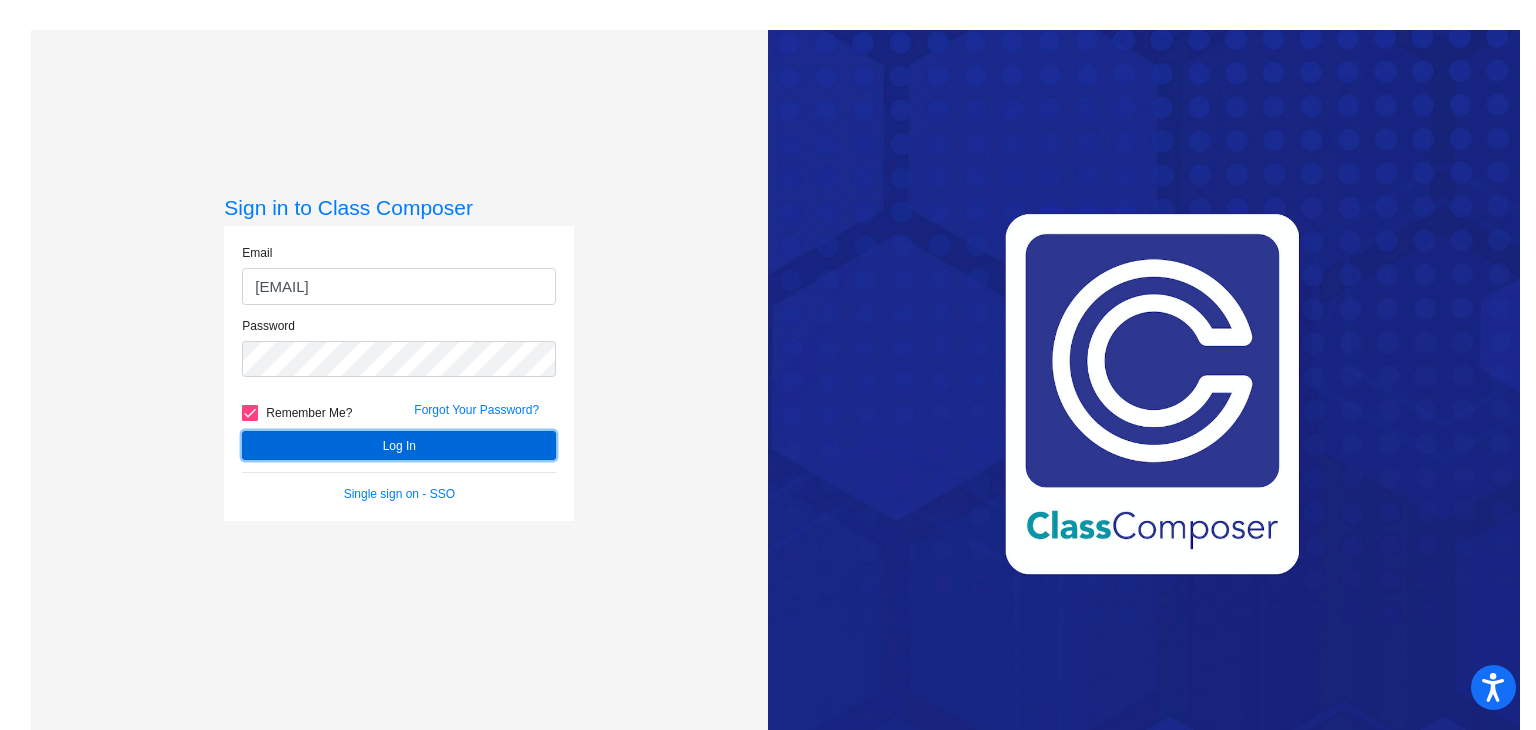 click on "Log In" 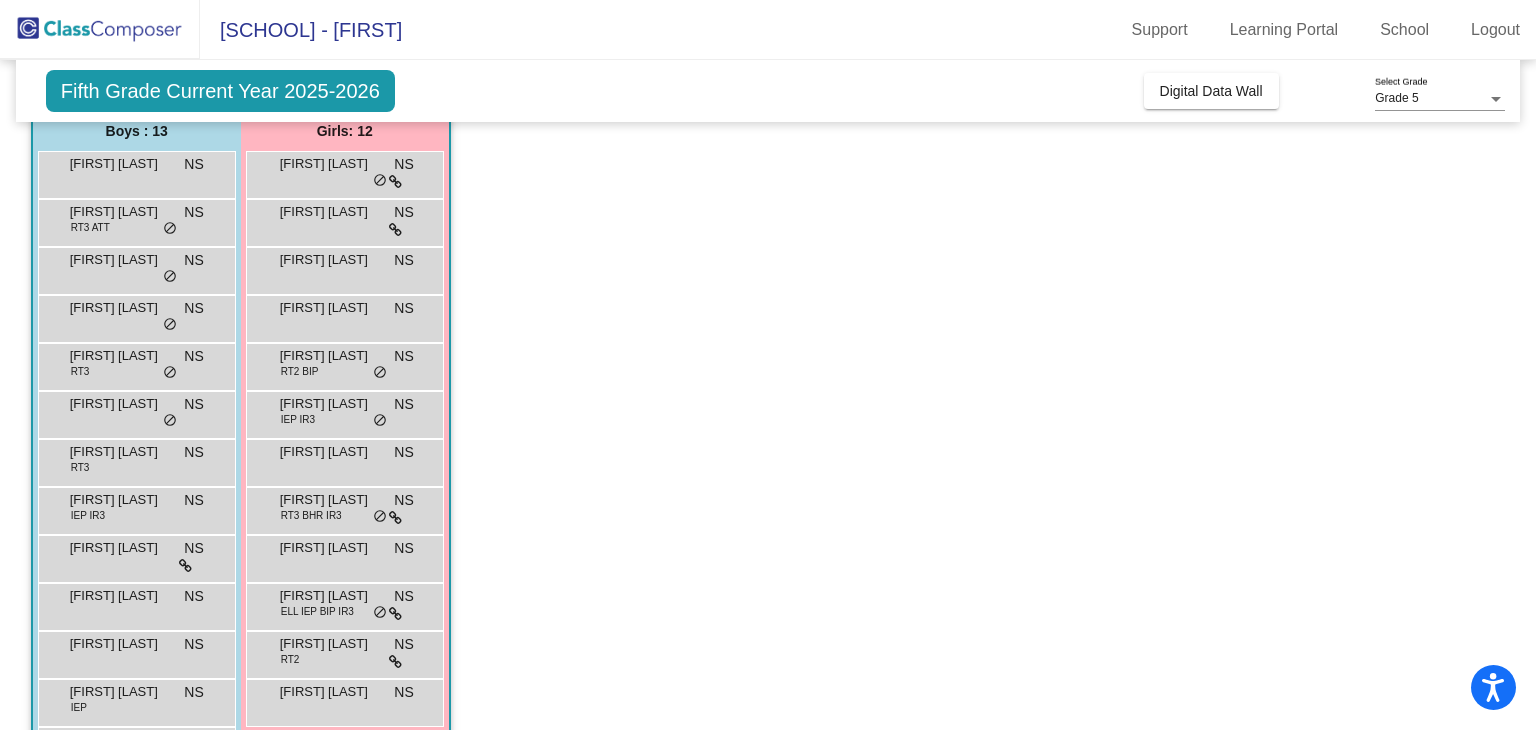 scroll, scrollTop: 170, scrollLeft: 0, axis: vertical 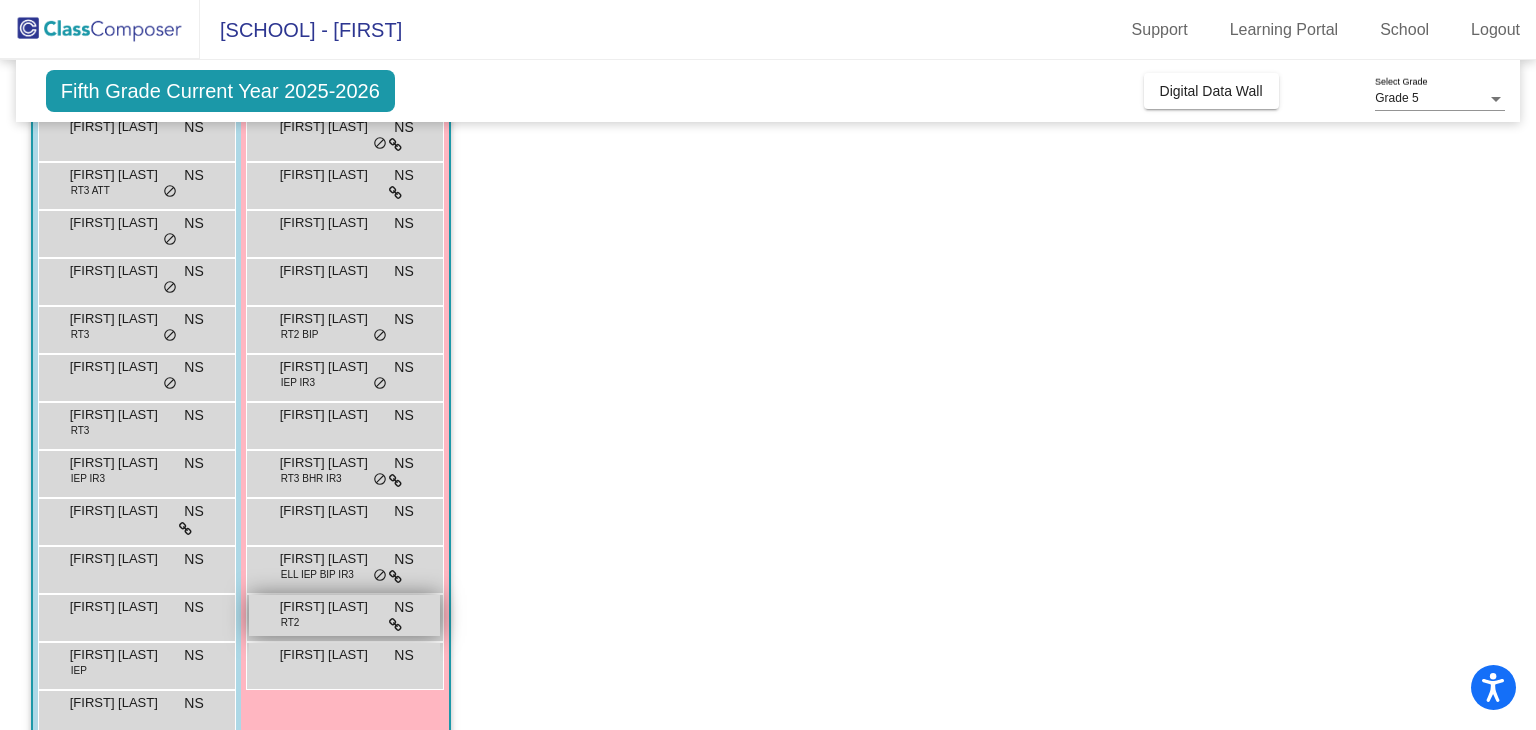 click on "Rylee Richart" at bounding box center [330, 607] 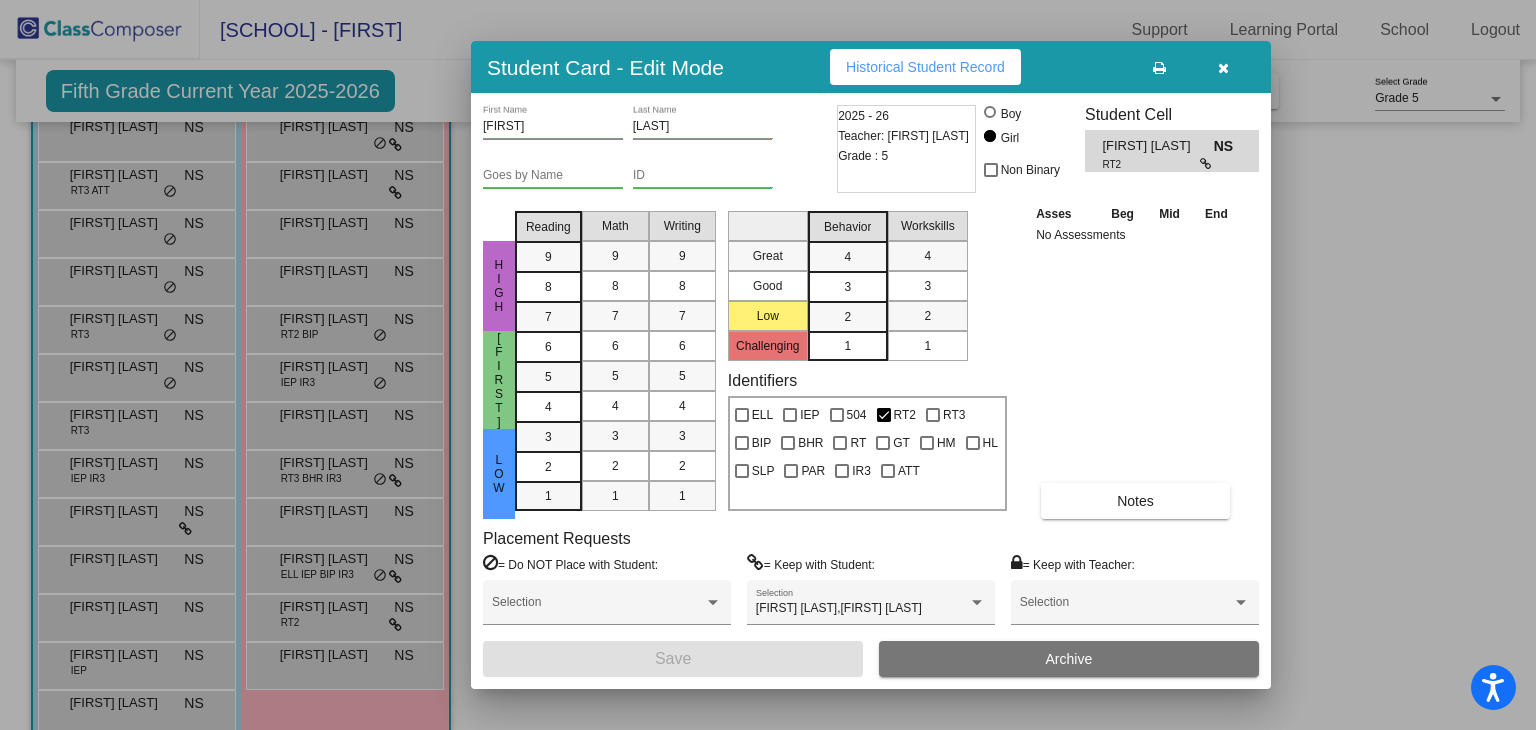 click at bounding box center [1223, 68] 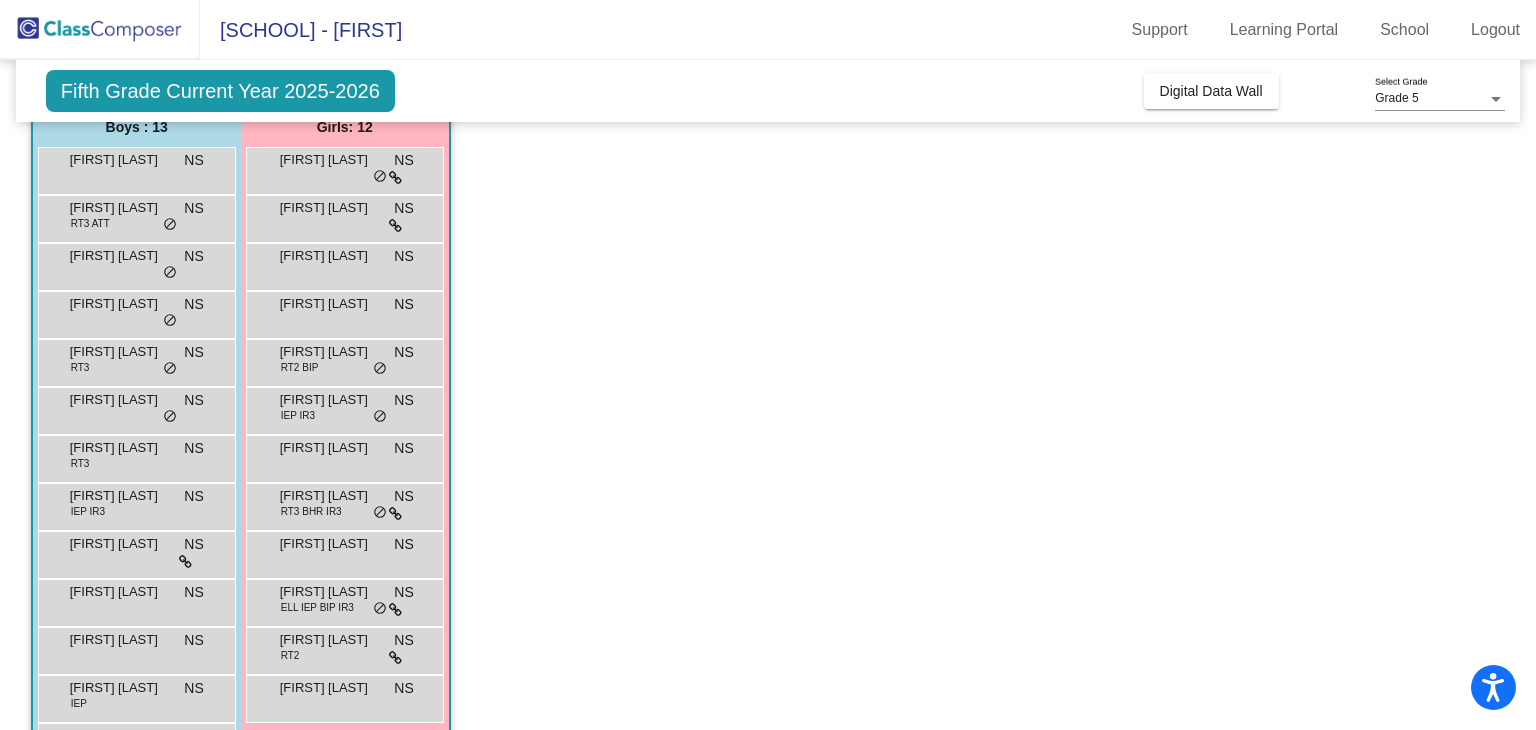 scroll, scrollTop: 159, scrollLeft: 0, axis: vertical 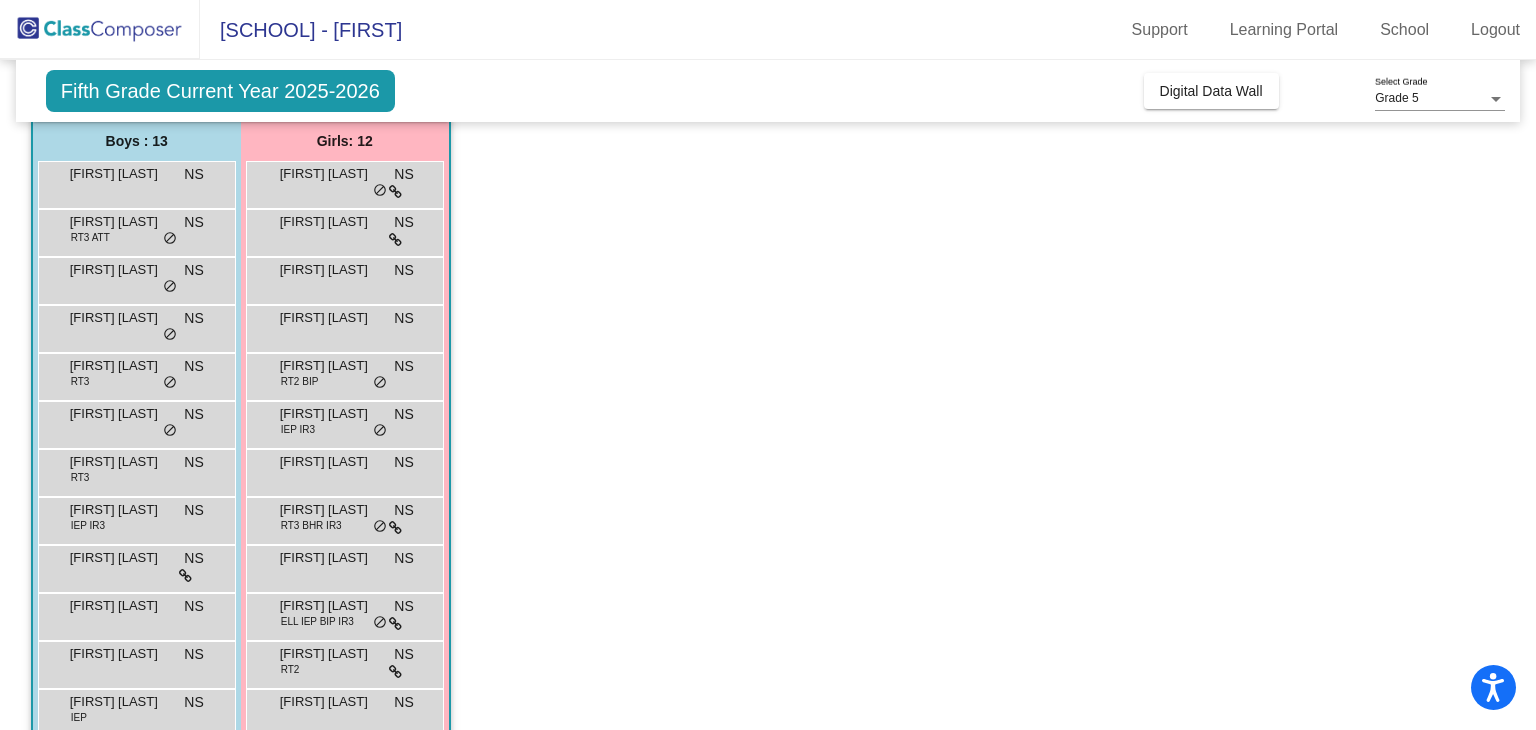 drag, startPoint x: 1516, startPoint y: 230, endPoint x: 1520, endPoint y: 254, distance: 24.33105 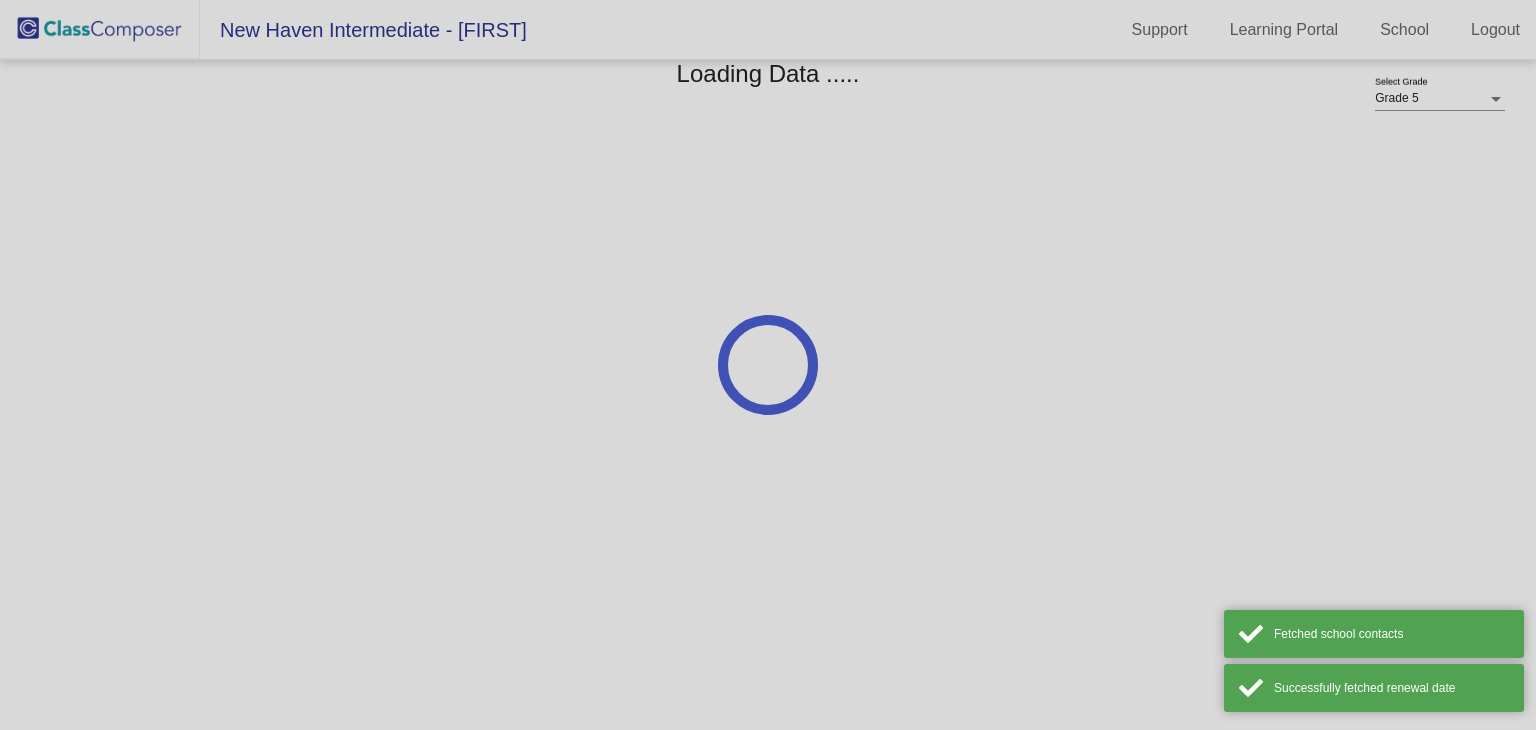 scroll, scrollTop: 0, scrollLeft: 0, axis: both 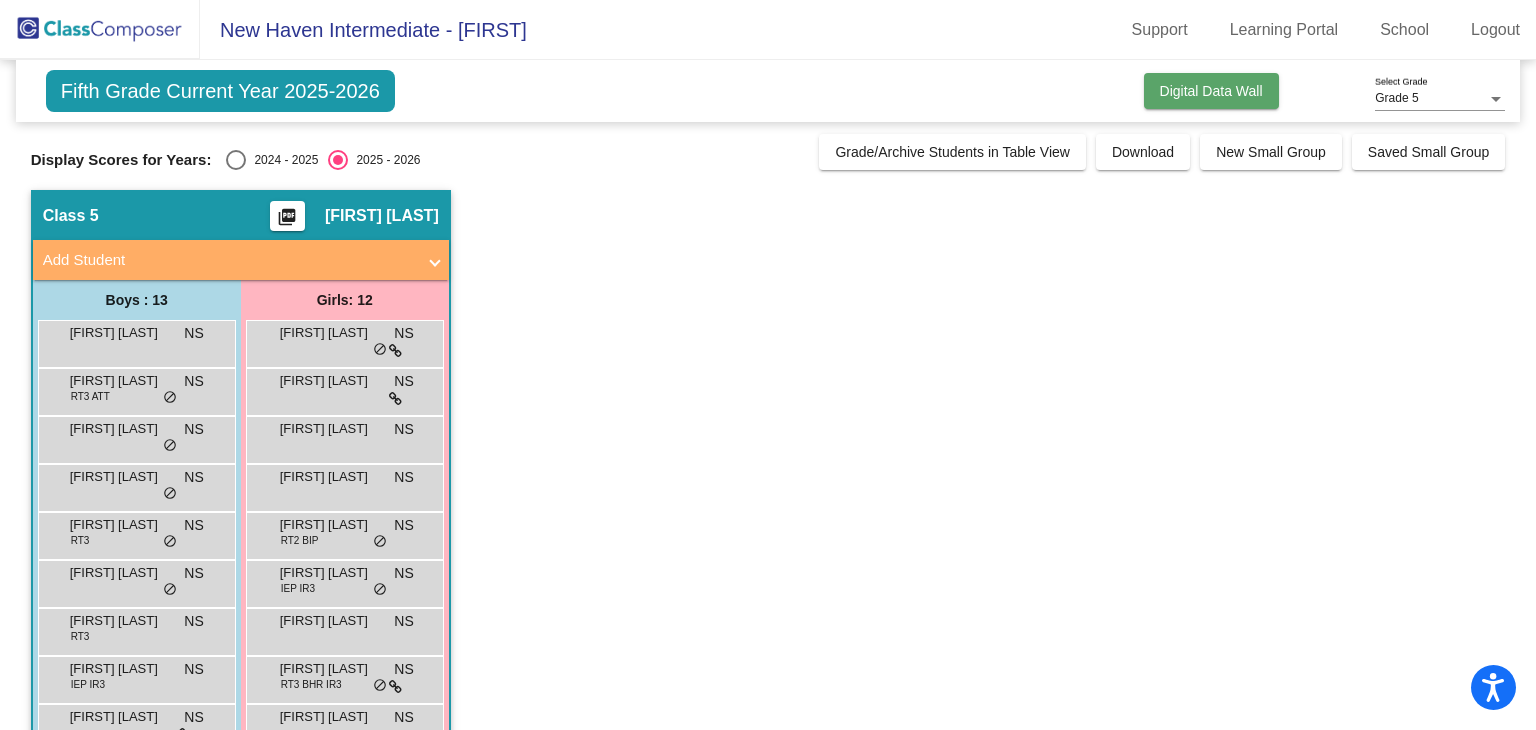 click on "Digital Data Wall" 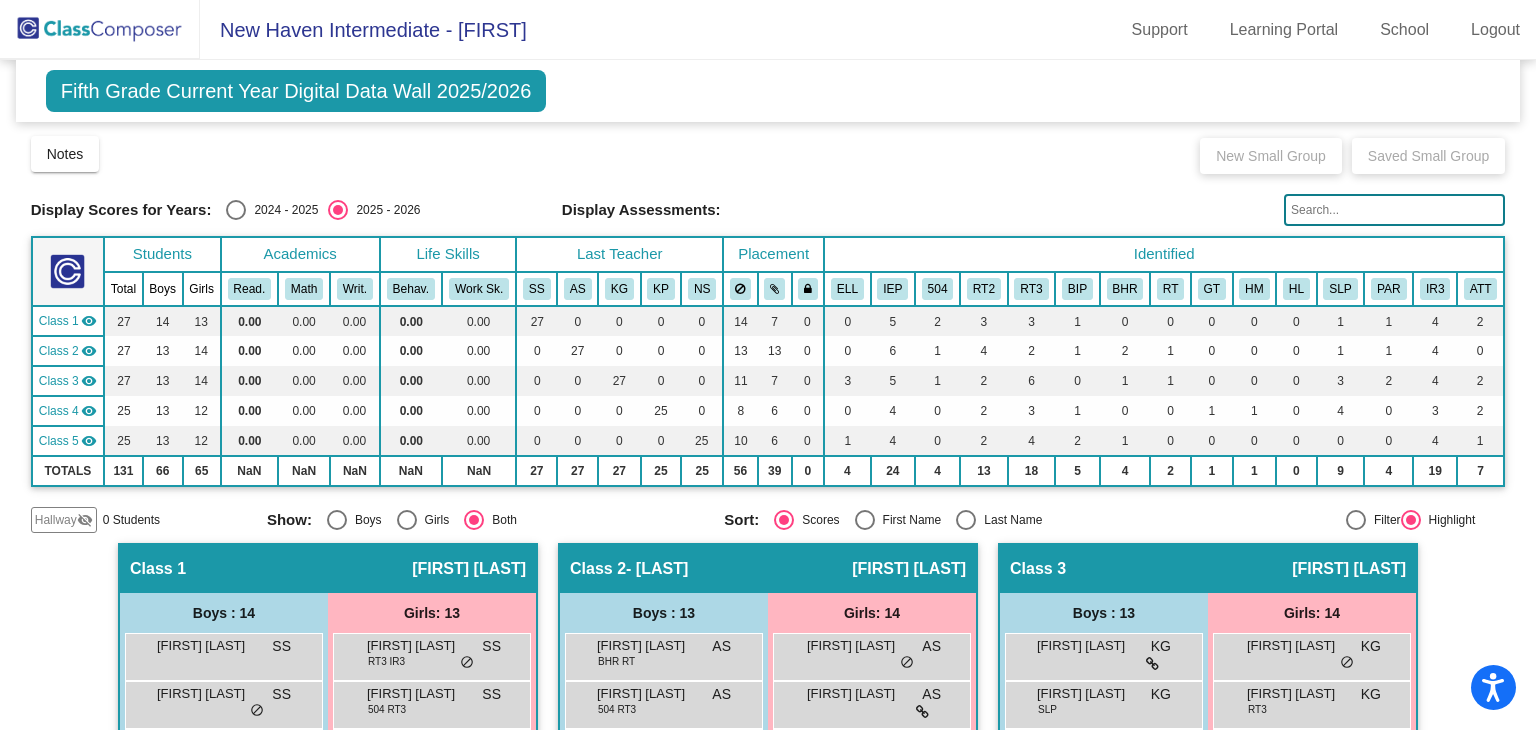 drag, startPoint x: 1525, startPoint y: 97, endPoint x: 1528, endPoint y: 116, distance: 19.235384 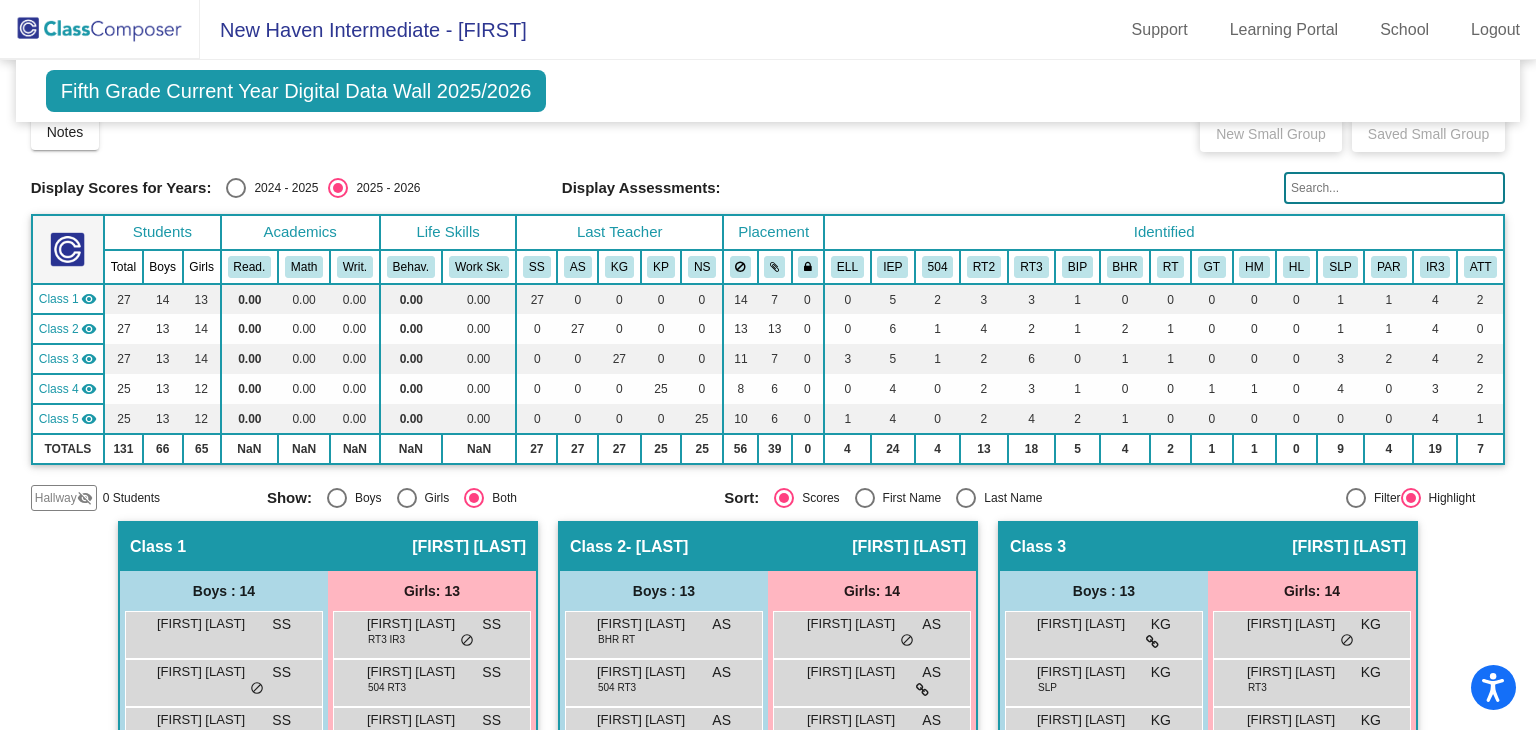 scroll, scrollTop: 47, scrollLeft: 0, axis: vertical 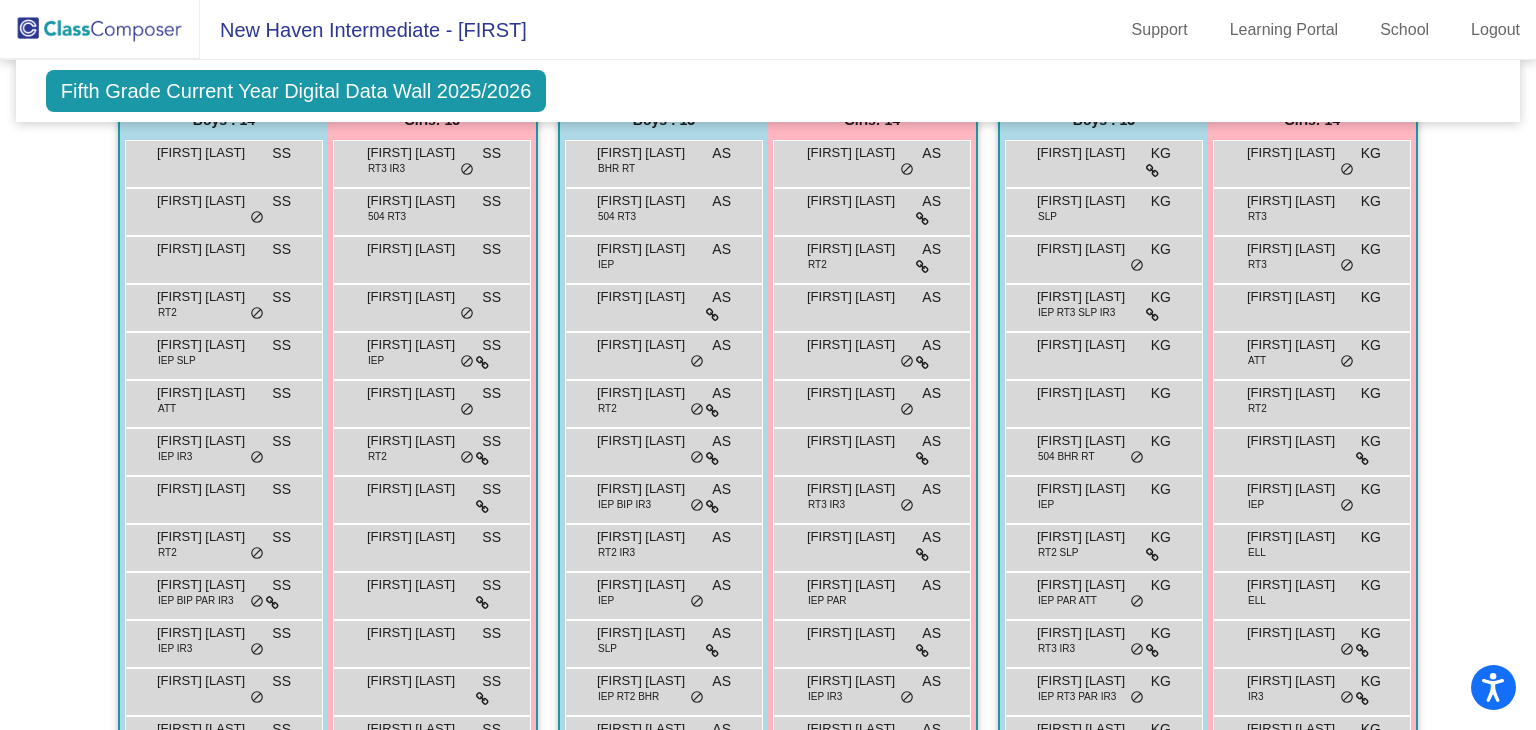 drag, startPoint x: 1524, startPoint y: 383, endPoint x: 1524, endPoint y: 404, distance: 21 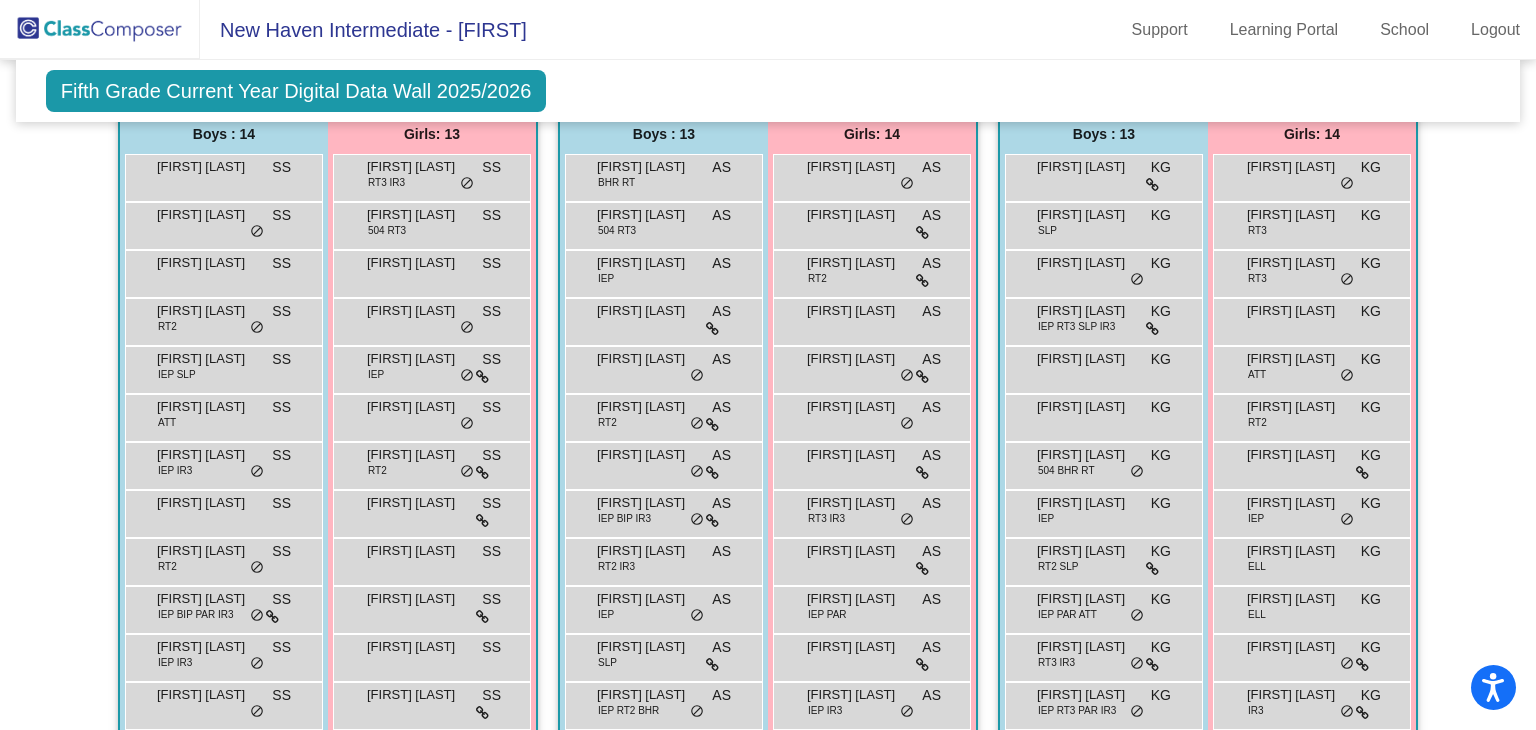scroll, scrollTop: 435, scrollLeft: 0, axis: vertical 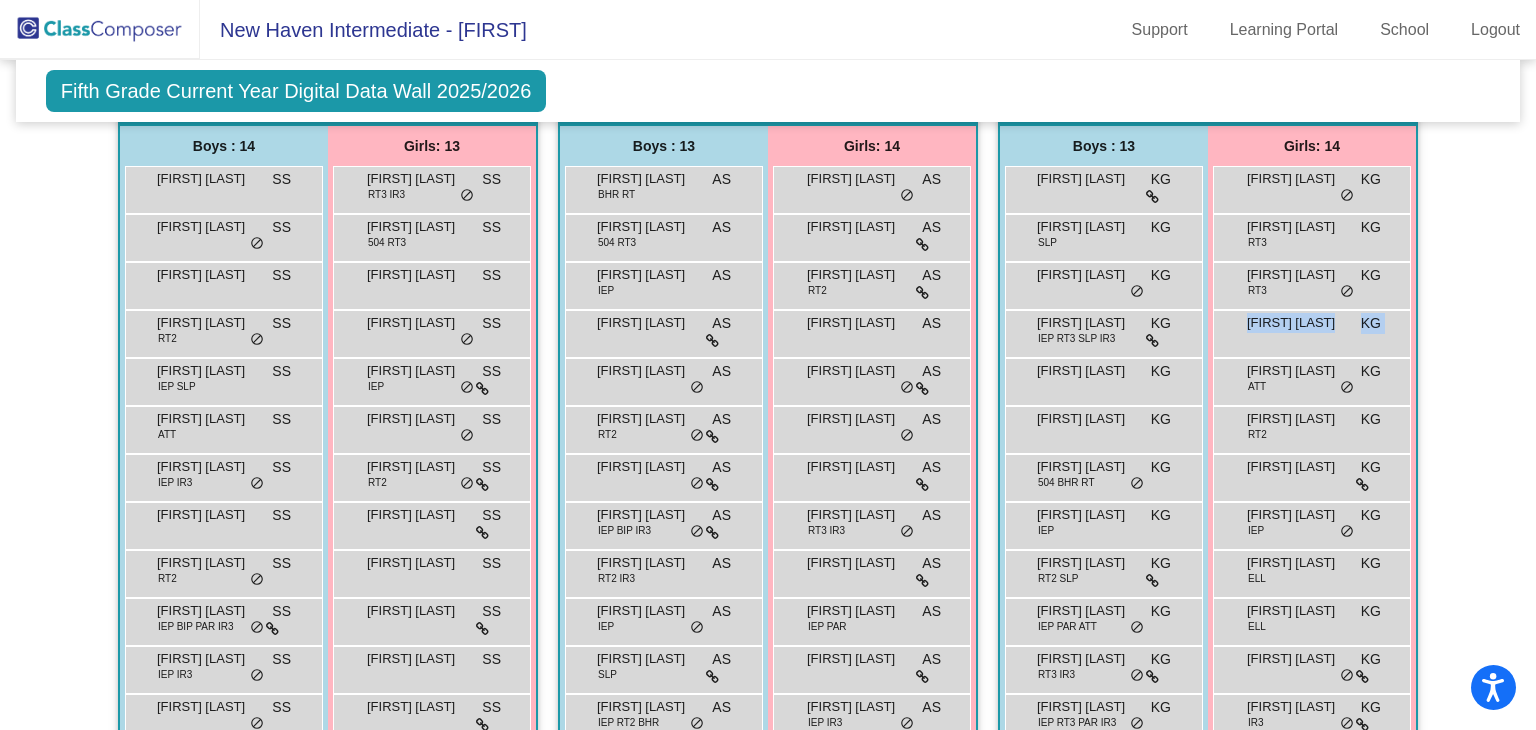 drag, startPoint x: 1525, startPoint y: 386, endPoint x: 1520, endPoint y: 338, distance: 48.259712 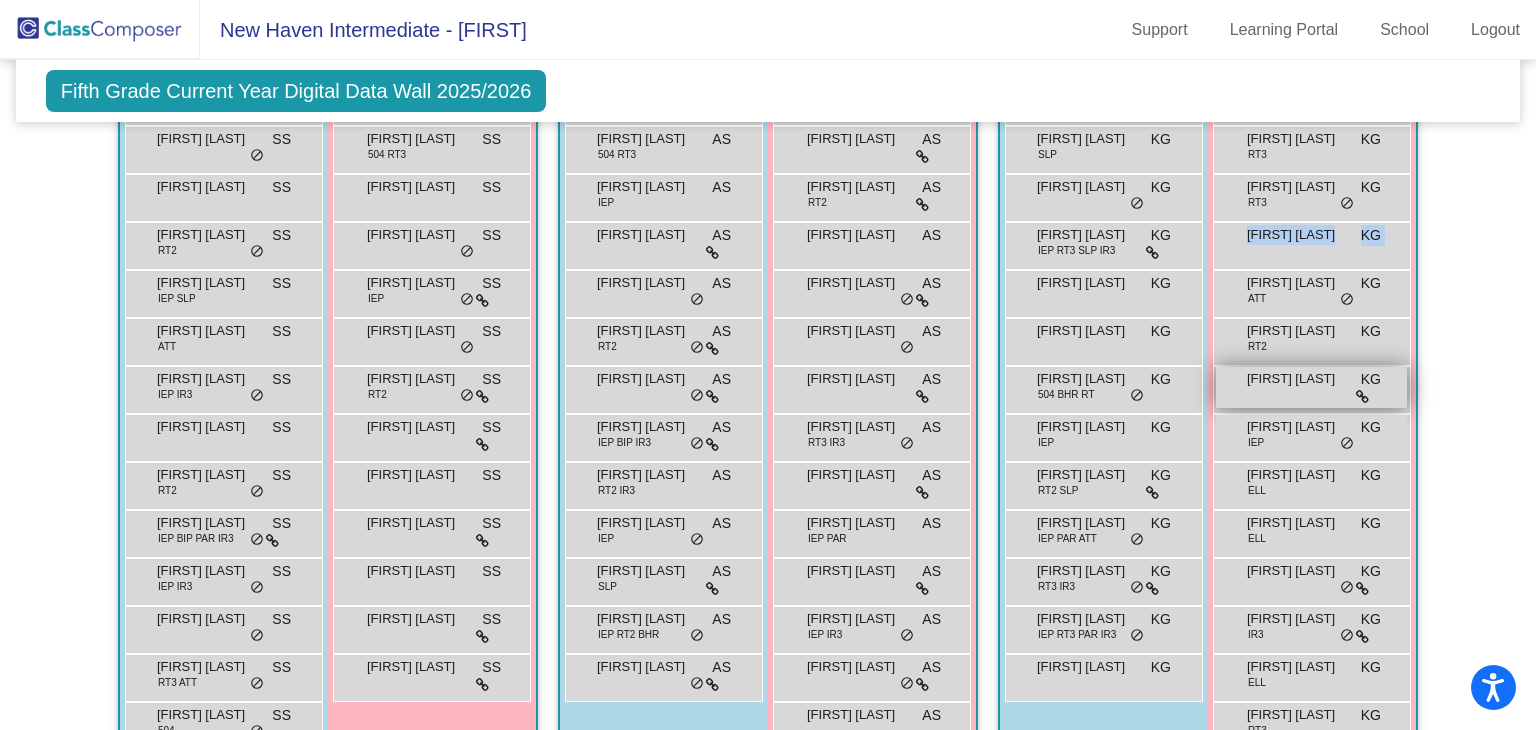 scroll, scrollTop: 557, scrollLeft: 0, axis: vertical 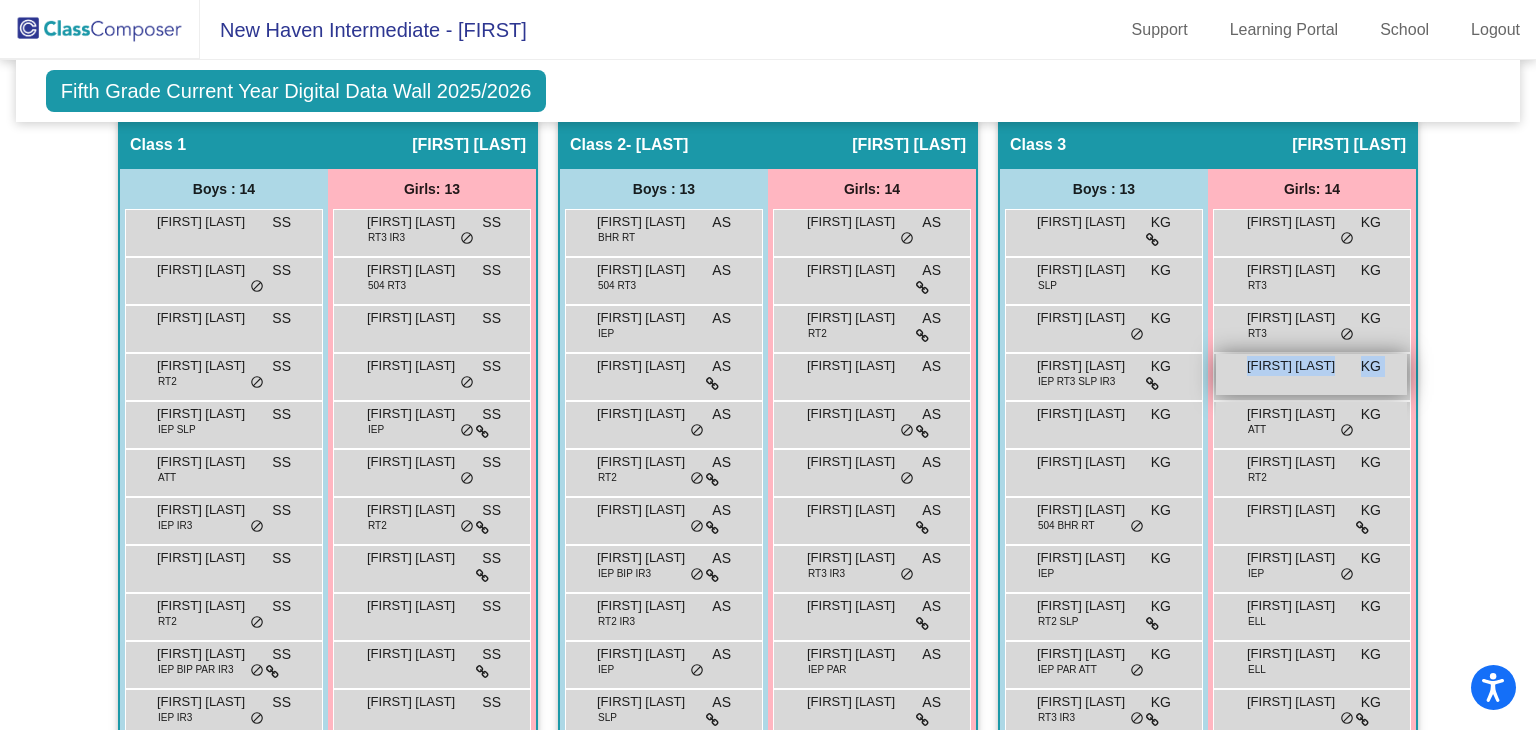 click on "[FIRST] [LAST]" at bounding box center (1297, 366) 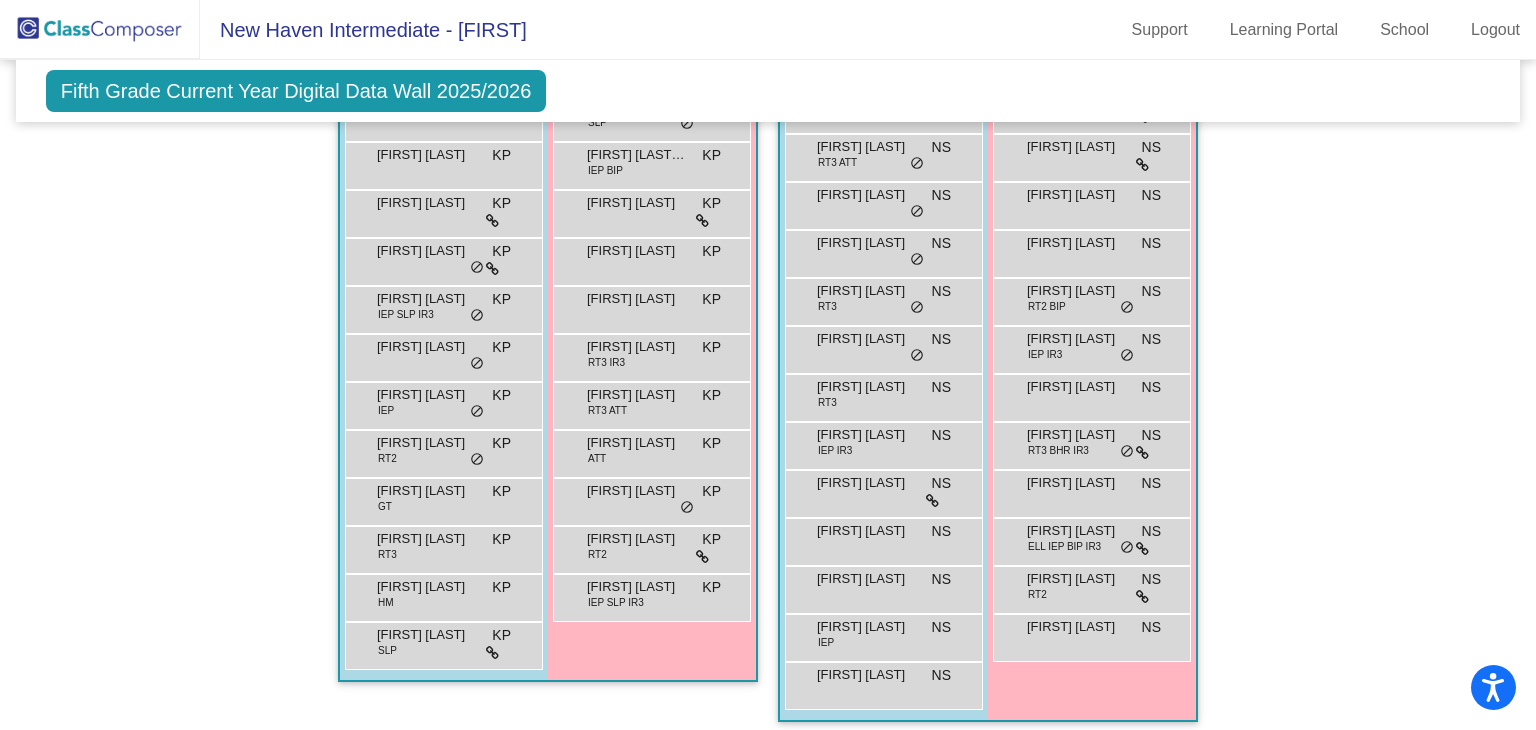 scroll, scrollTop: 1388, scrollLeft: 0, axis: vertical 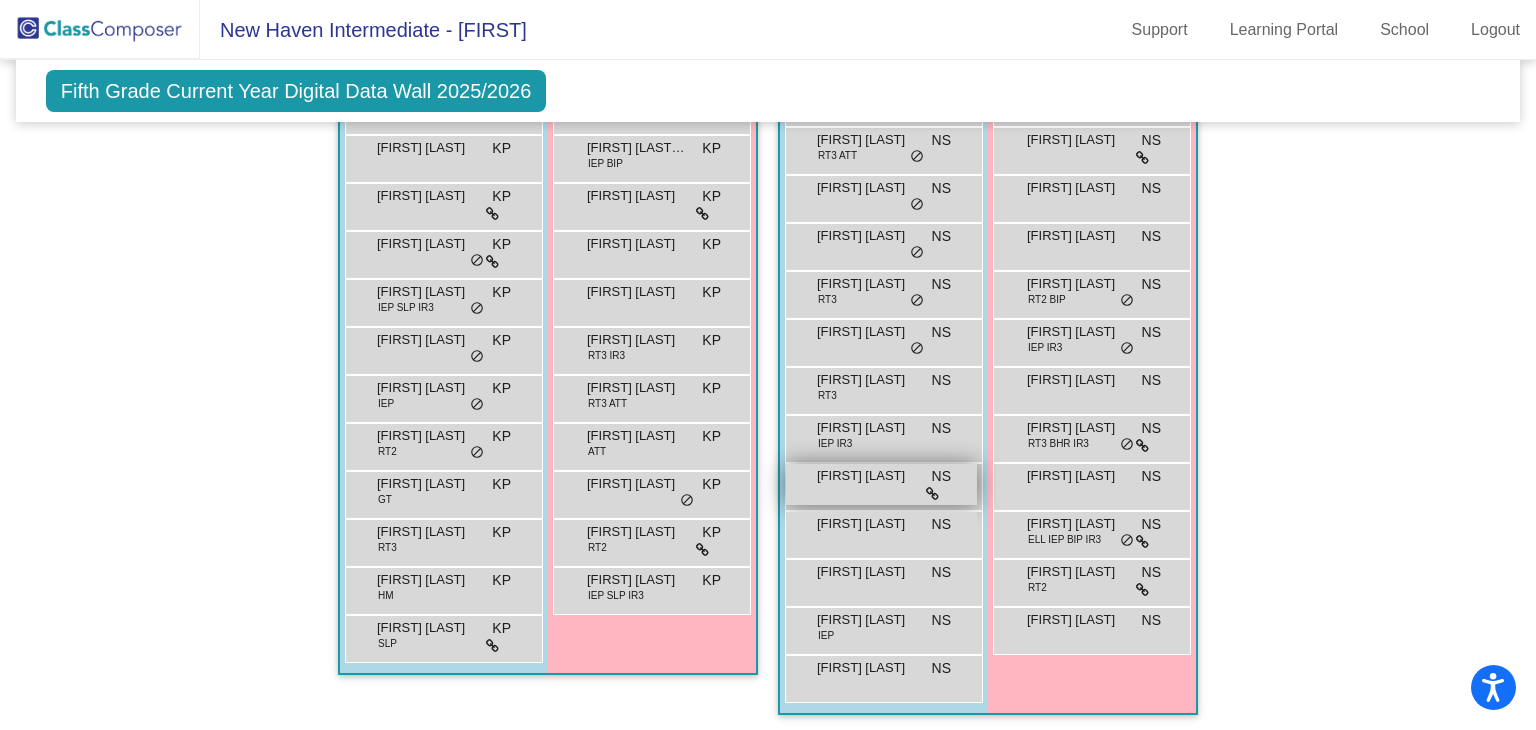 click on "Ryatt Landis NS lock do_not_disturb_alt" at bounding box center (881, 484) 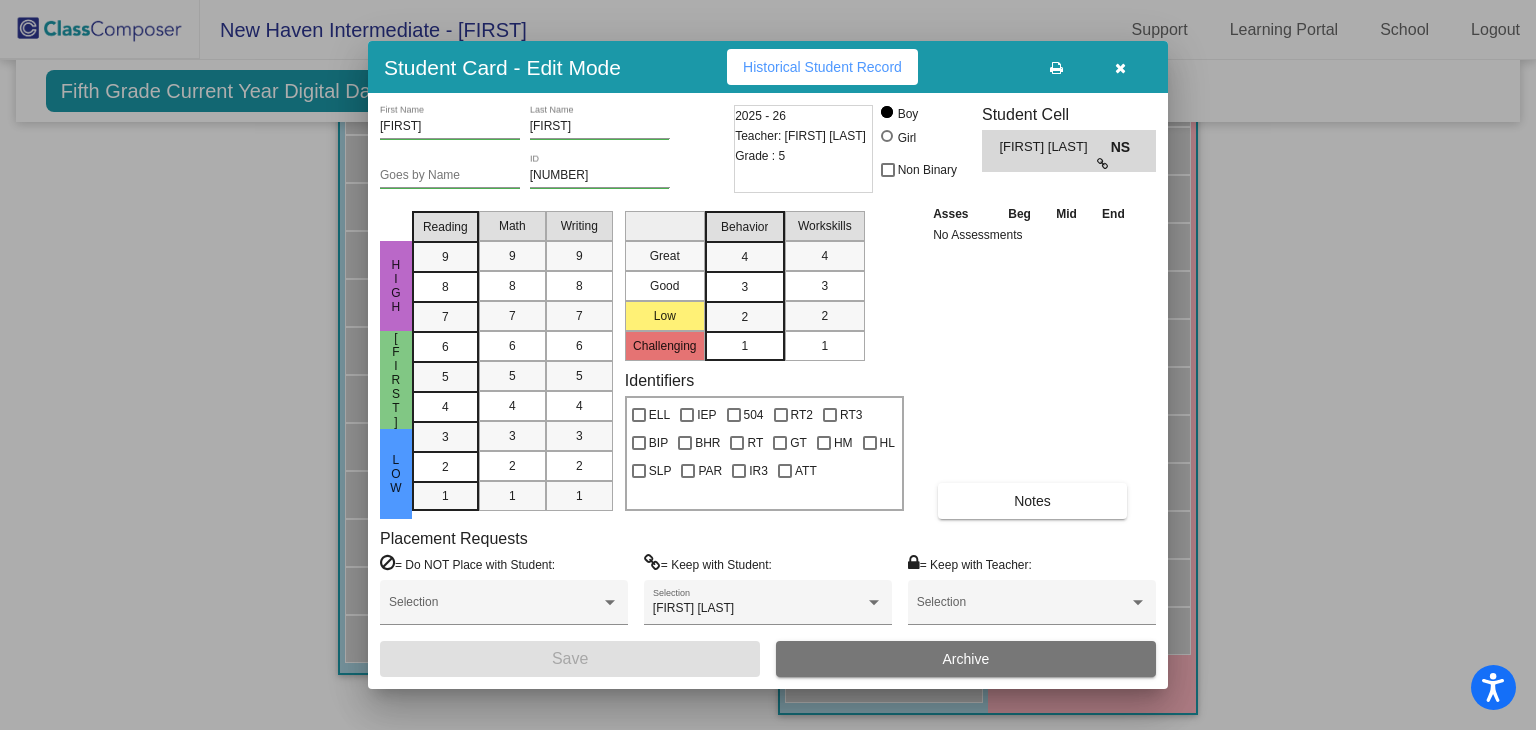 click at bounding box center [768, 365] 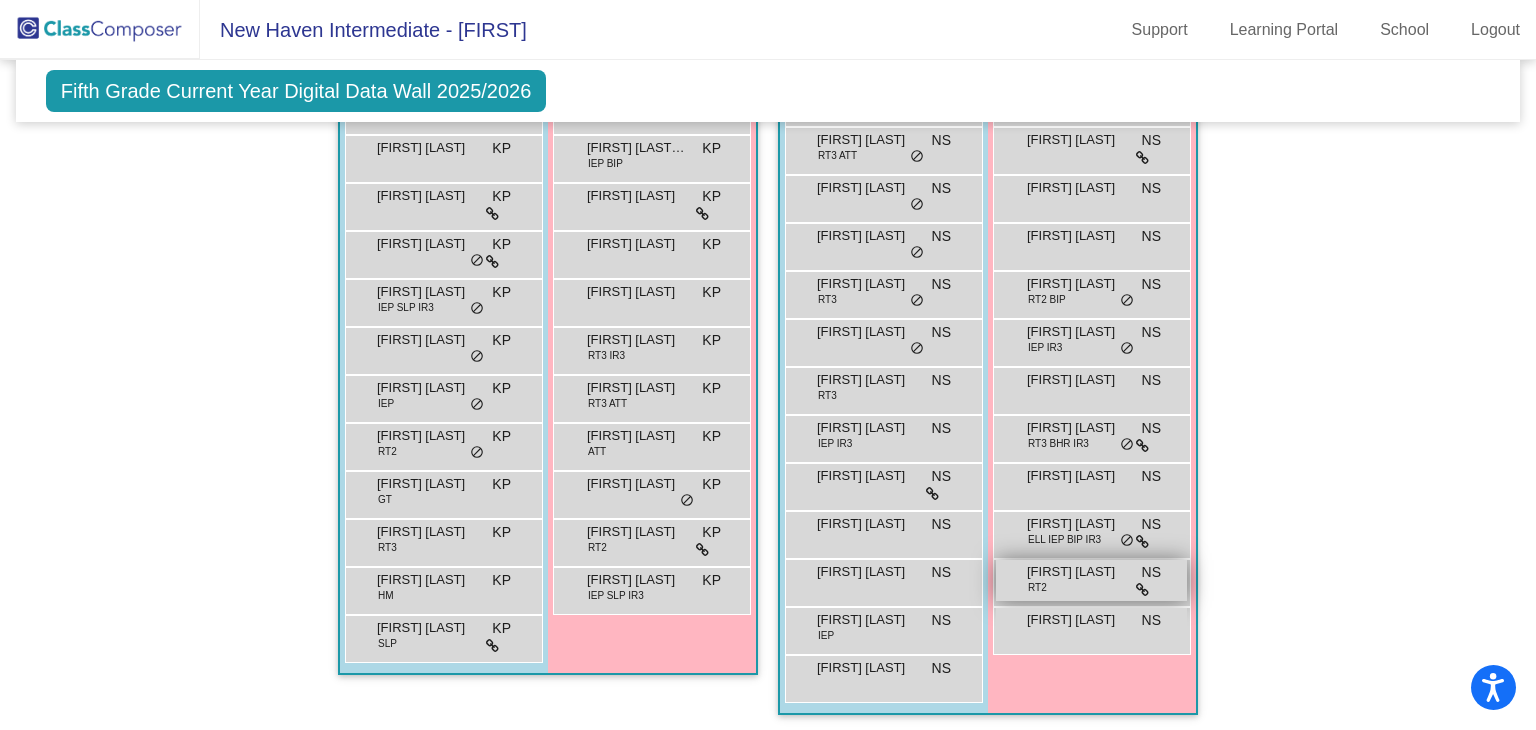 click at bounding box center [1142, 590] 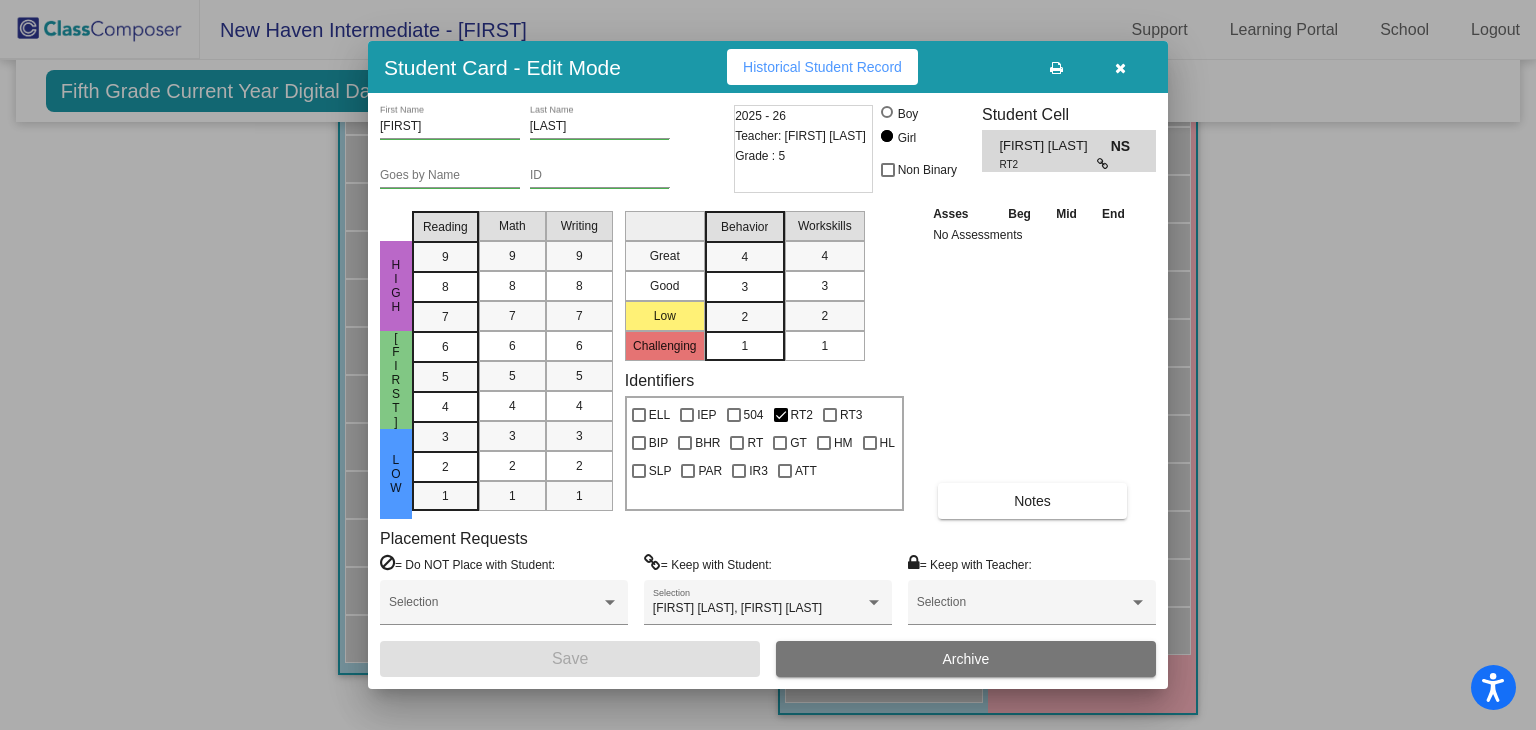 click at bounding box center (768, 365) 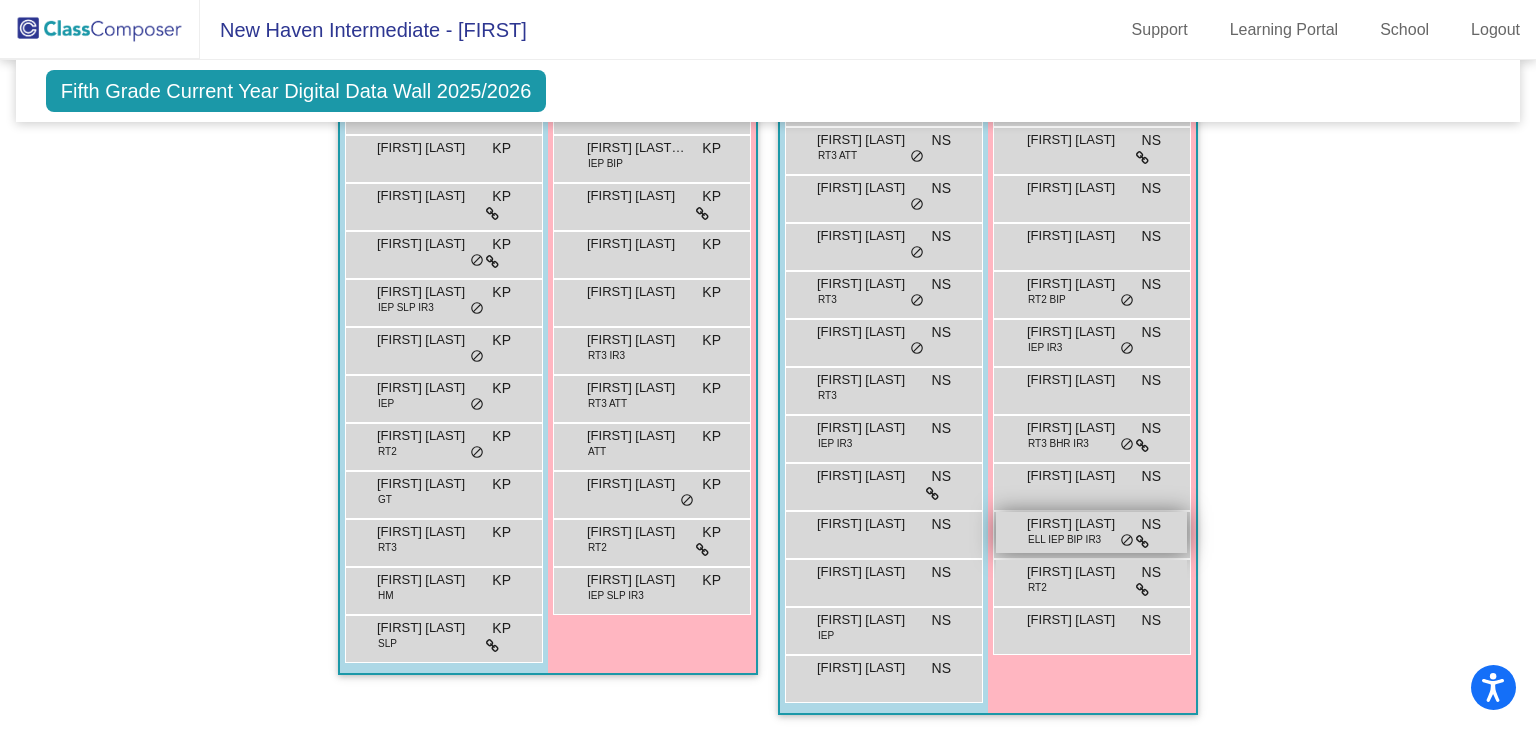 click at bounding box center (1142, 542) 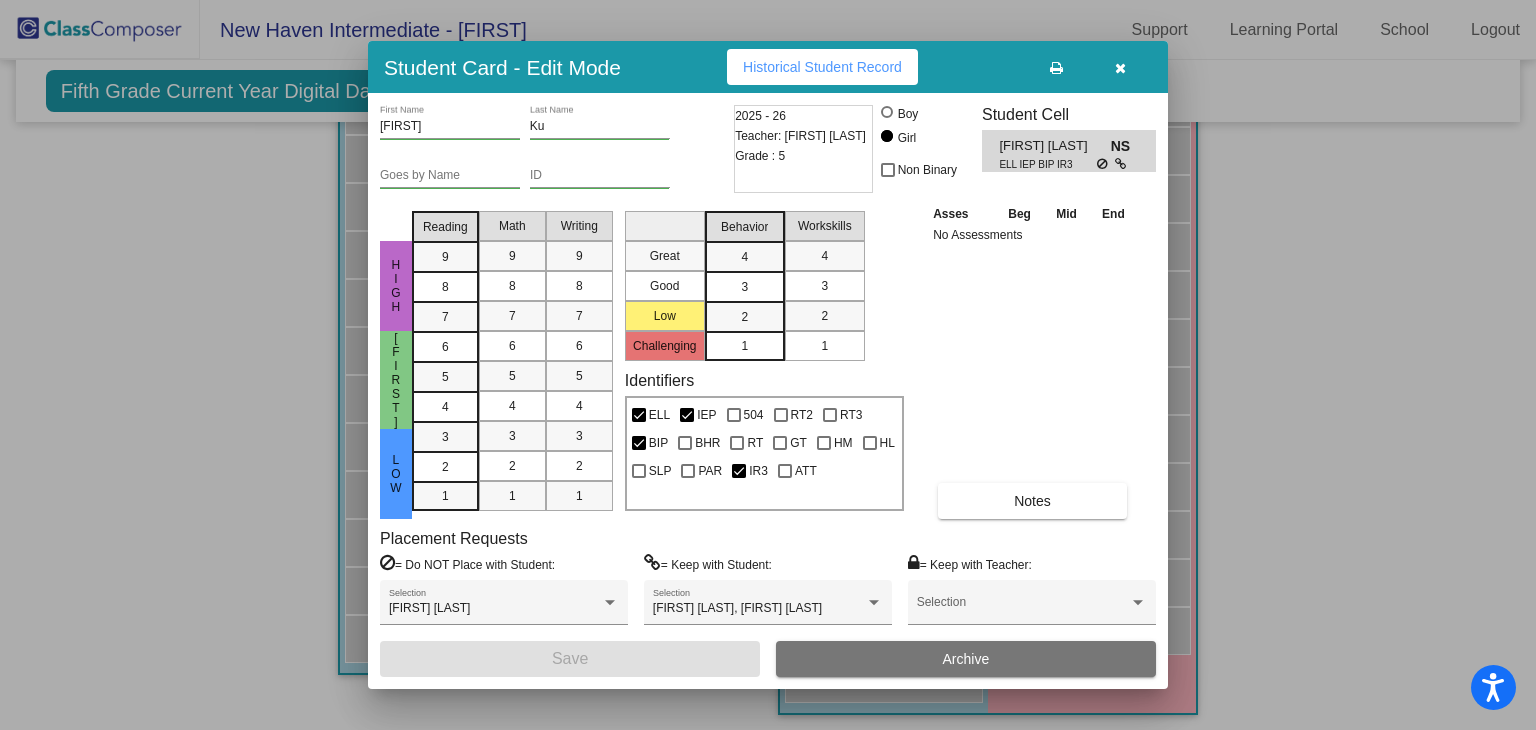 click at bounding box center [768, 365] 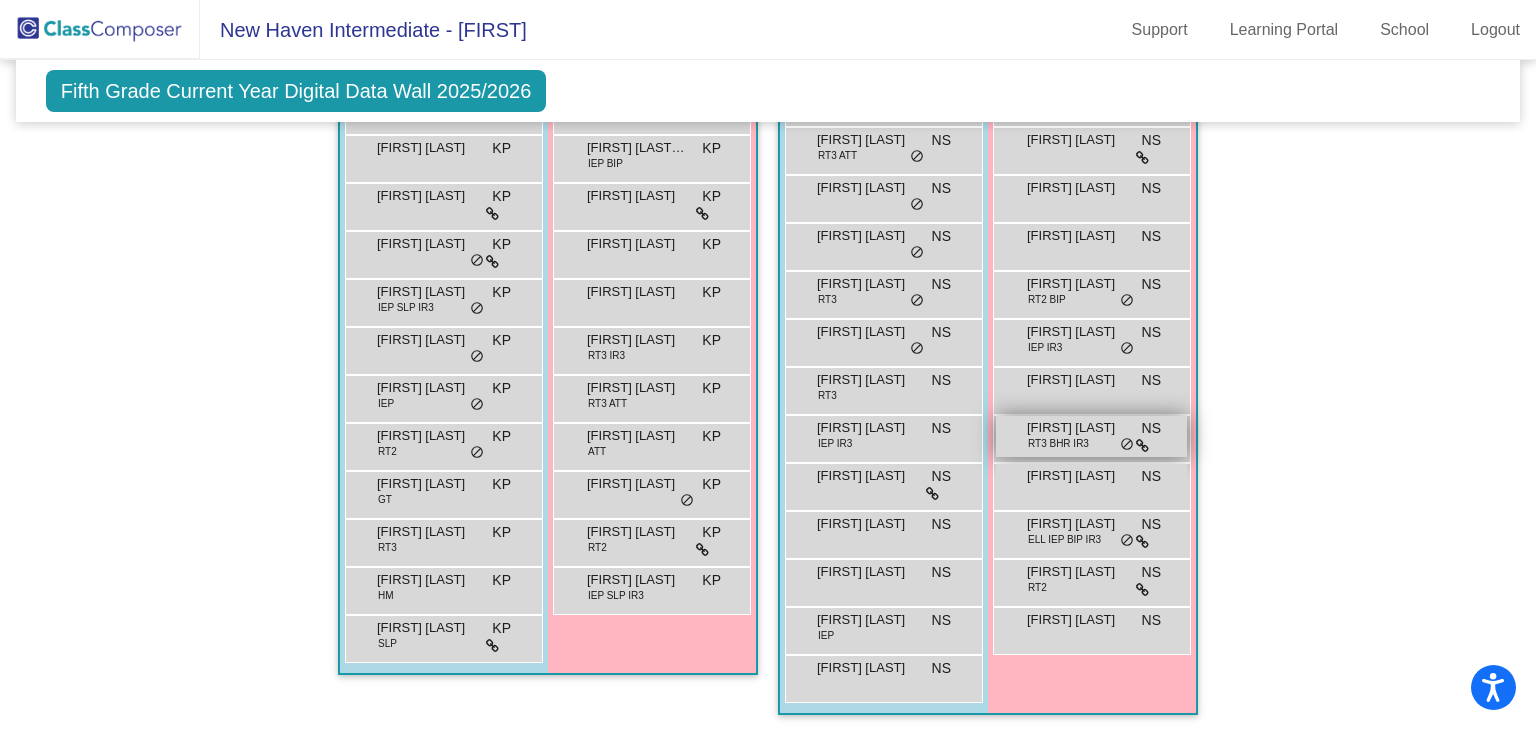 click at bounding box center [1142, 446] 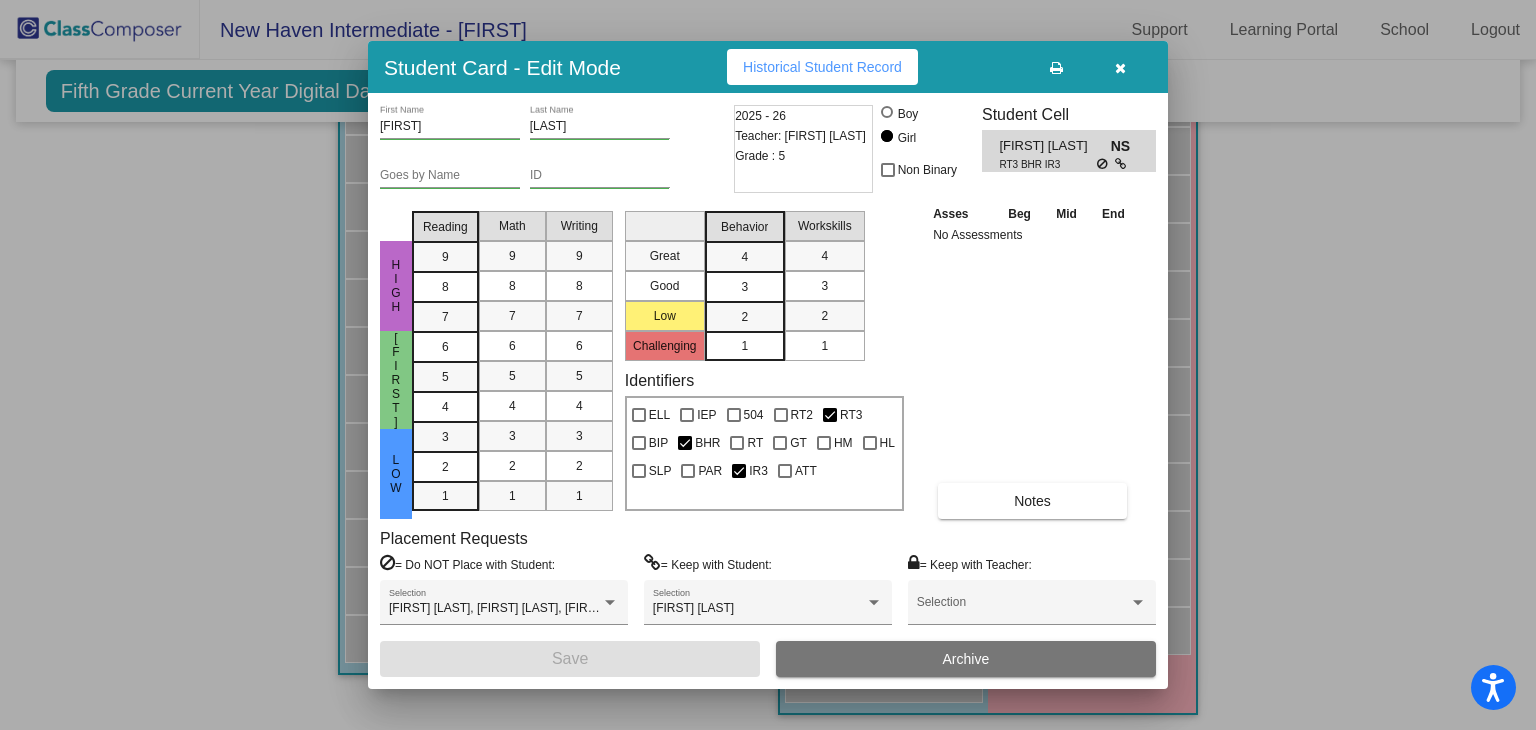 click at bounding box center (768, 365) 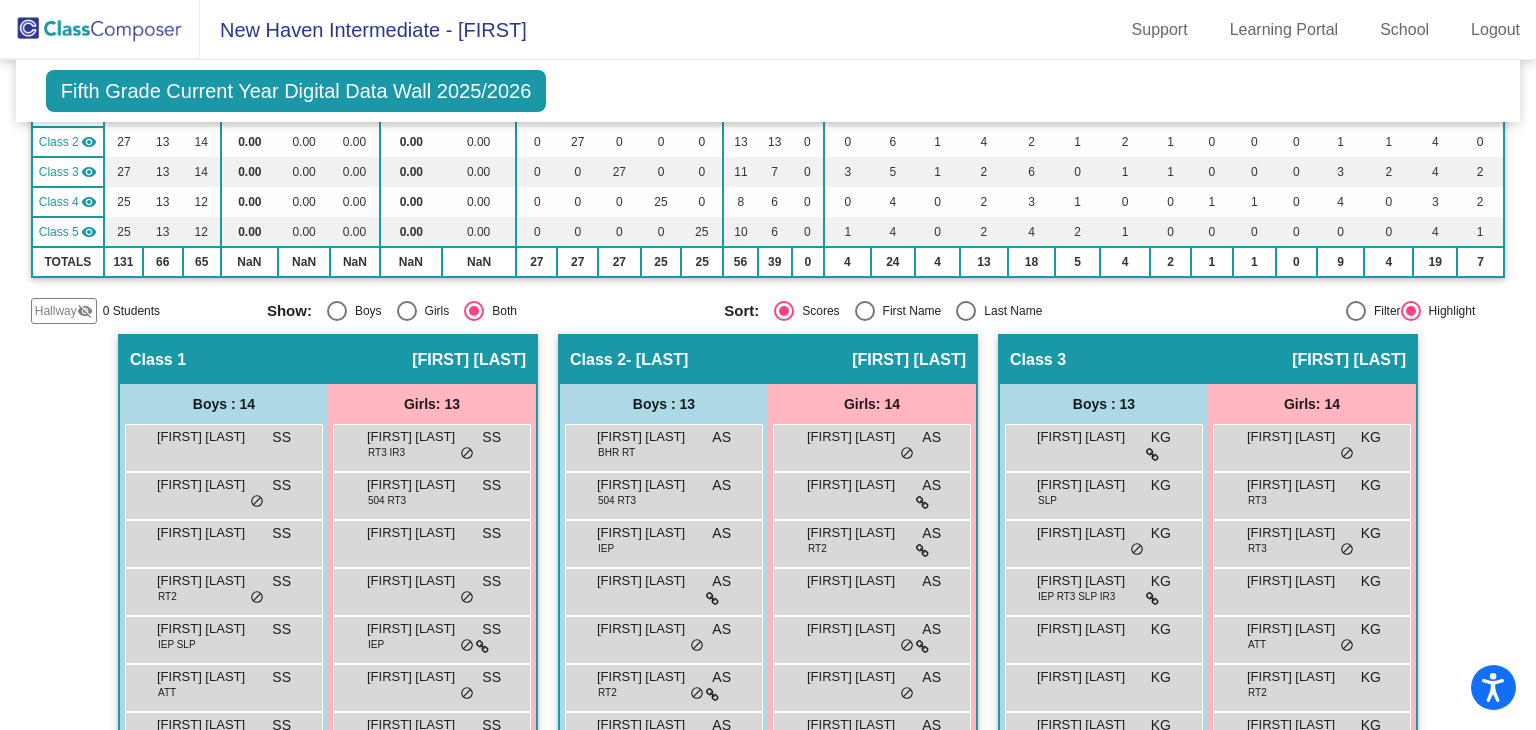 scroll, scrollTop: 0, scrollLeft: 0, axis: both 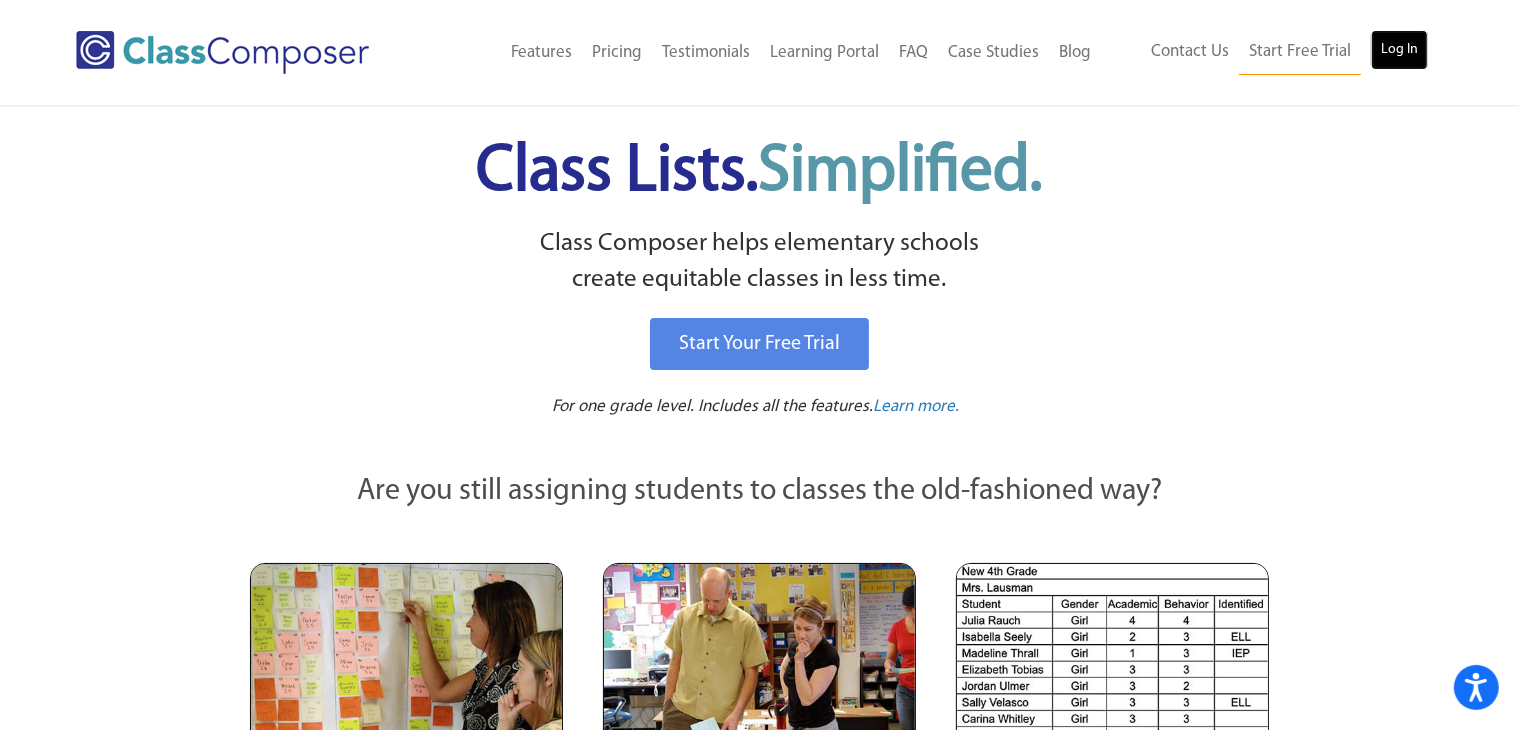 click on "Log In" at bounding box center (1399, 50) 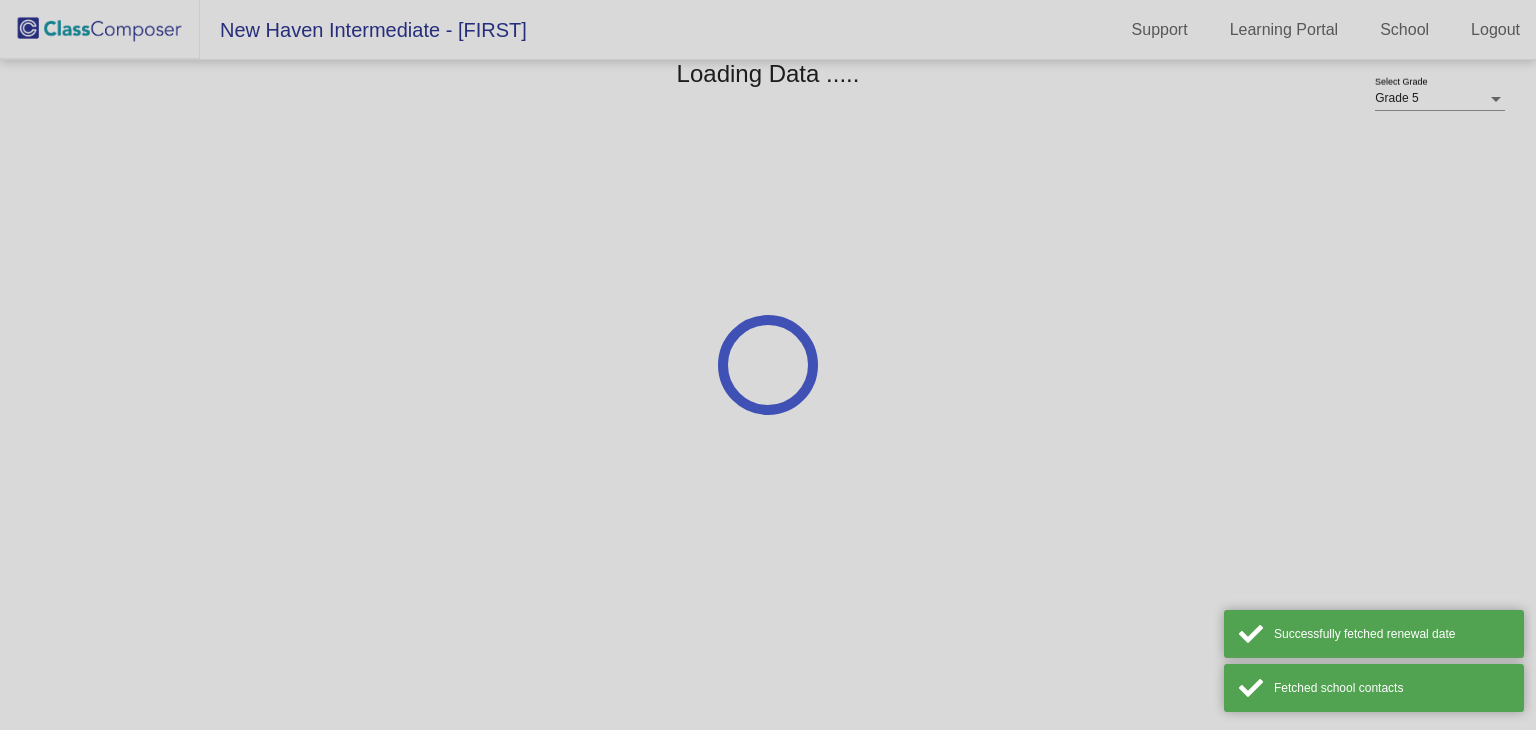 scroll, scrollTop: 0, scrollLeft: 0, axis: both 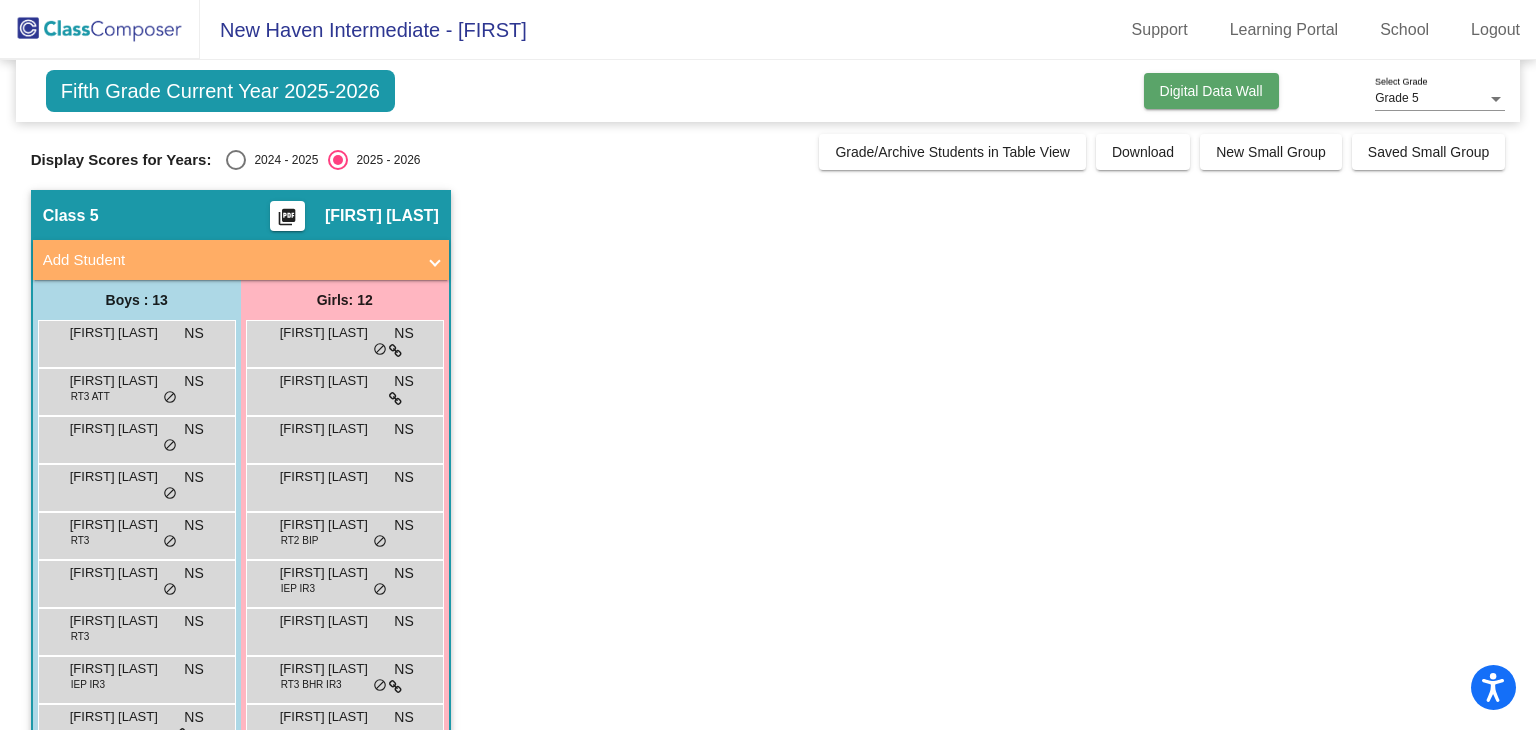 click on "Digital Data Wall" 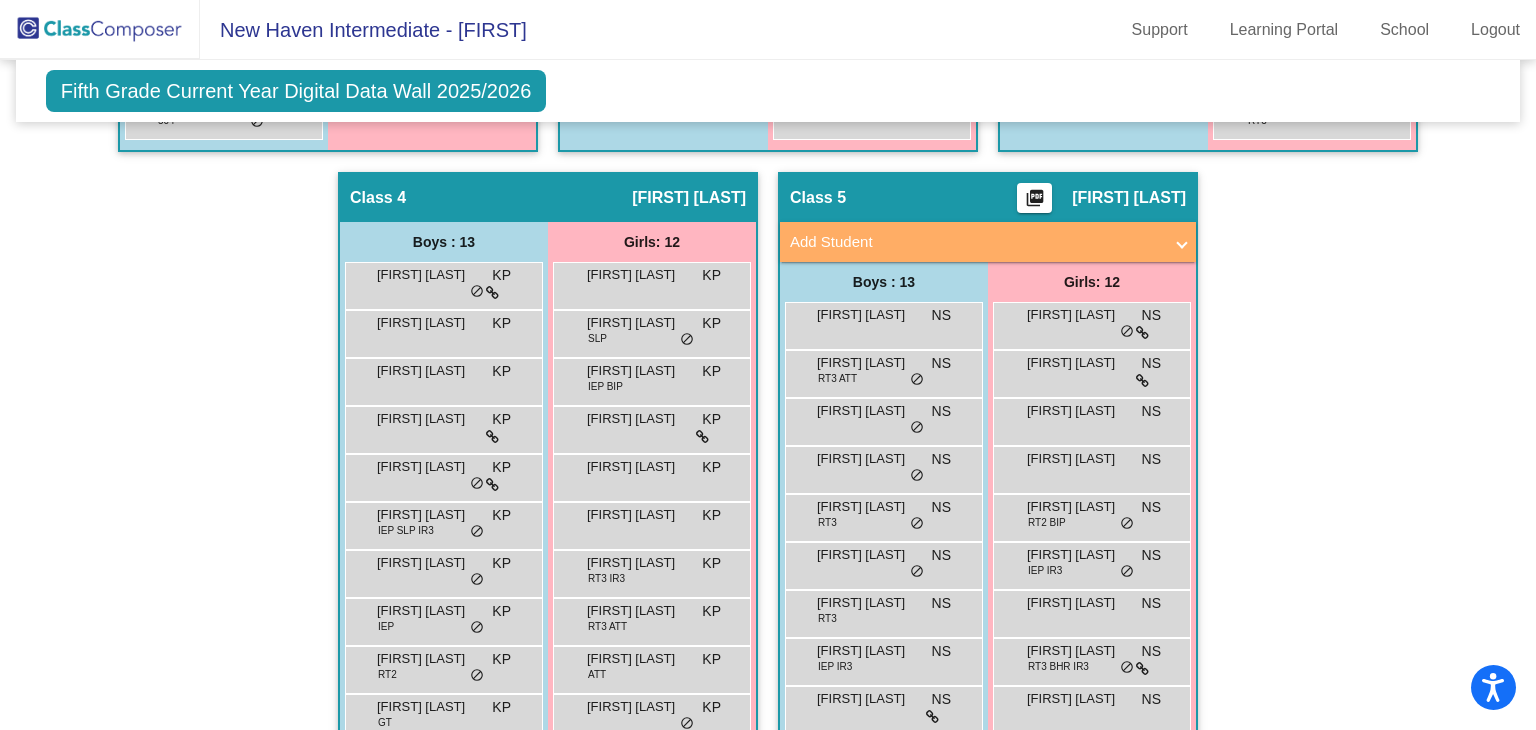 scroll, scrollTop: 1162, scrollLeft: 0, axis: vertical 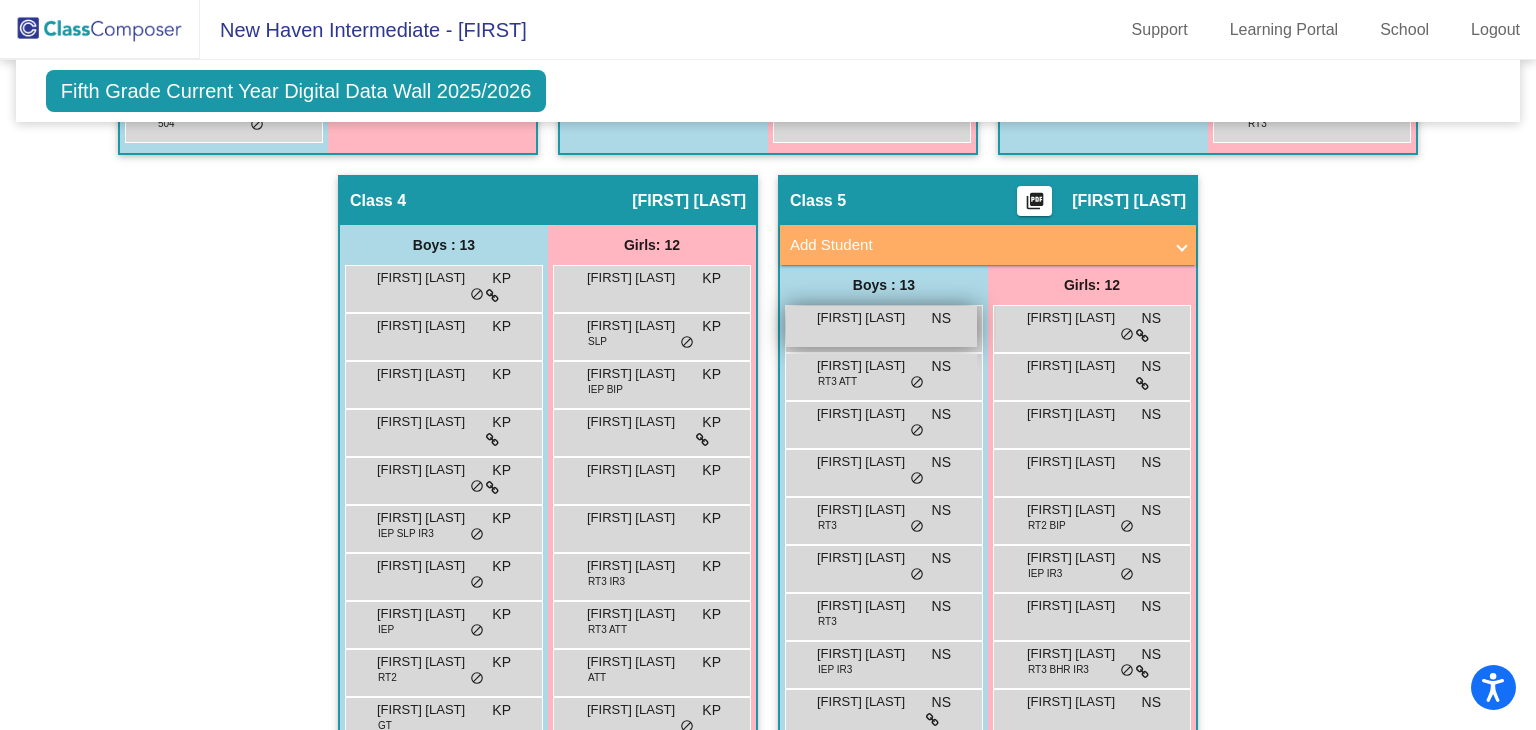 click on "Aidan Byrd NS lock do_not_disturb_alt" at bounding box center (881, 326) 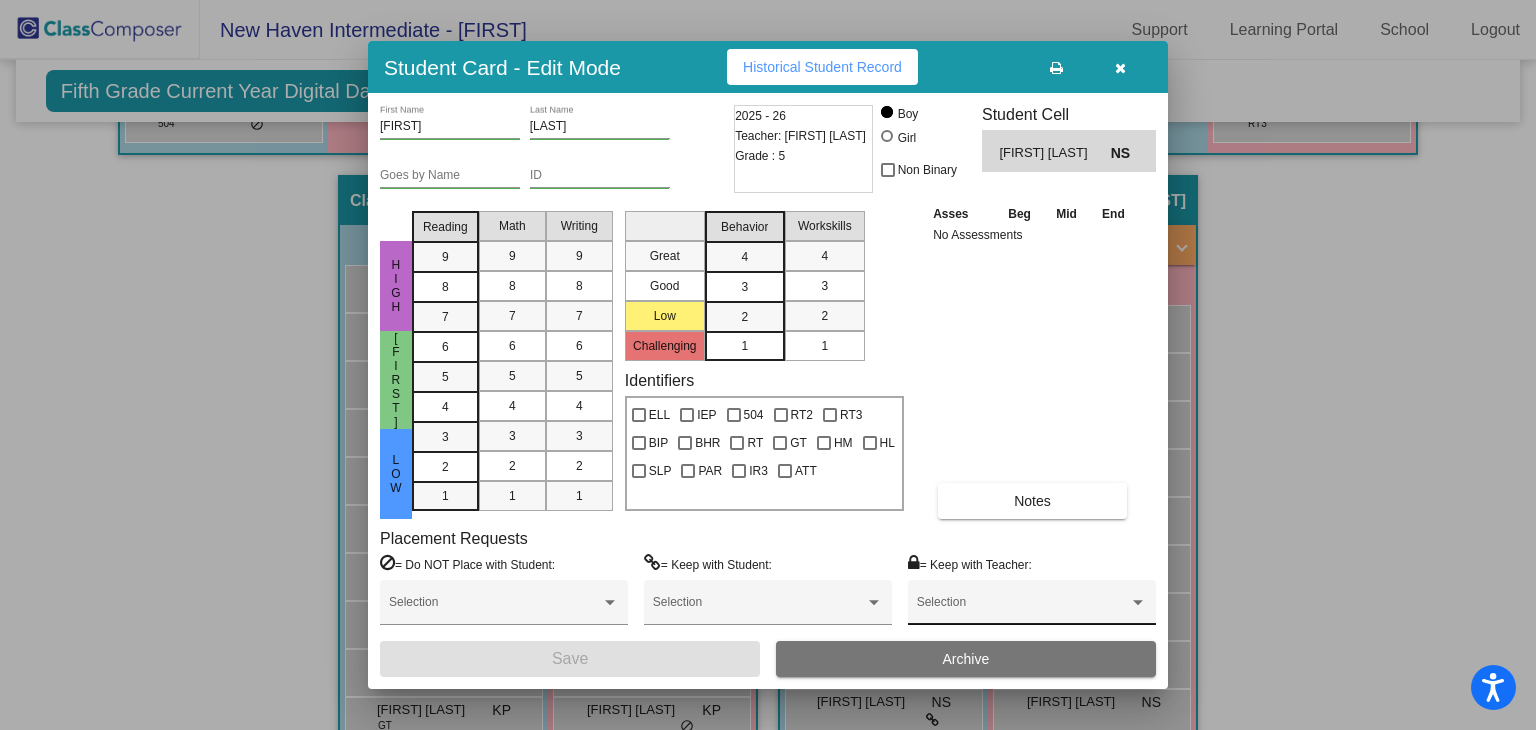 click at bounding box center (1138, 603) 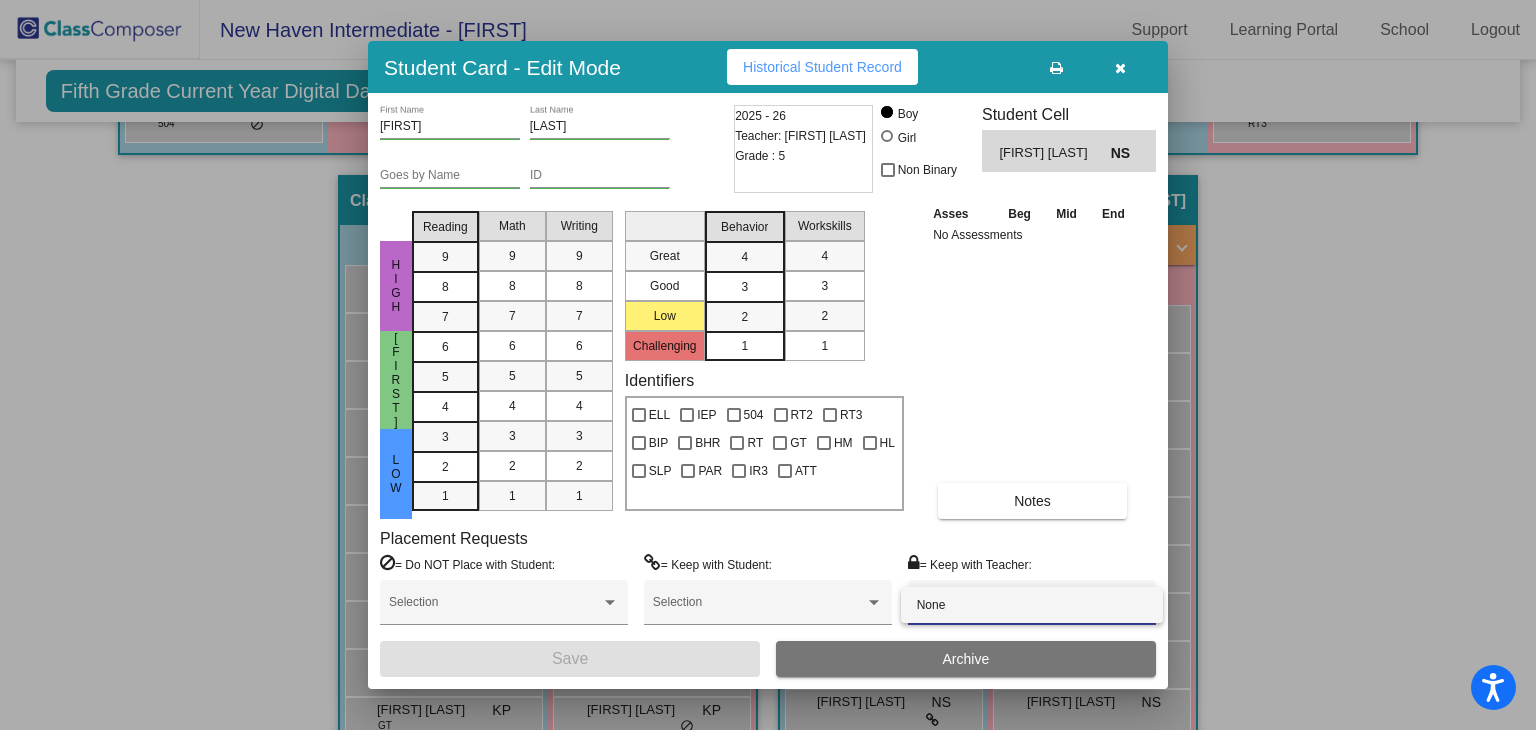 click on "None" at bounding box center [1032, 605] 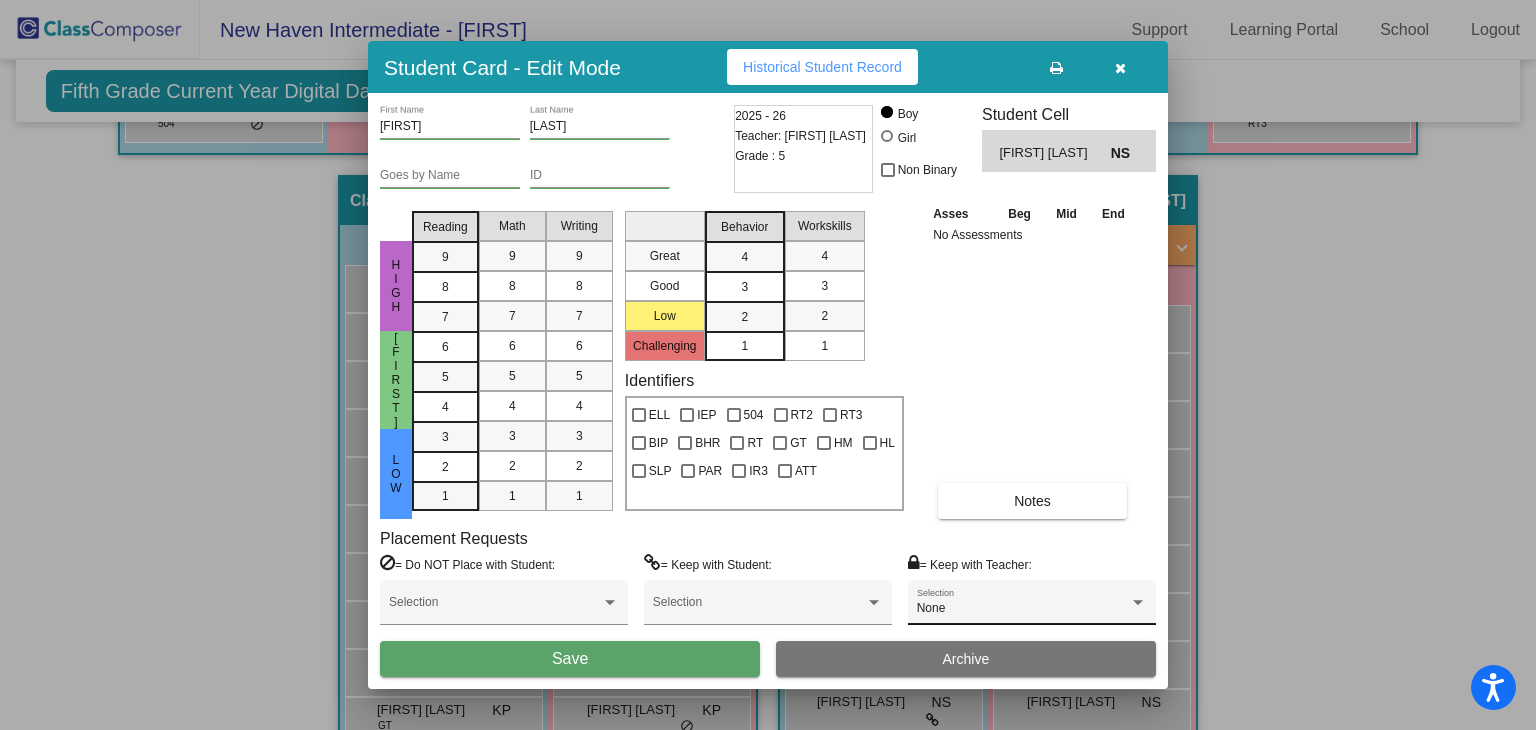 click at bounding box center (768, 365) 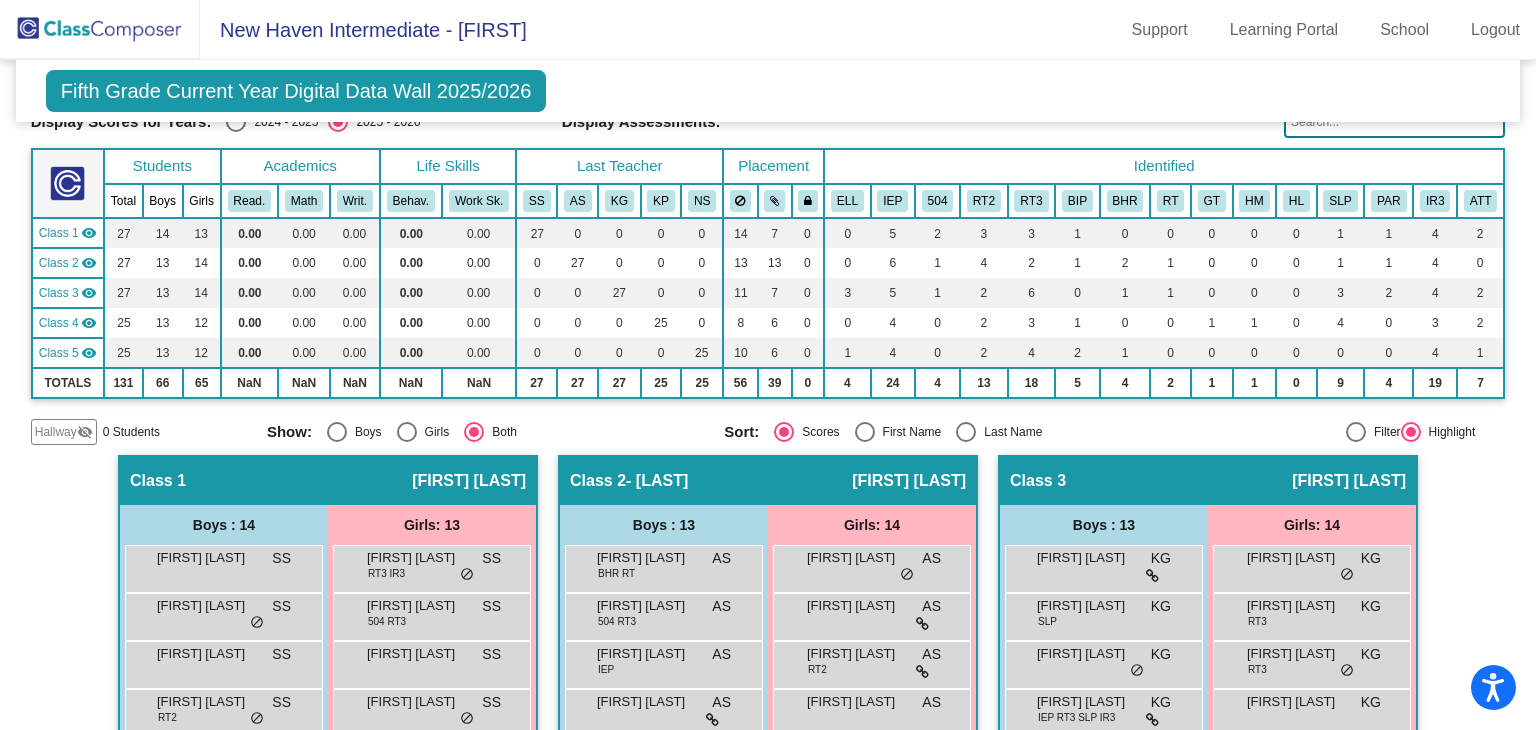 scroll, scrollTop: 91, scrollLeft: 0, axis: vertical 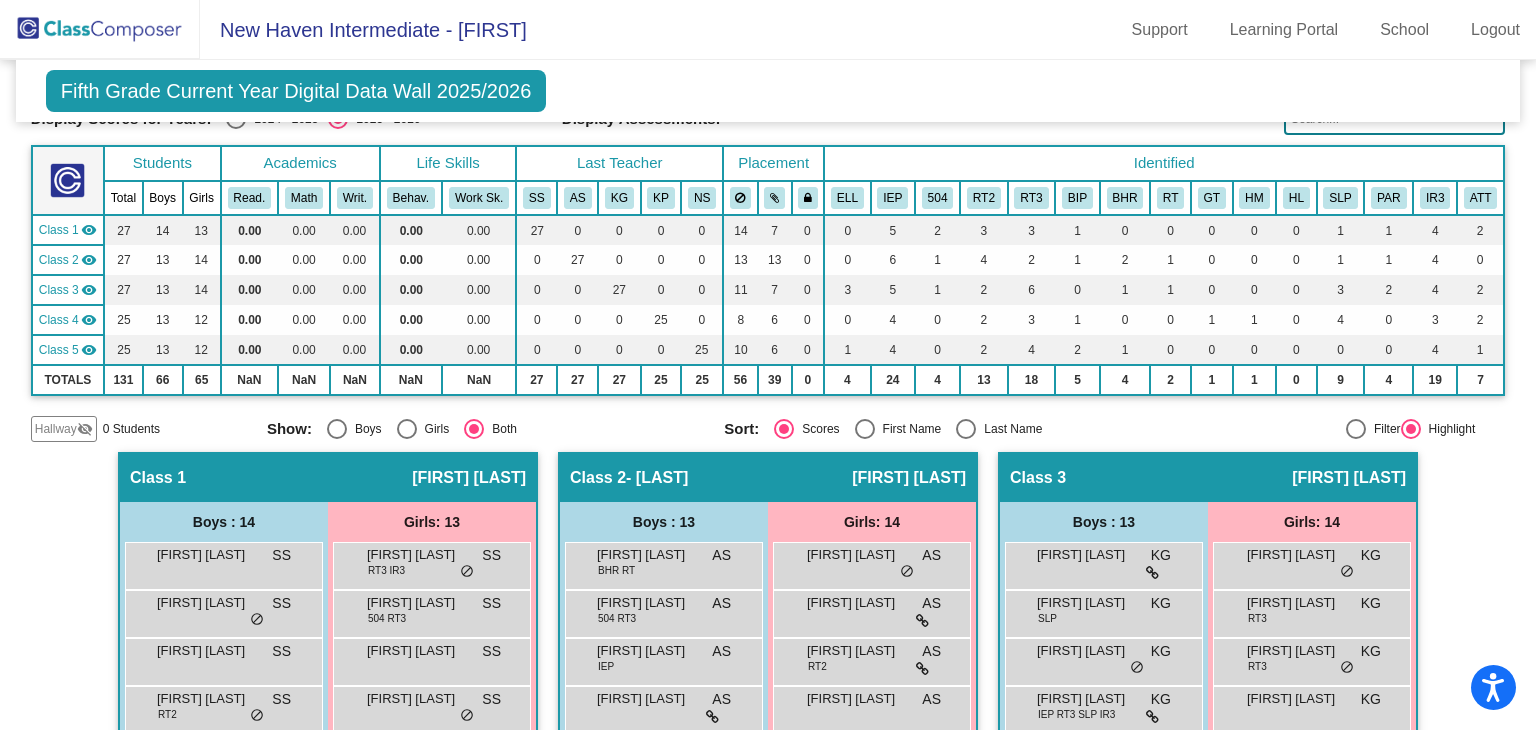 click on "Grade 5 Select Grade  Fifth Grade Current Year Digital Data Wall 2025/2026  Add, Move, or Retain Students Off   On  Incoming   Digital Data Wall    Display Scores for Years:   2024 - 2025   2025 - 2026  Grade/Archive Students in Table View   Download   New Small Group   Saved Small Group   Notes   Download Class List   Import Students   New Small Group   Saved Small Group  Display Scores for Years:   2024 - 2025   2025 - 2026 Display Assessments: Students Academics Life Skills  Last Teacher  Placement  Identified  Total Boys Girls  Read.   Math   Writ.   Behav.   Work Sk.   SS   AS   KG   KP   NS   ELL   IEP   504   RT2   RT3   BIP   BHR   RT   GT   HM   HL   SLP   PAR   IR3   ATT  Hallway  visibility_off  0 0 0                 0   0   0   0   0   0   0   0   0   0   0   0   0   0   0   0   0   0   0   0   0   0   0  Class 1  visibility  27 14 13  0.00   0.00   0.00   0.00   0.00   27   0   0   0   0   14   7   0   0   5   2   3   3   1   0   0   0   0   0   1   1   4   2  Class 2  visibility  27 13 14 0" 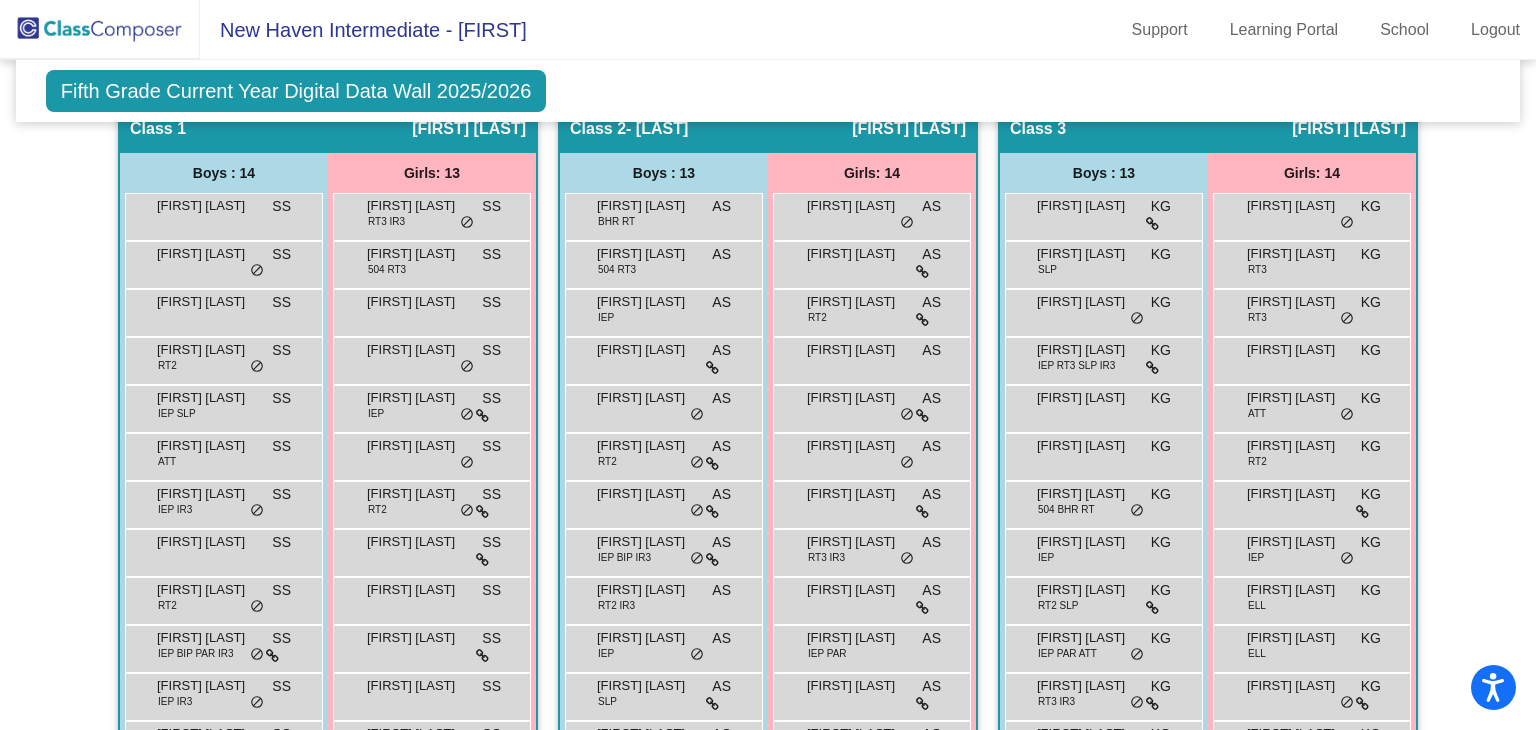 scroll, scrollTop: 442, scrollLeft: 0, axis: vertical 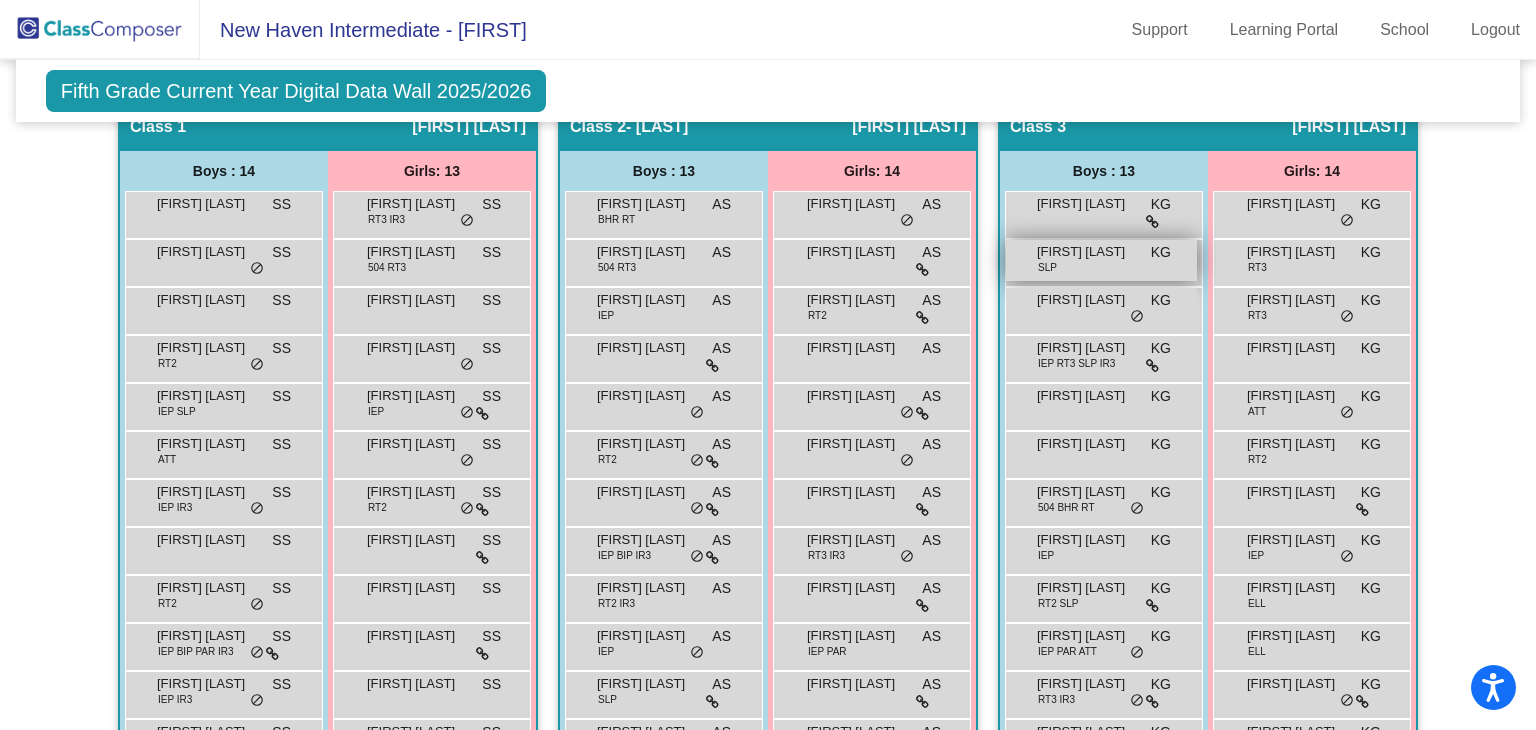 click on "Ashonte Noel" at bounding box center [1087, 252] 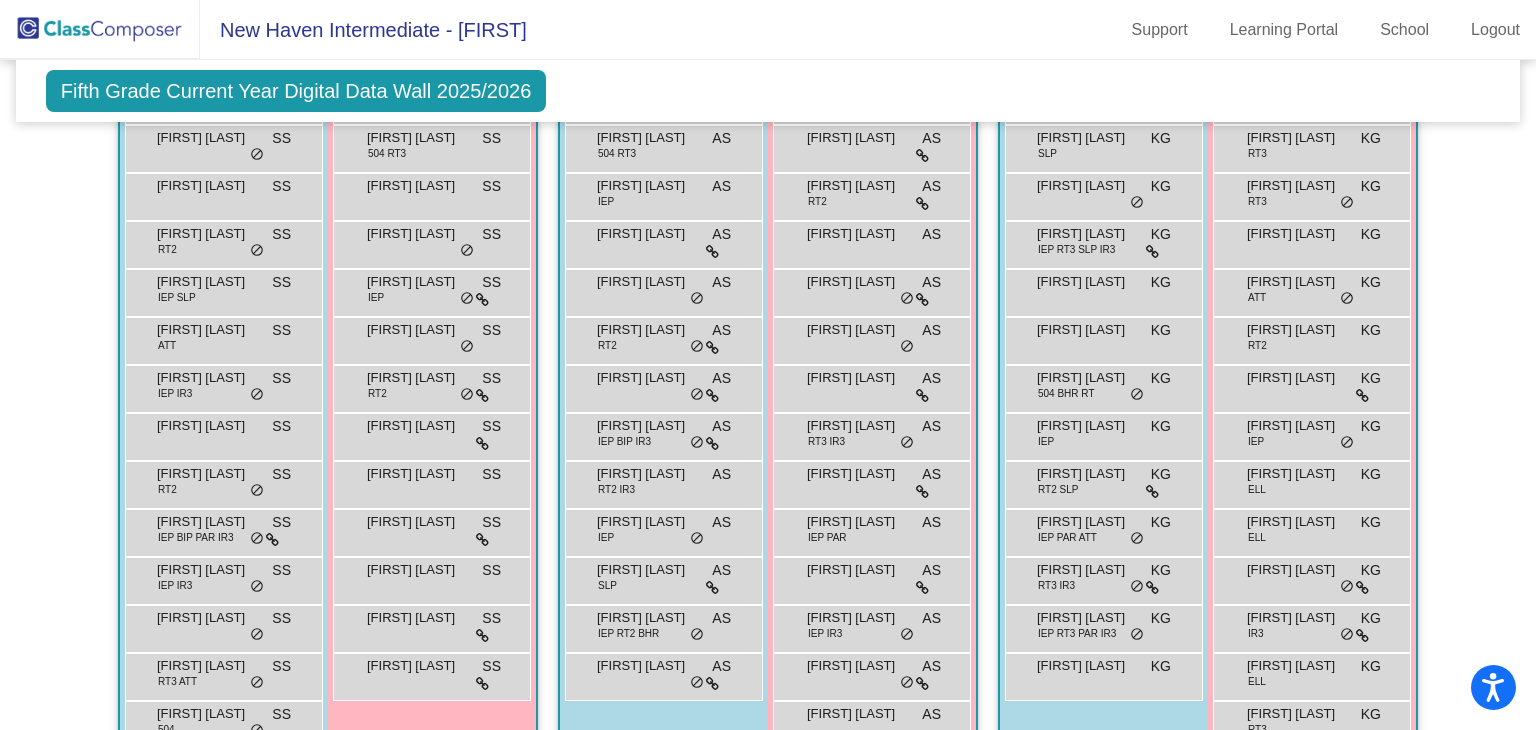 scroll, scrollTop: 560, scrollLeft: 0, axis: vertical 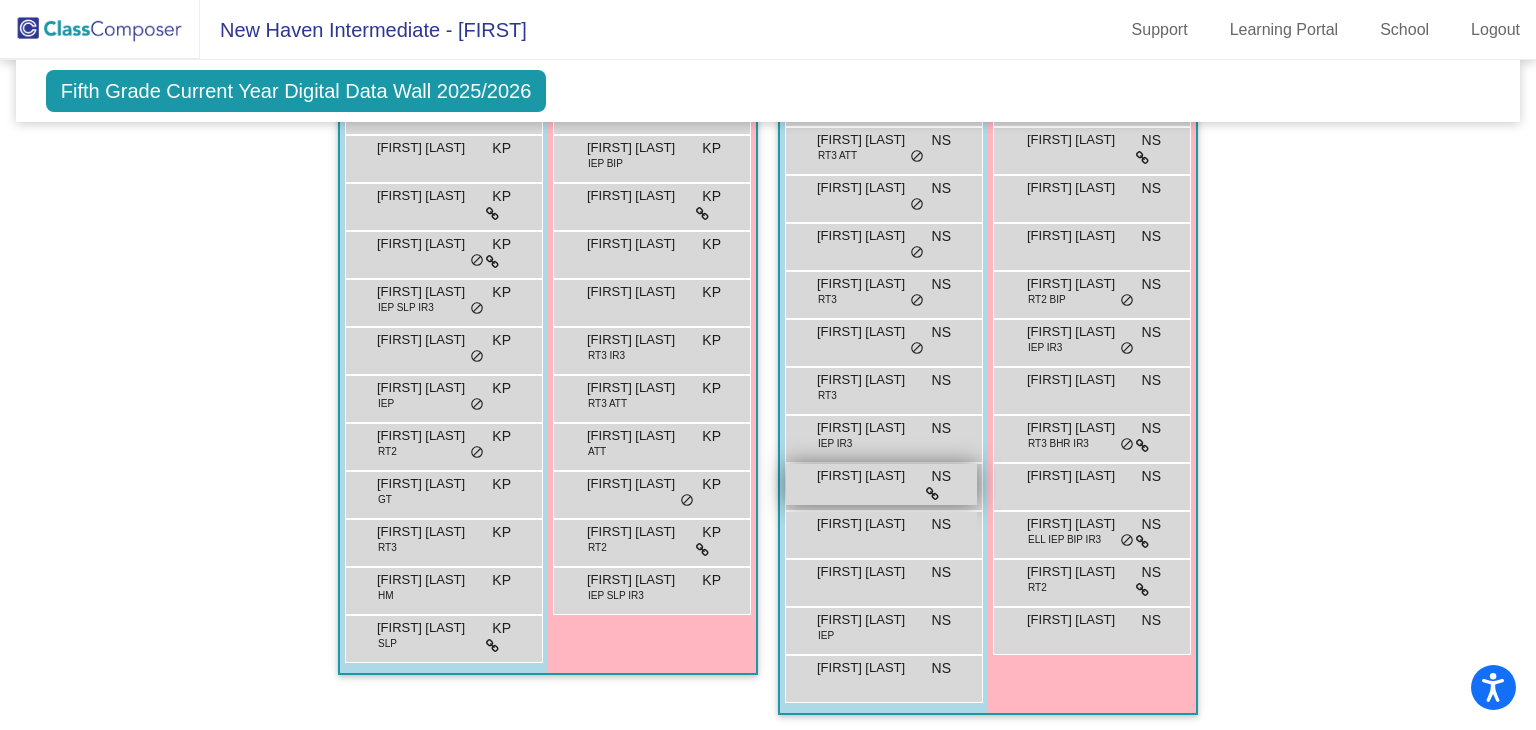 click at bounding box center [932, 494] 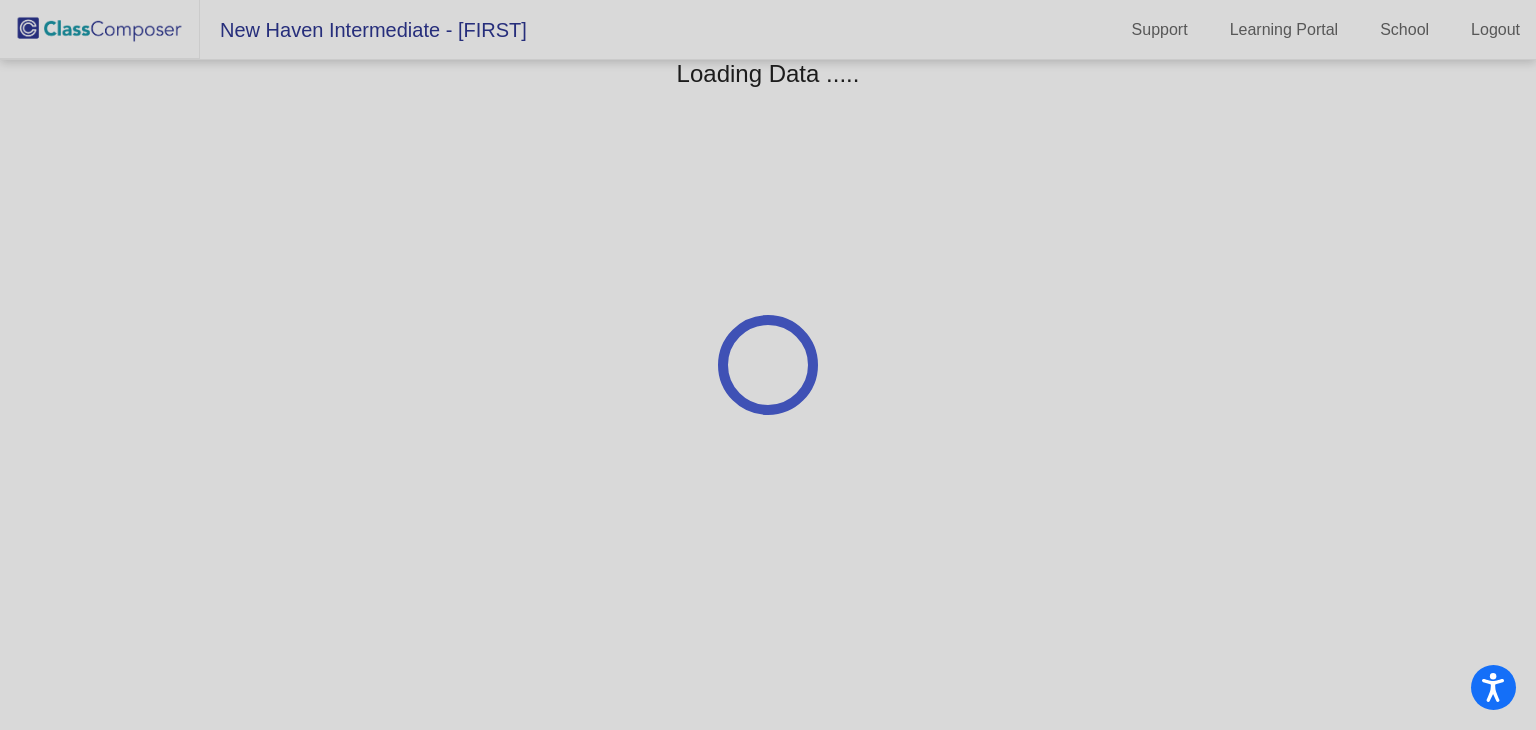 scroll, scrollTop: 0, scrollLeft: 0, axis: both 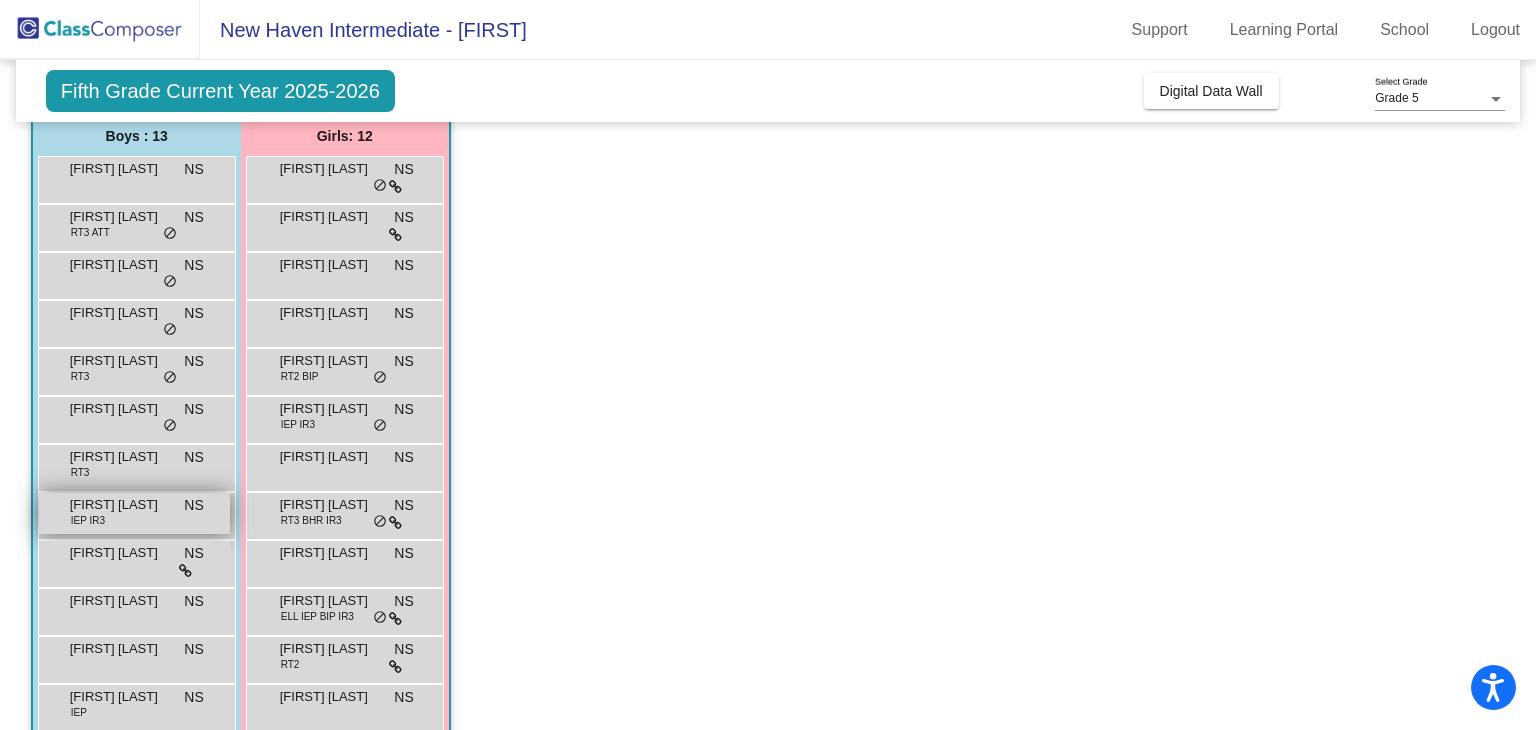 click on "Raymond Witte" at bounding box center [120, 505] 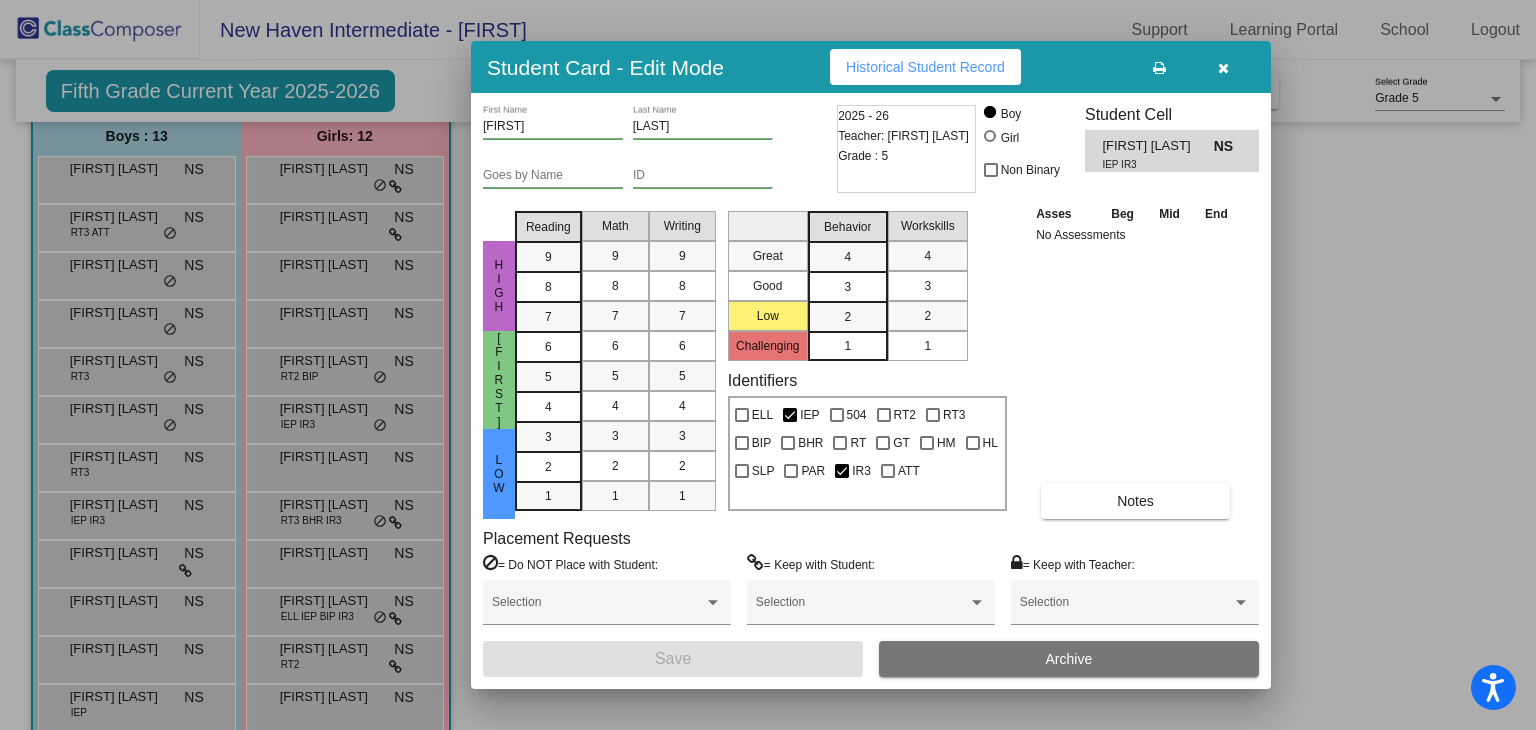 click at bounding box center [1223, 68] 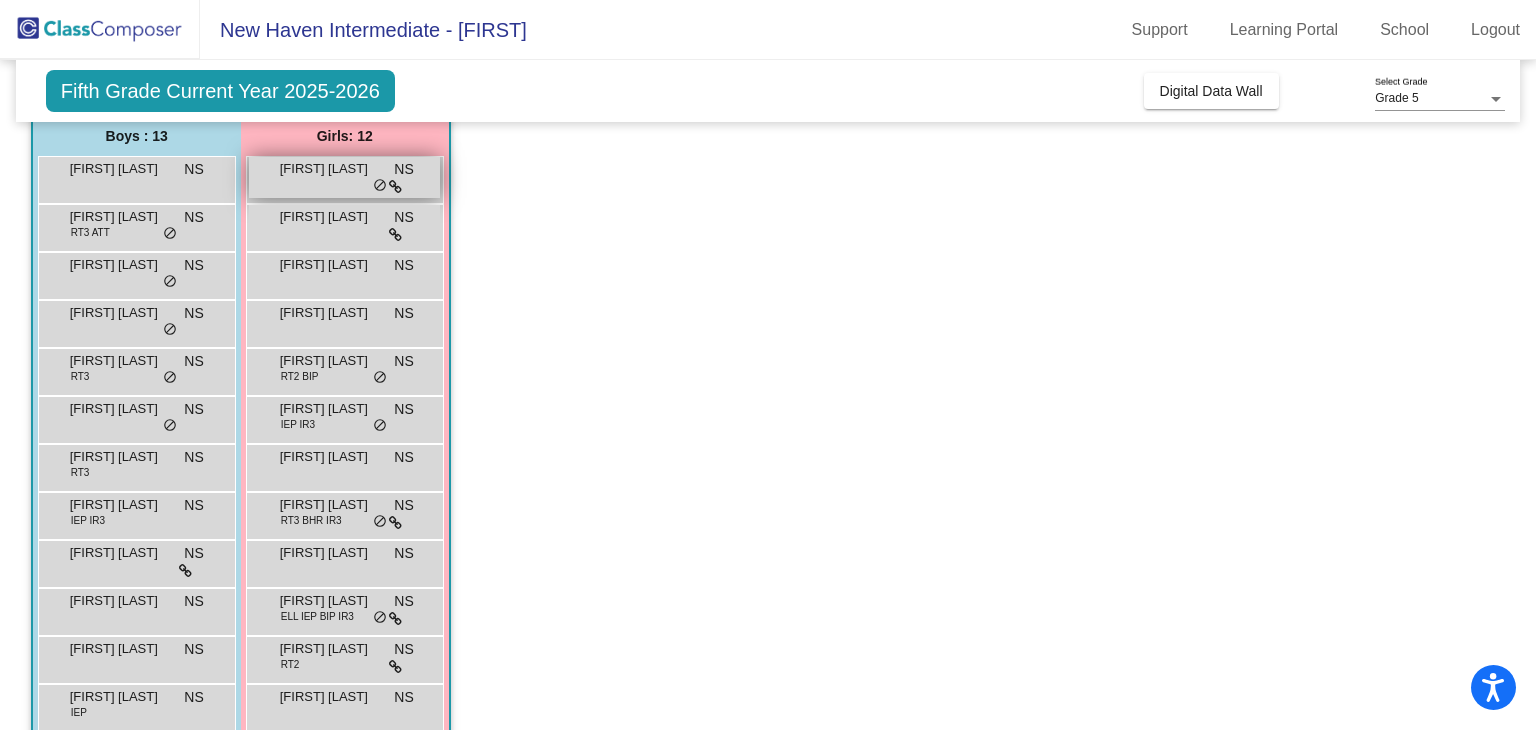 click on "do_not_disturb_alt" at bounding box center [380, 186] 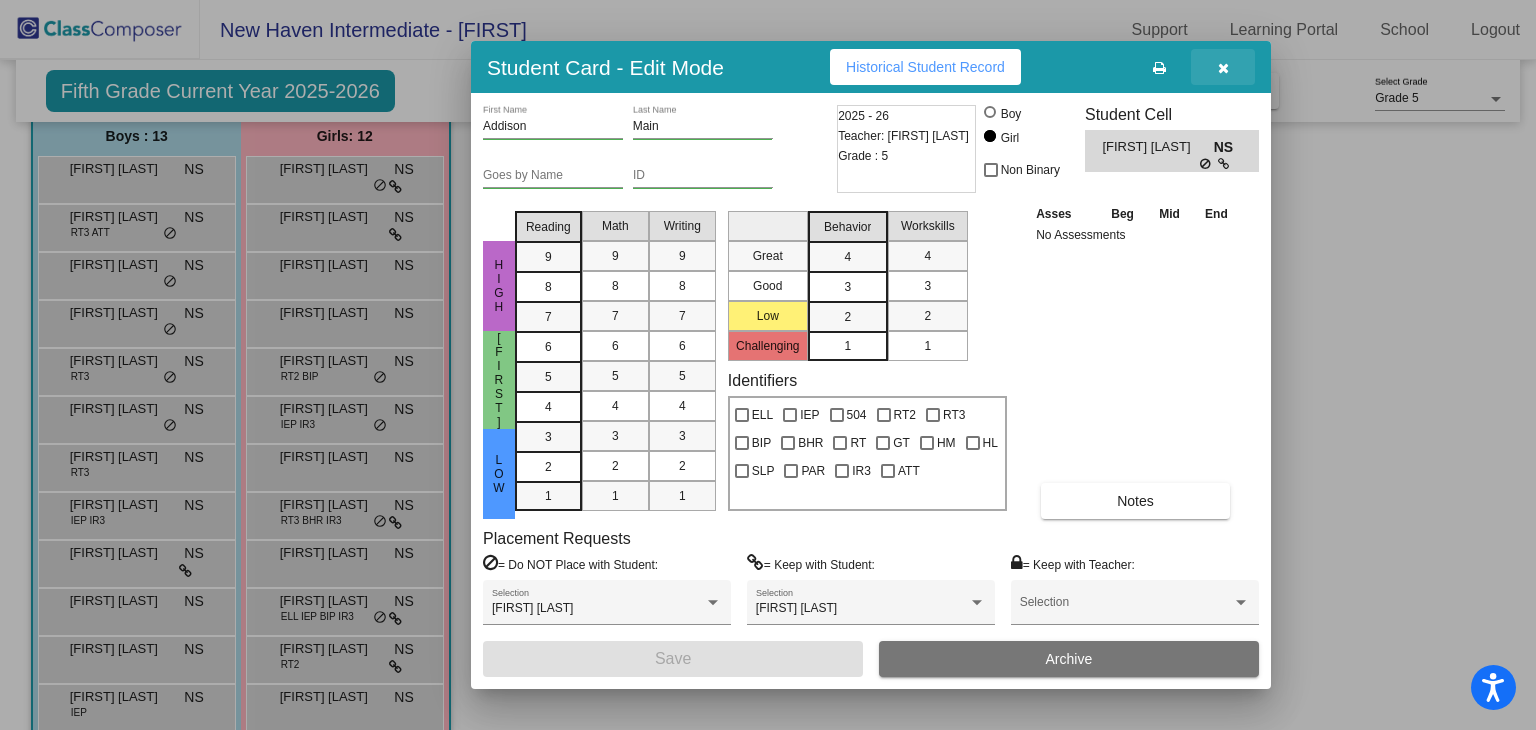 click at bounding box center [1223, 67] 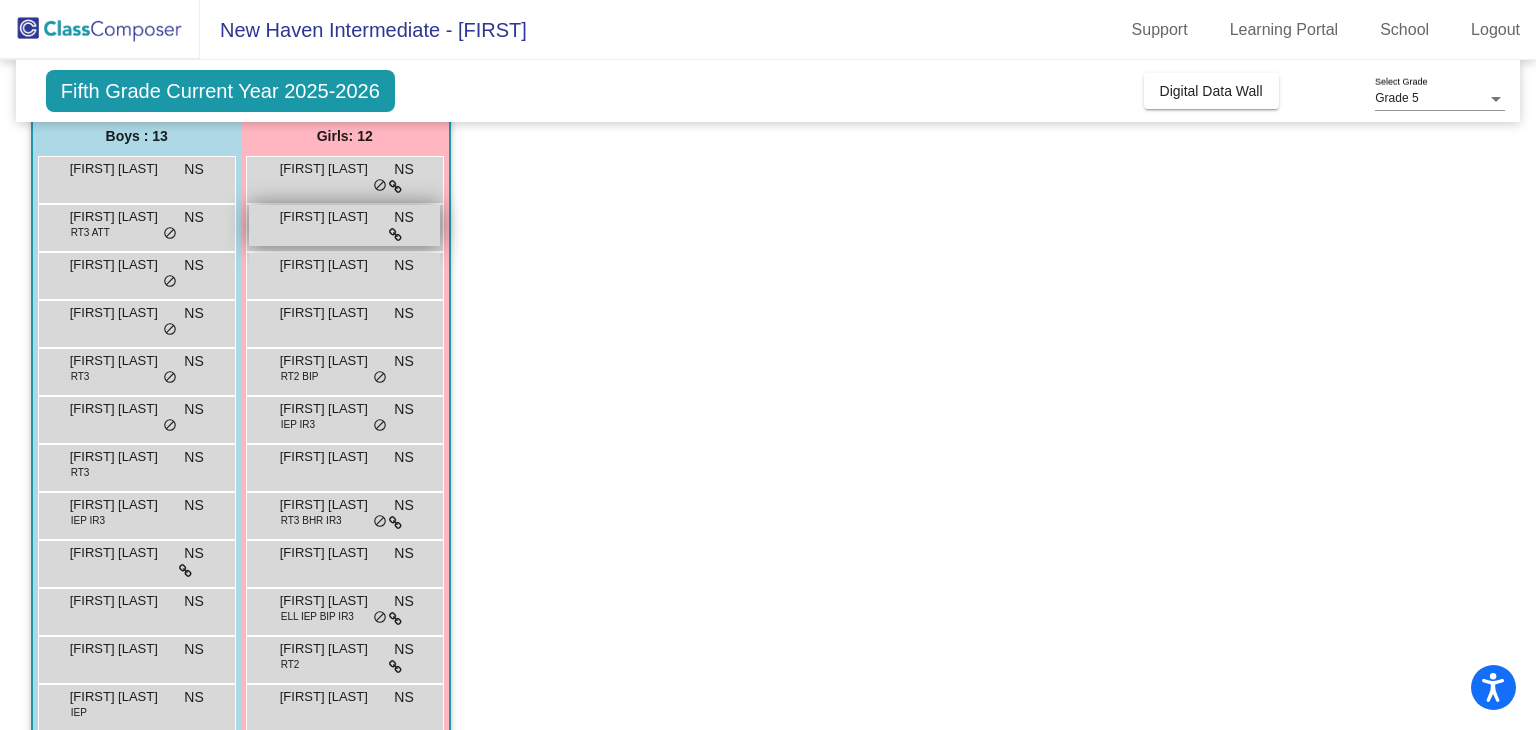 click on "Alexis Teller NS lock do_not_disturb_alt" at bounding box center (344, 225) 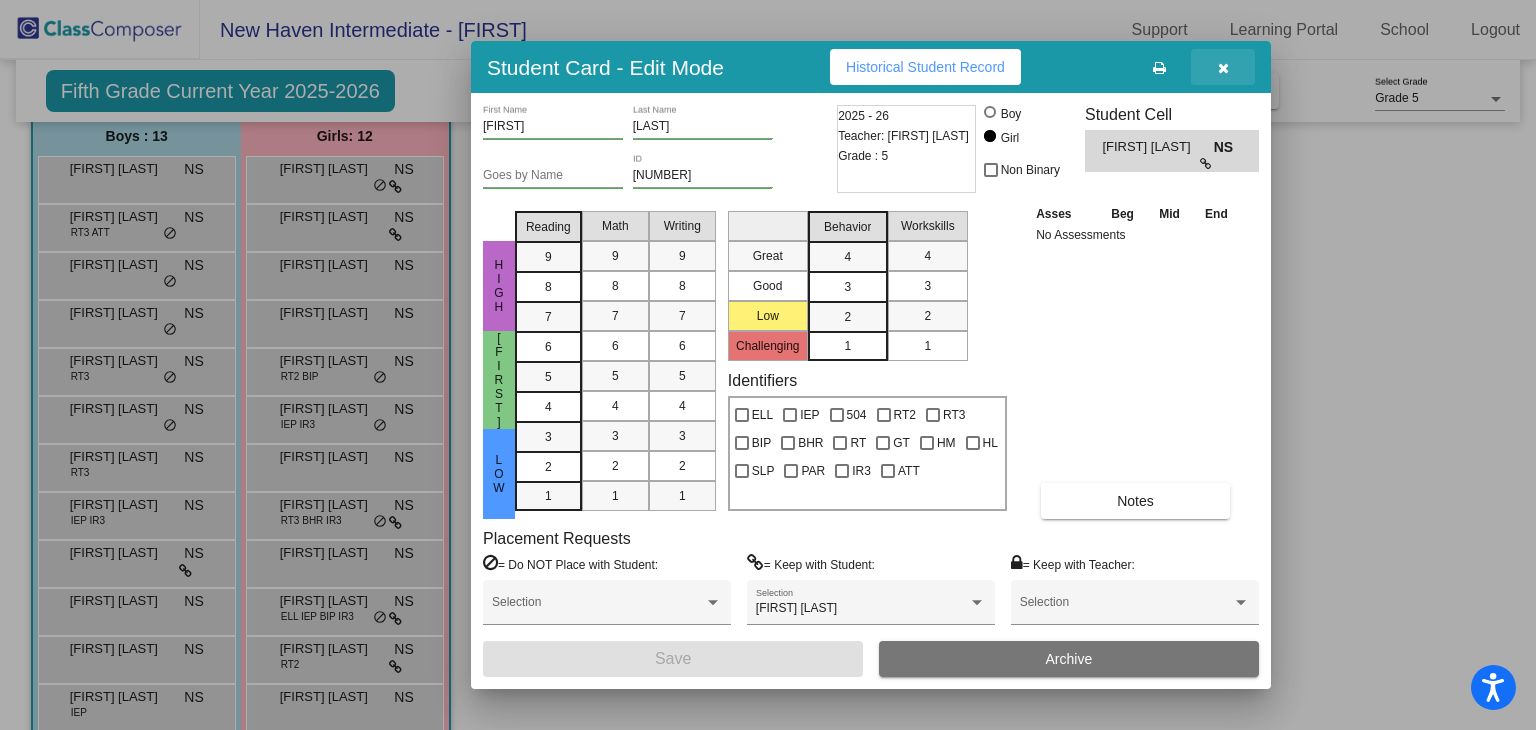 click at bounding box center (1223, 68) 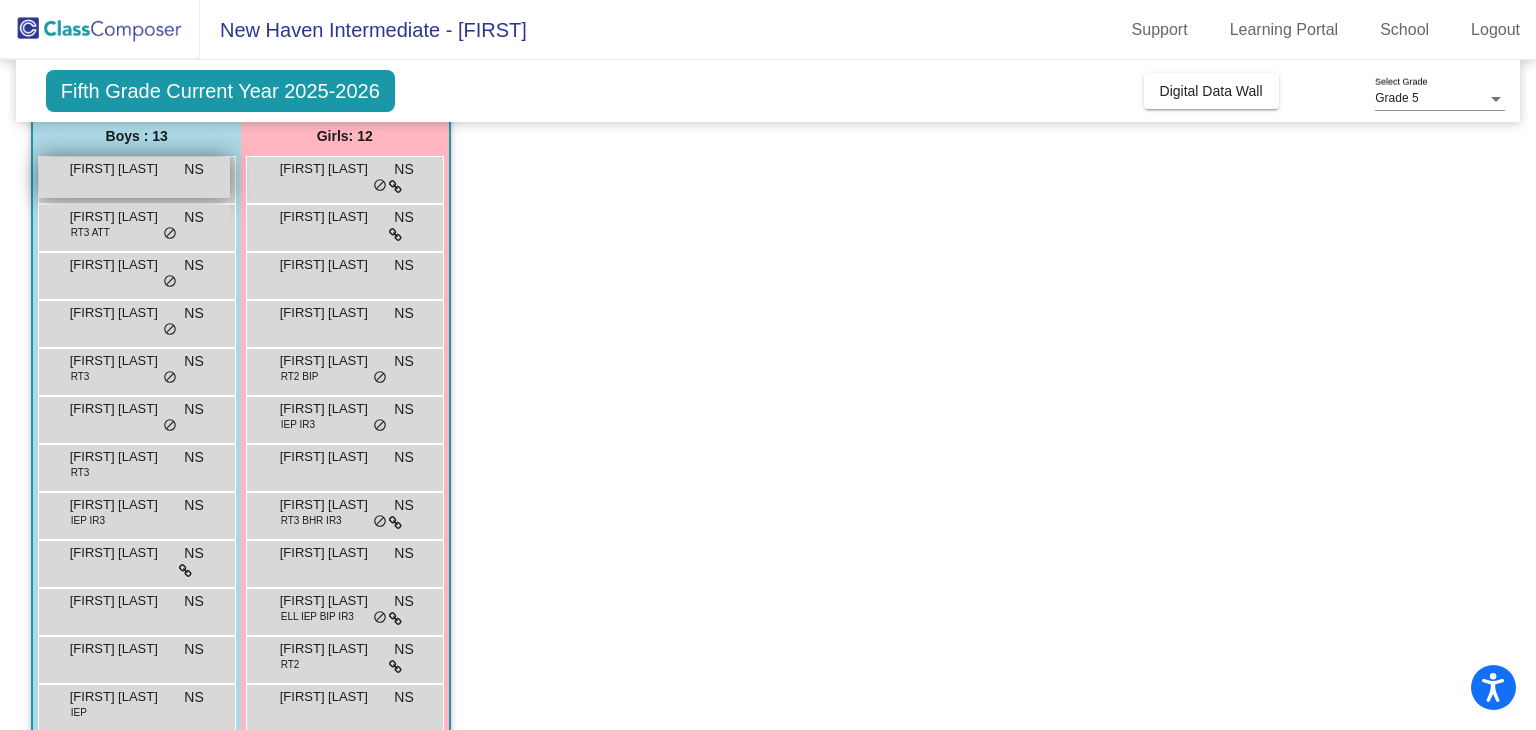 click on "[FIRST] [LAST]" at bounding box center (120, 169) 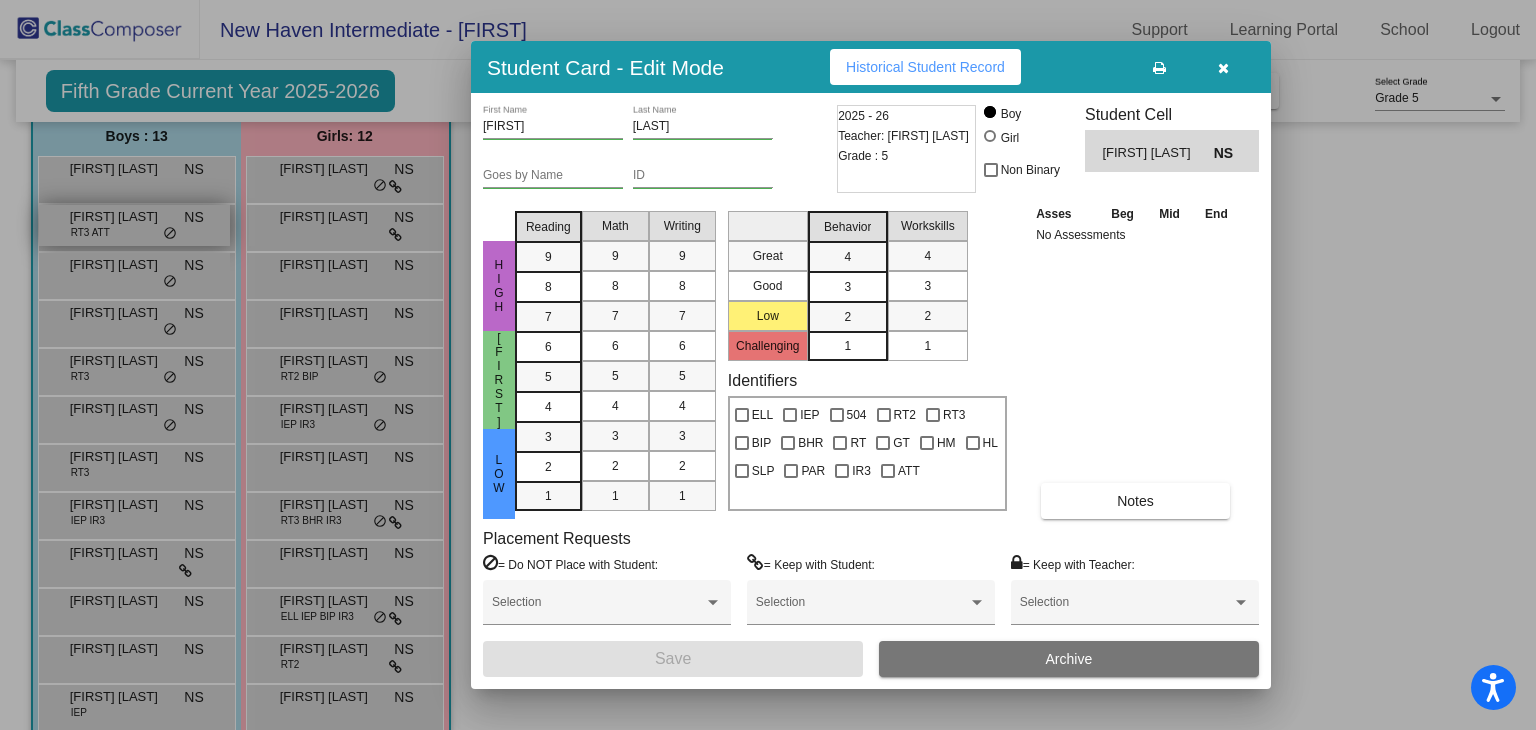 click at bounding box center [768, 365] 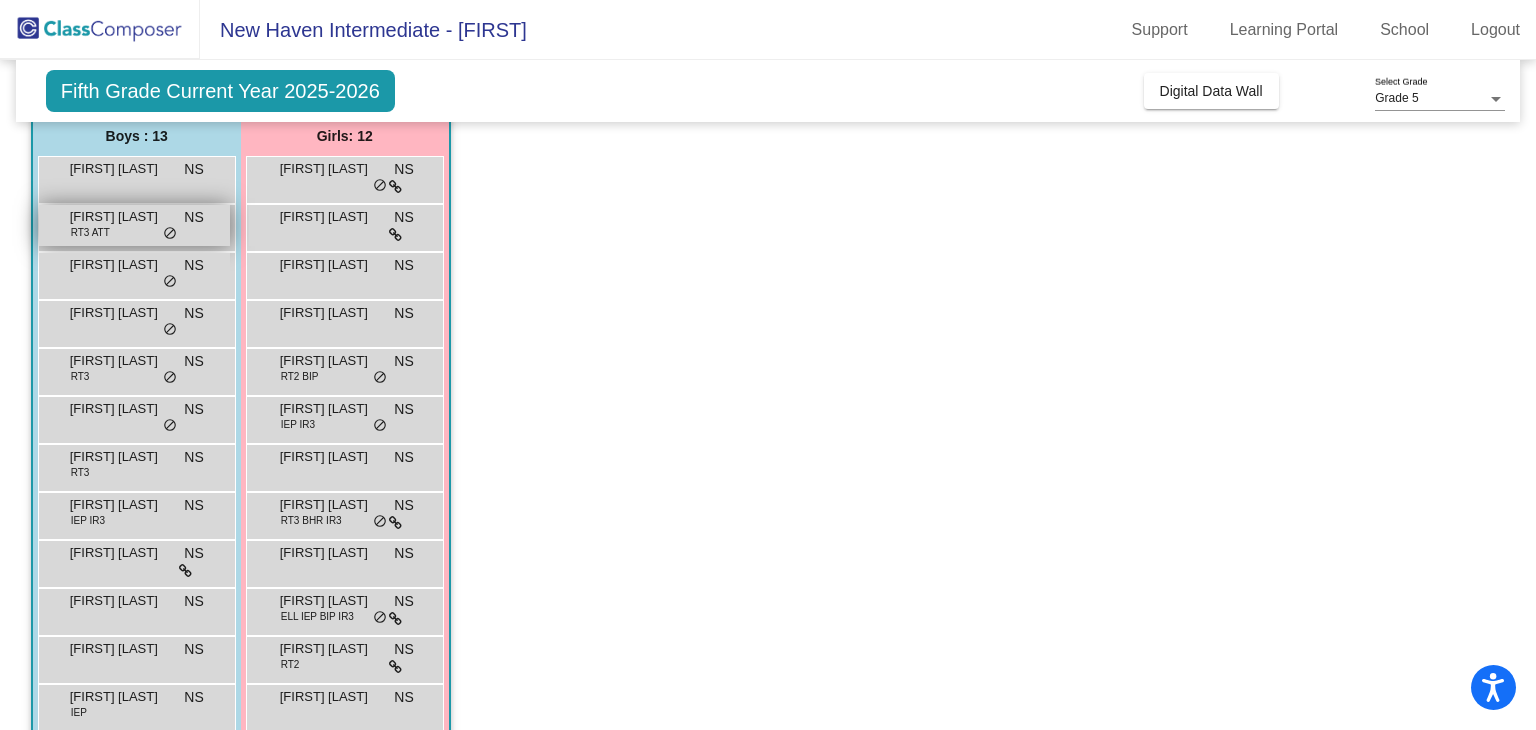 click on "German Escobar RT3 ATT NS lock do_not_disturb_alt" at bounding box center [134, 225] 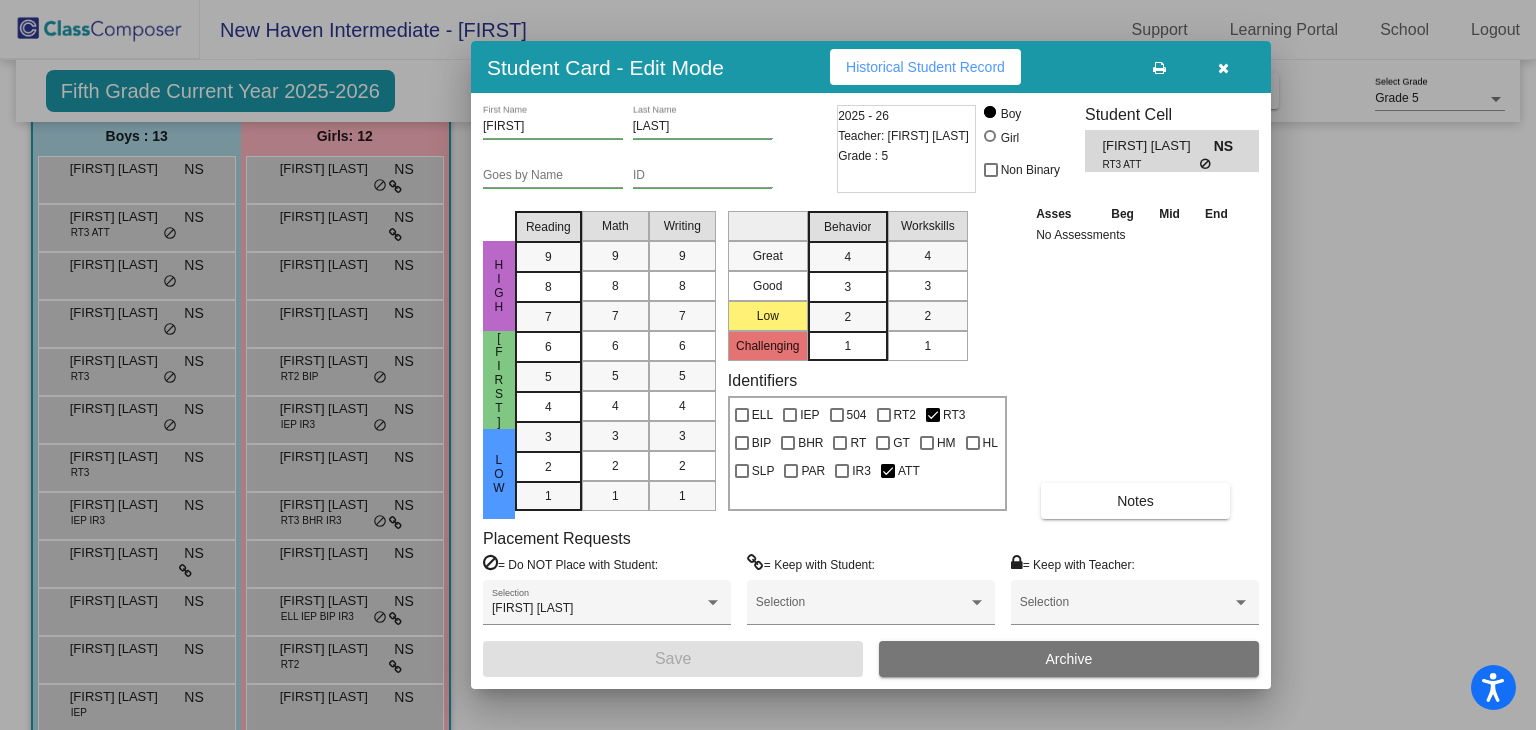 click at bounding box center [768, 365] 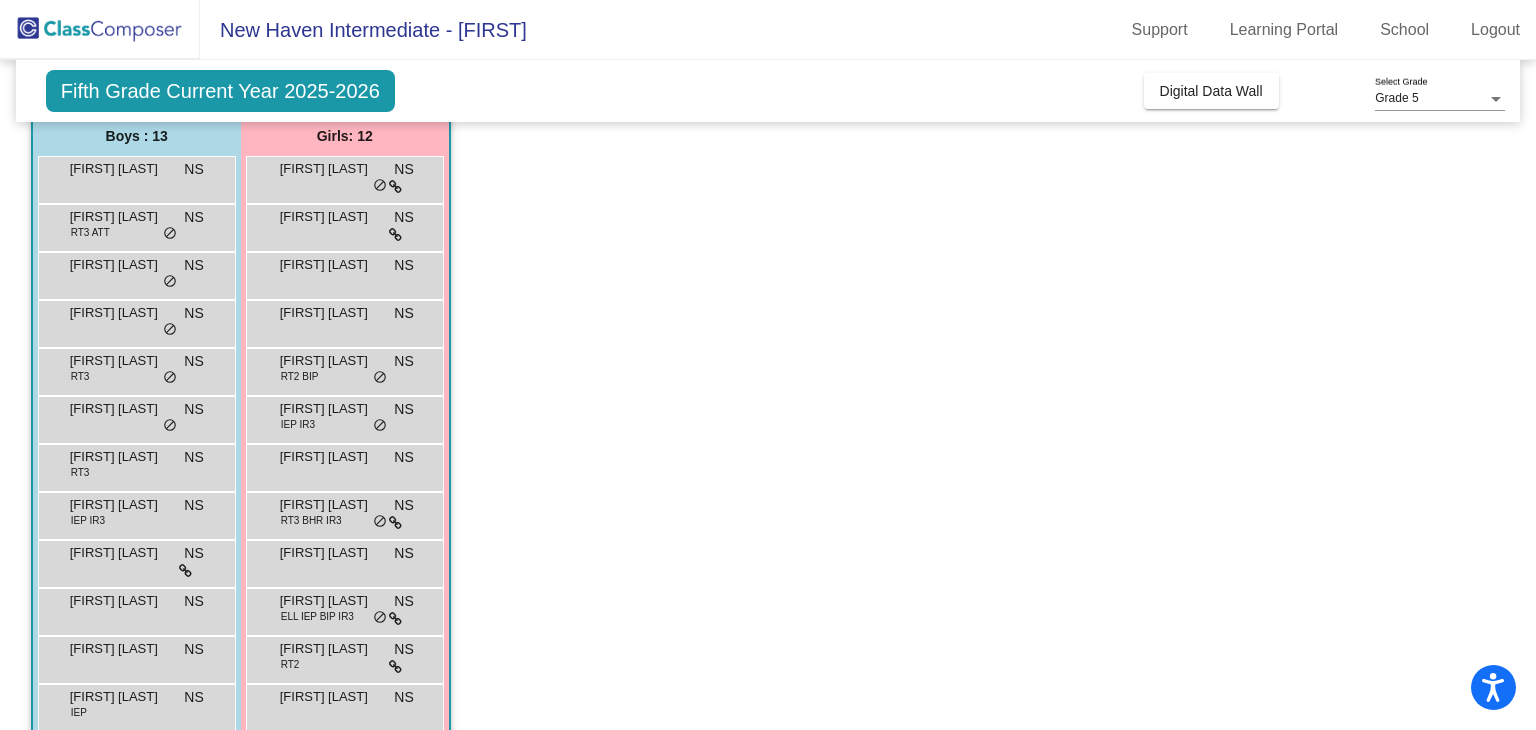 click on "[FIRST] [LAST]" at bounding box center [120, 169] 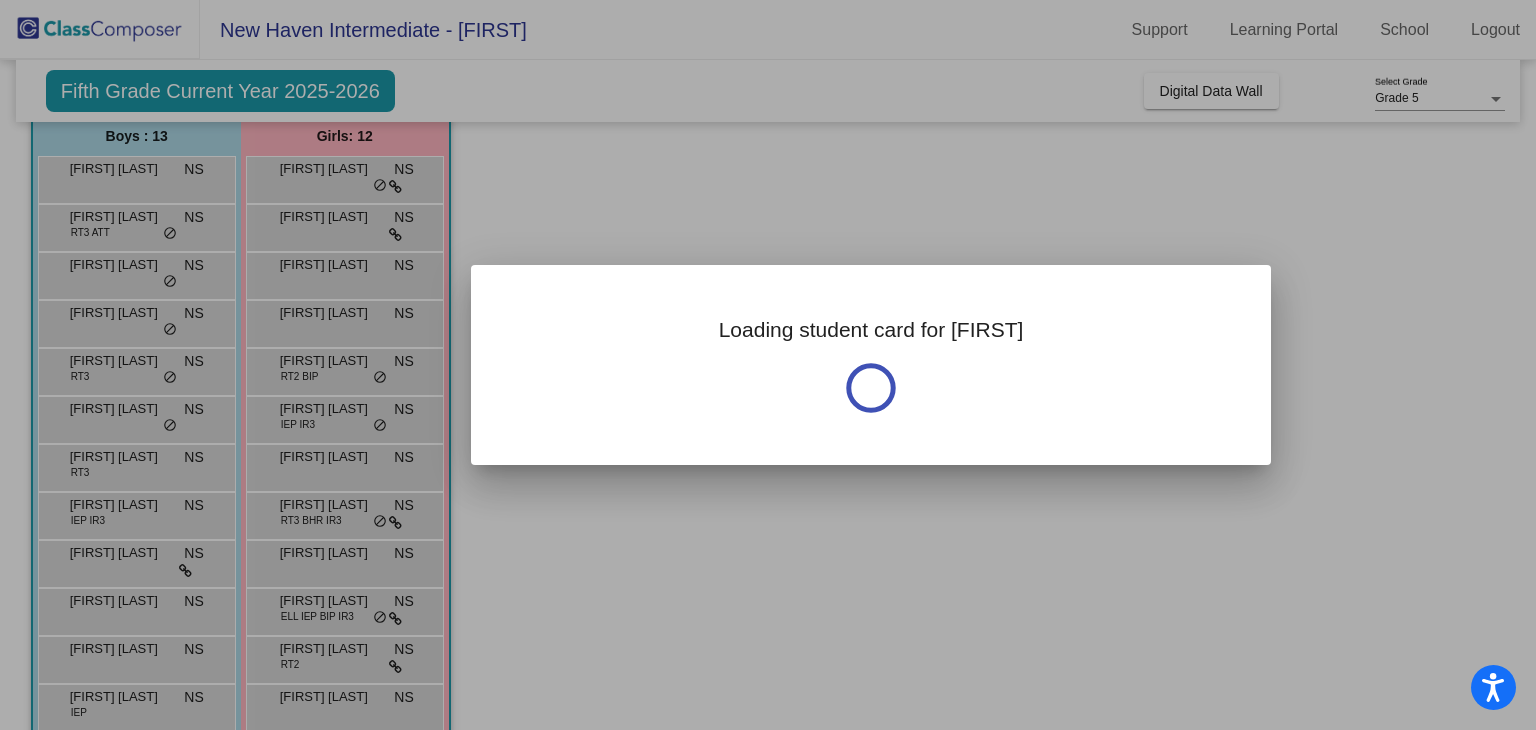 click at bounding box center (768, 365) 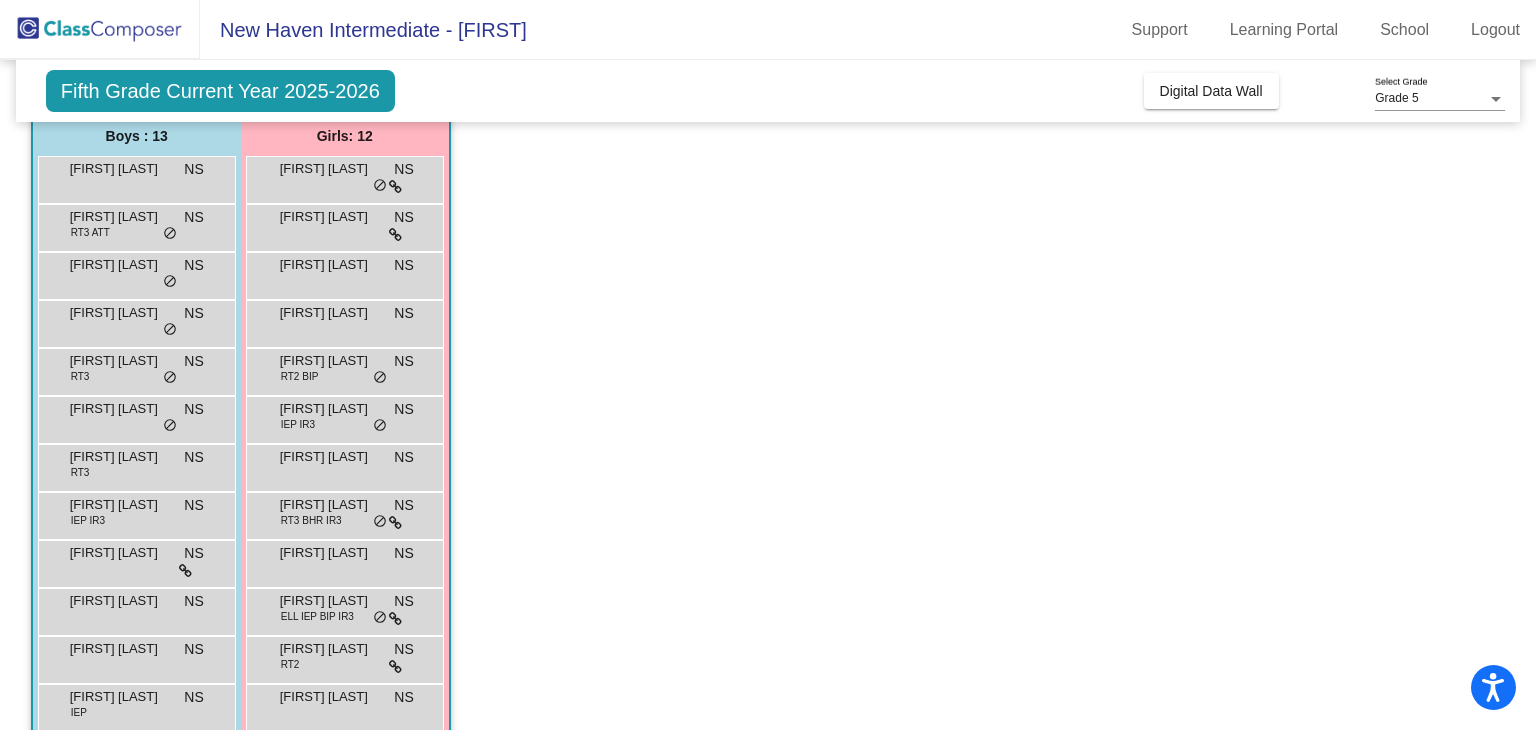 click on "[FIRST] [LAST]" at bounding box center [120, 169] 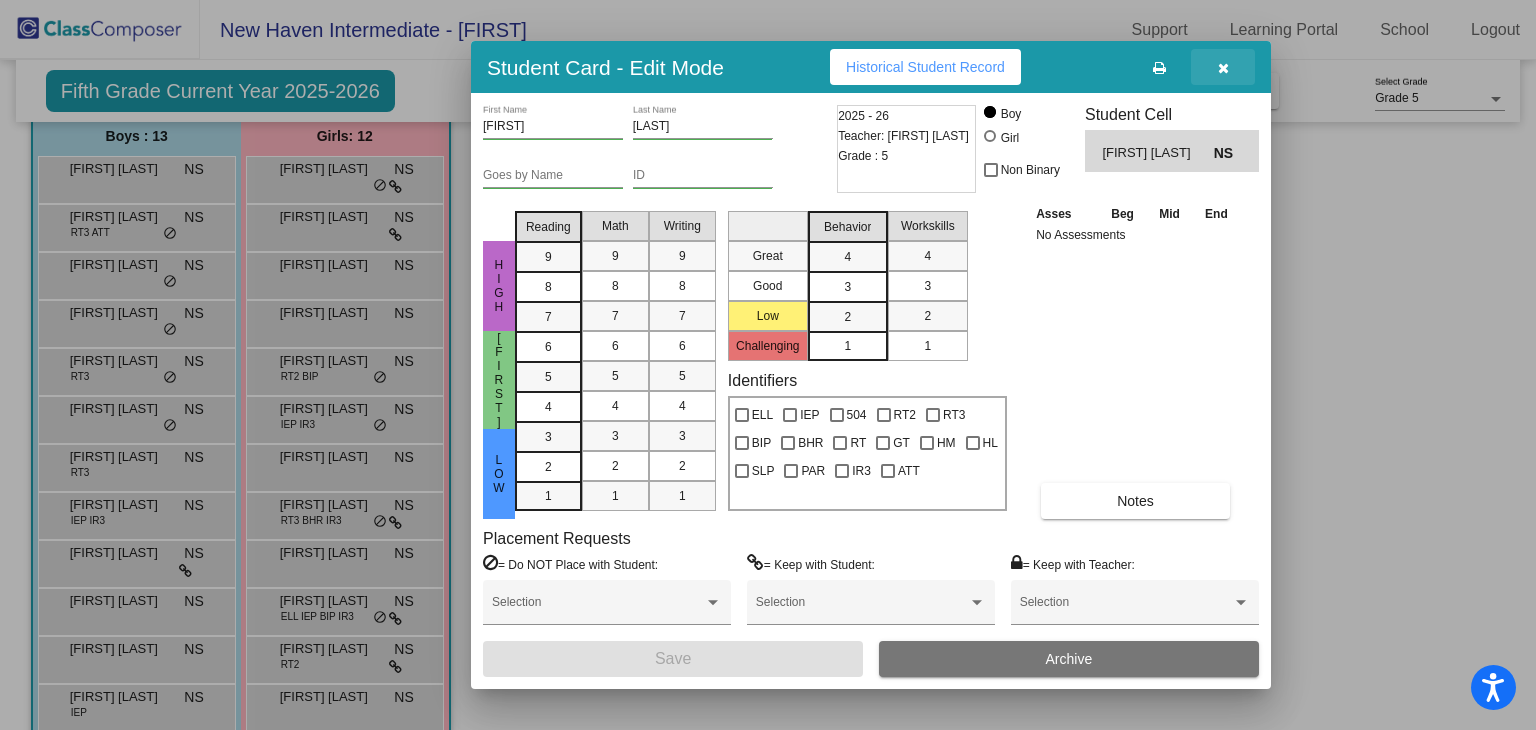 click at bounding box center [1223, 68] 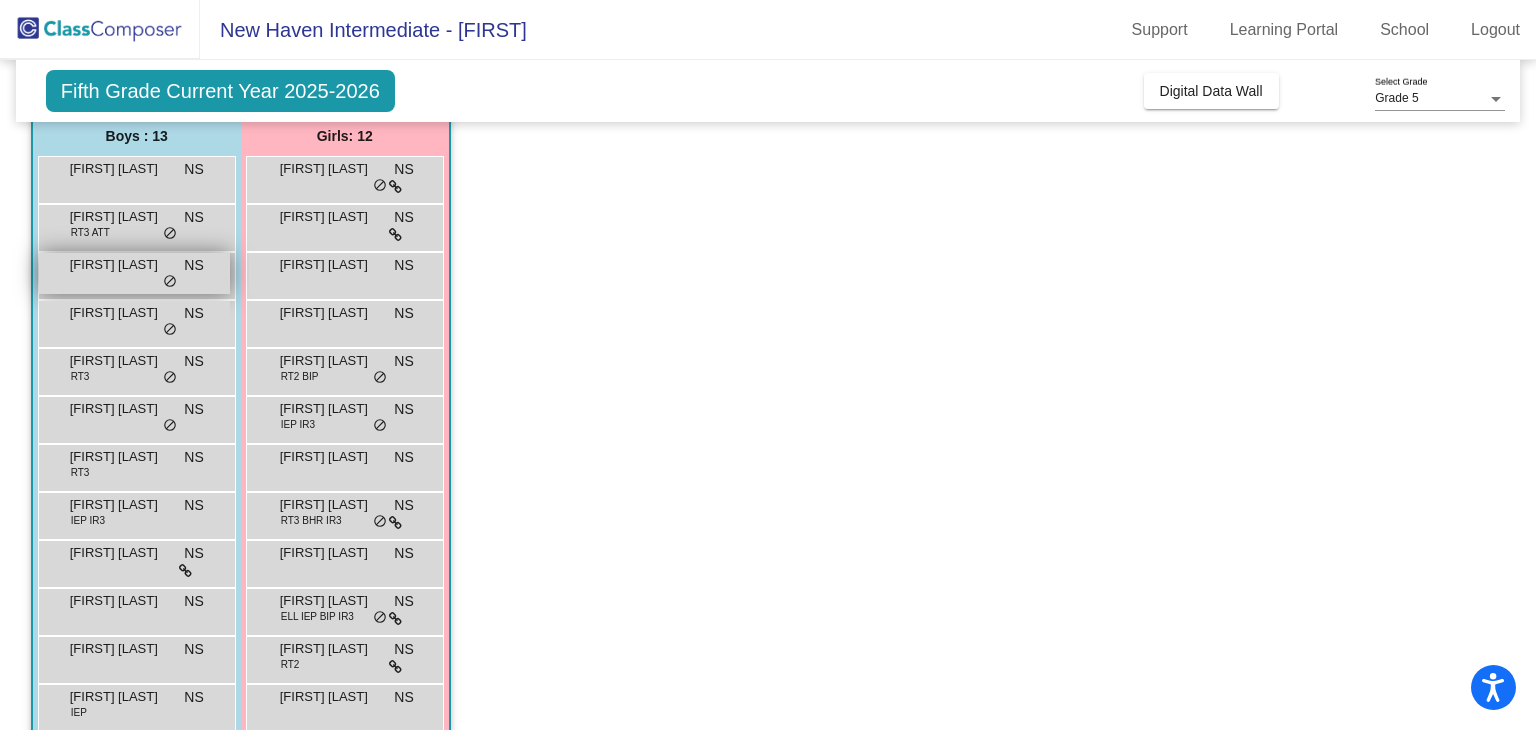 click on "[FIRST] [LAST]" at bounding box center [120, 265] 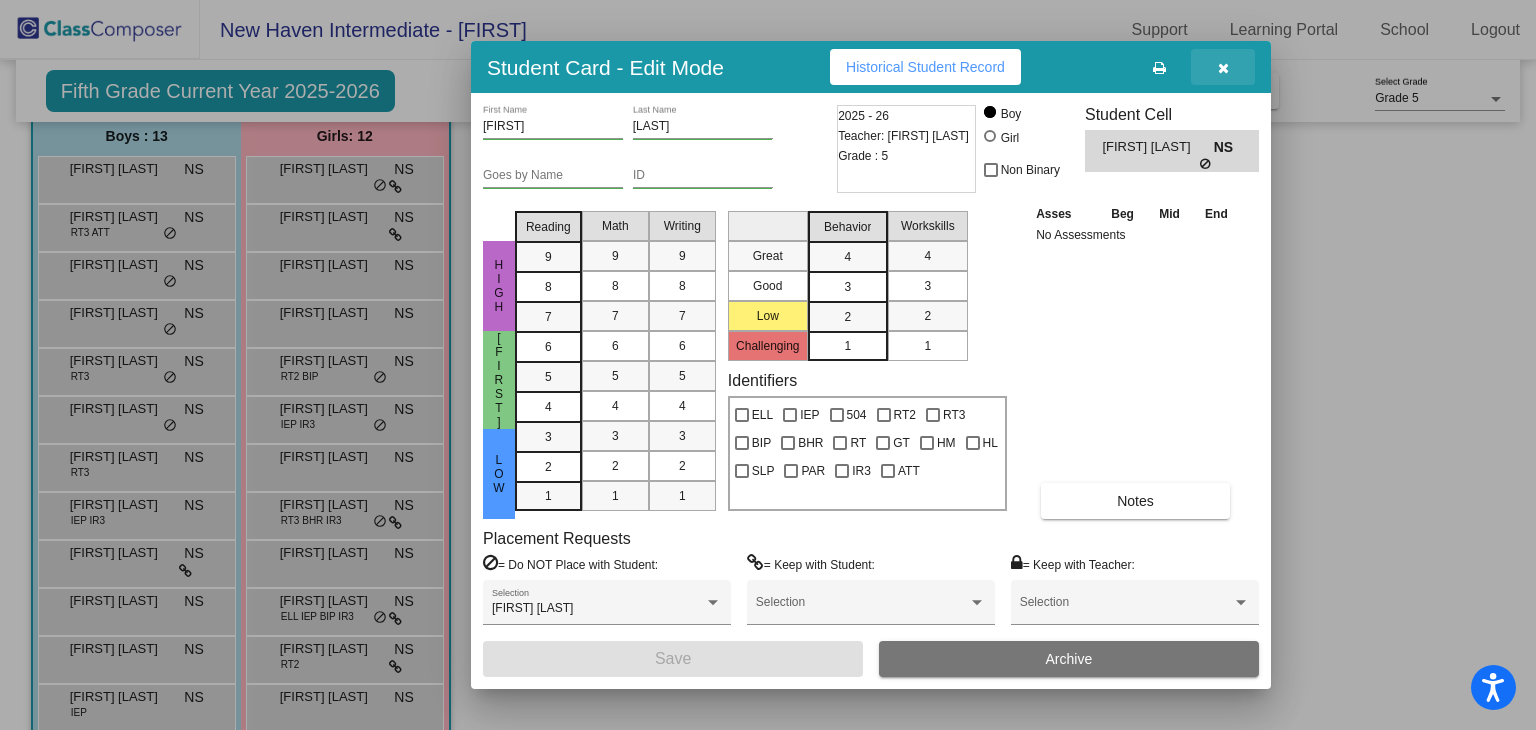 click at bounding box center [1223, 67] 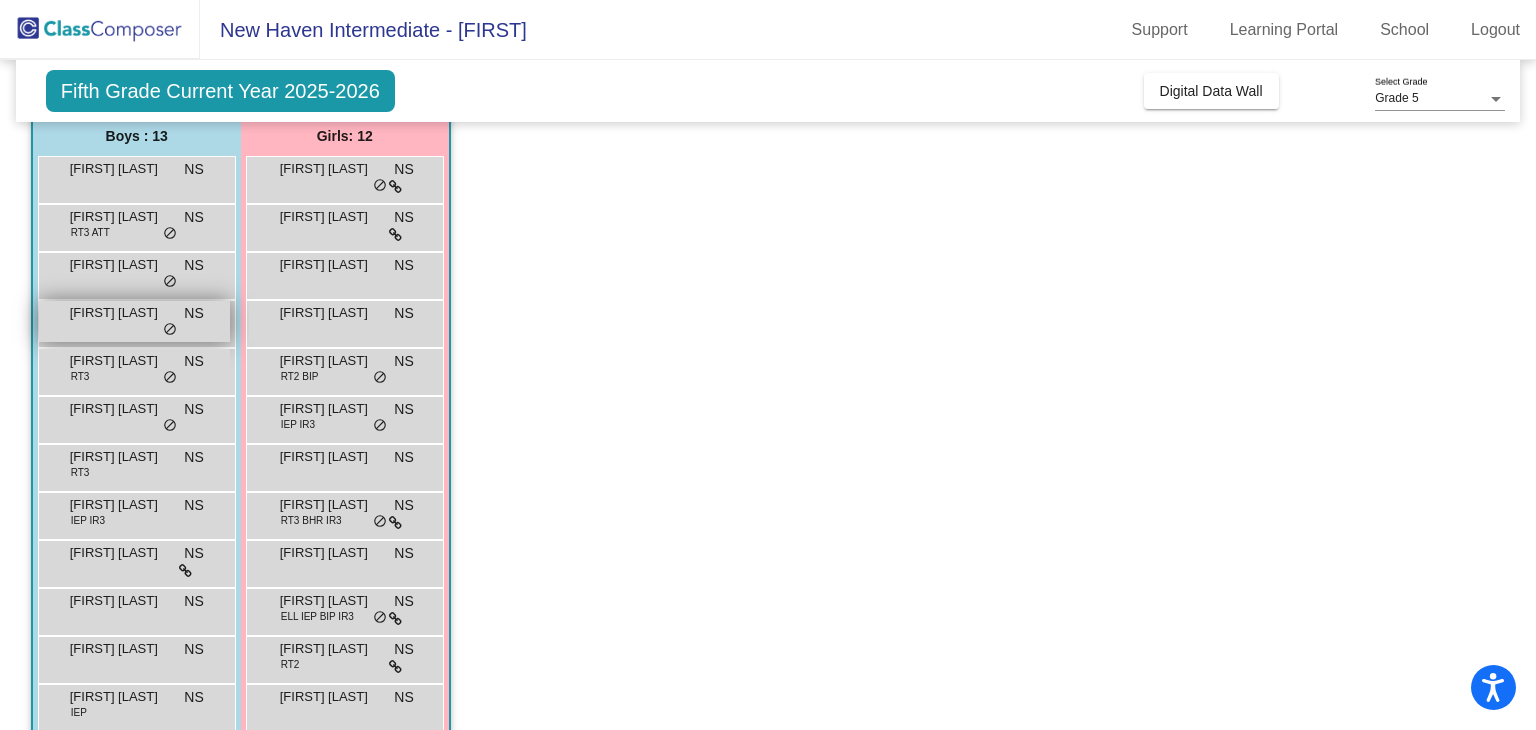 click on "[FIRST] [LAST]" at bounding box center [120, 313] 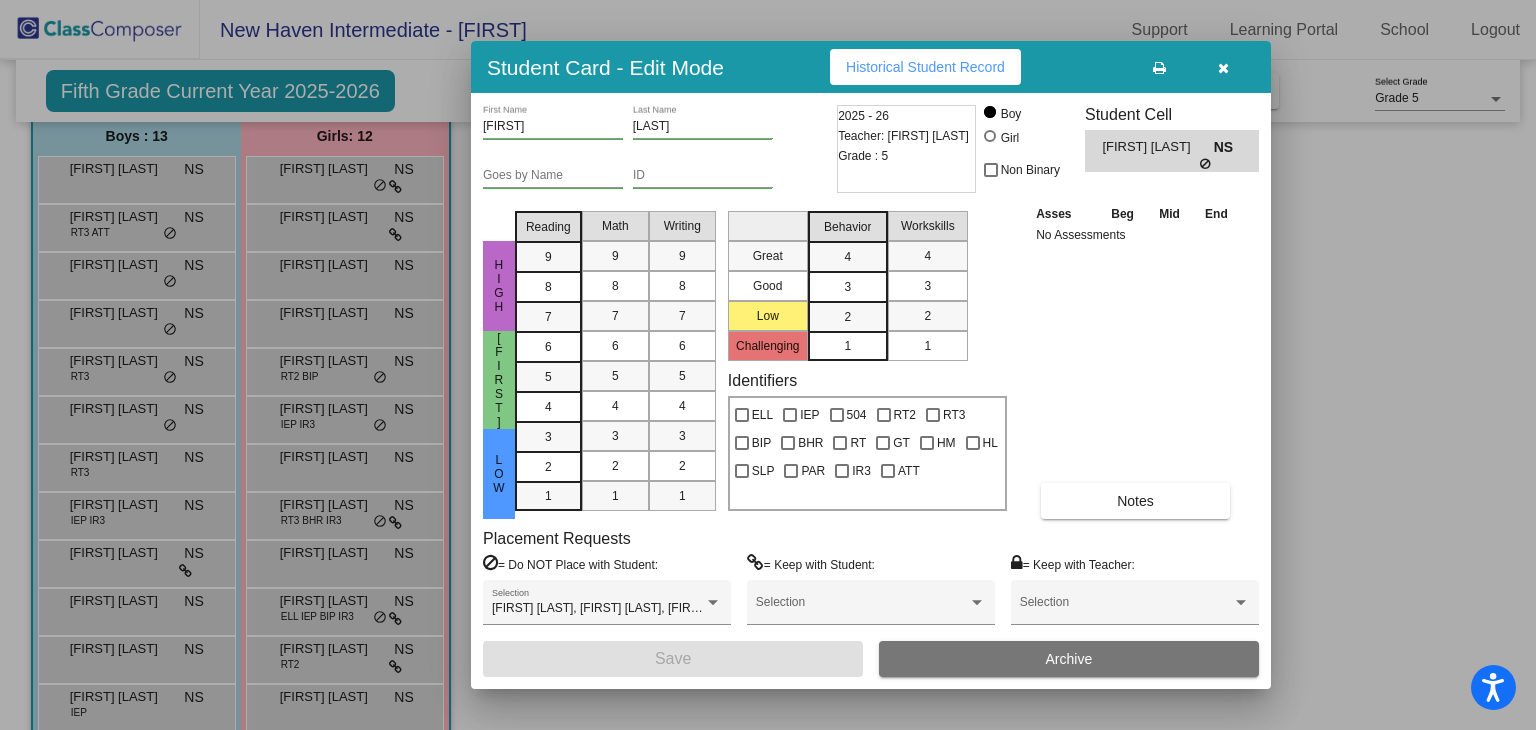 click at bounding box center (1223, 68) 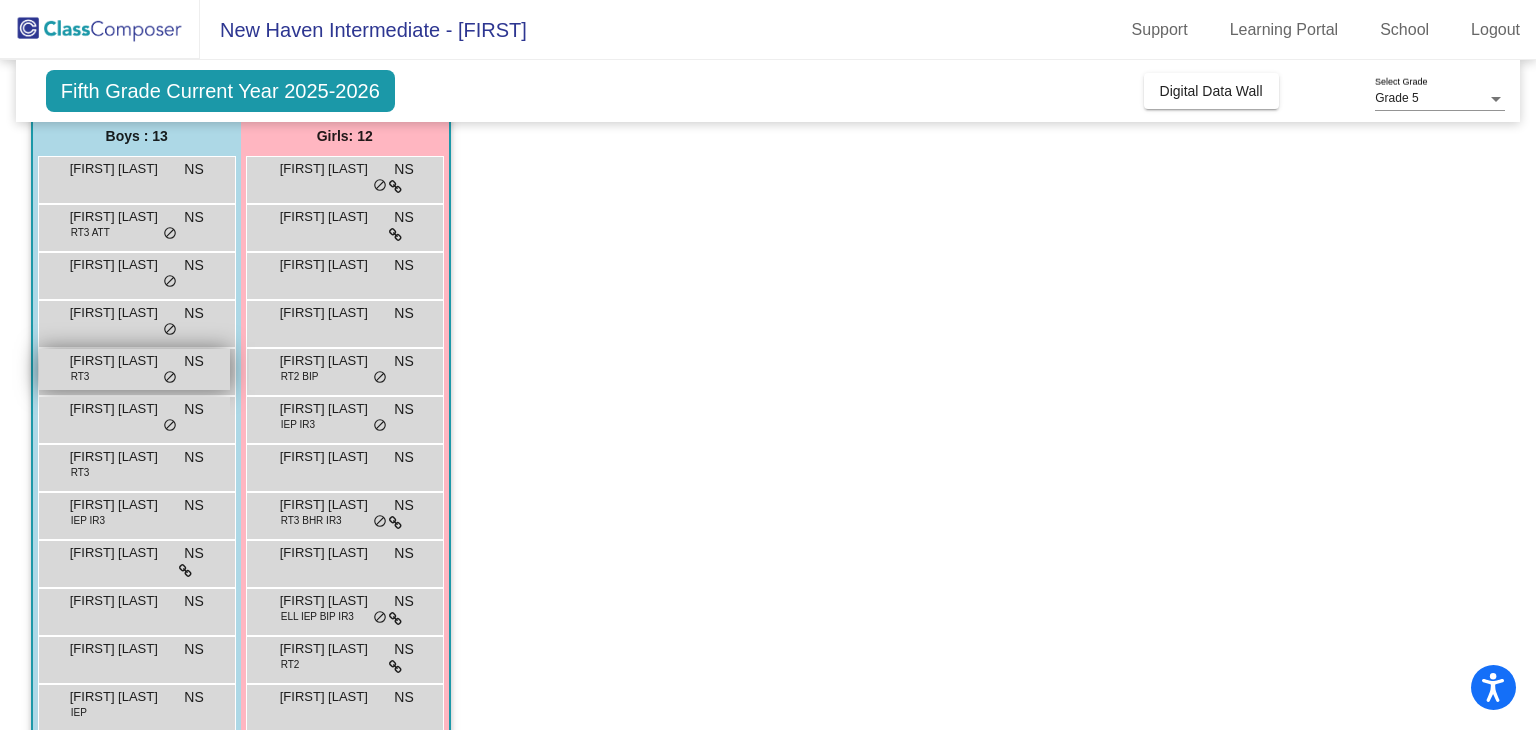 click on "Karson Russell RT3 NS lock do_not_disturb_alt" at bounding box center [134, 369] 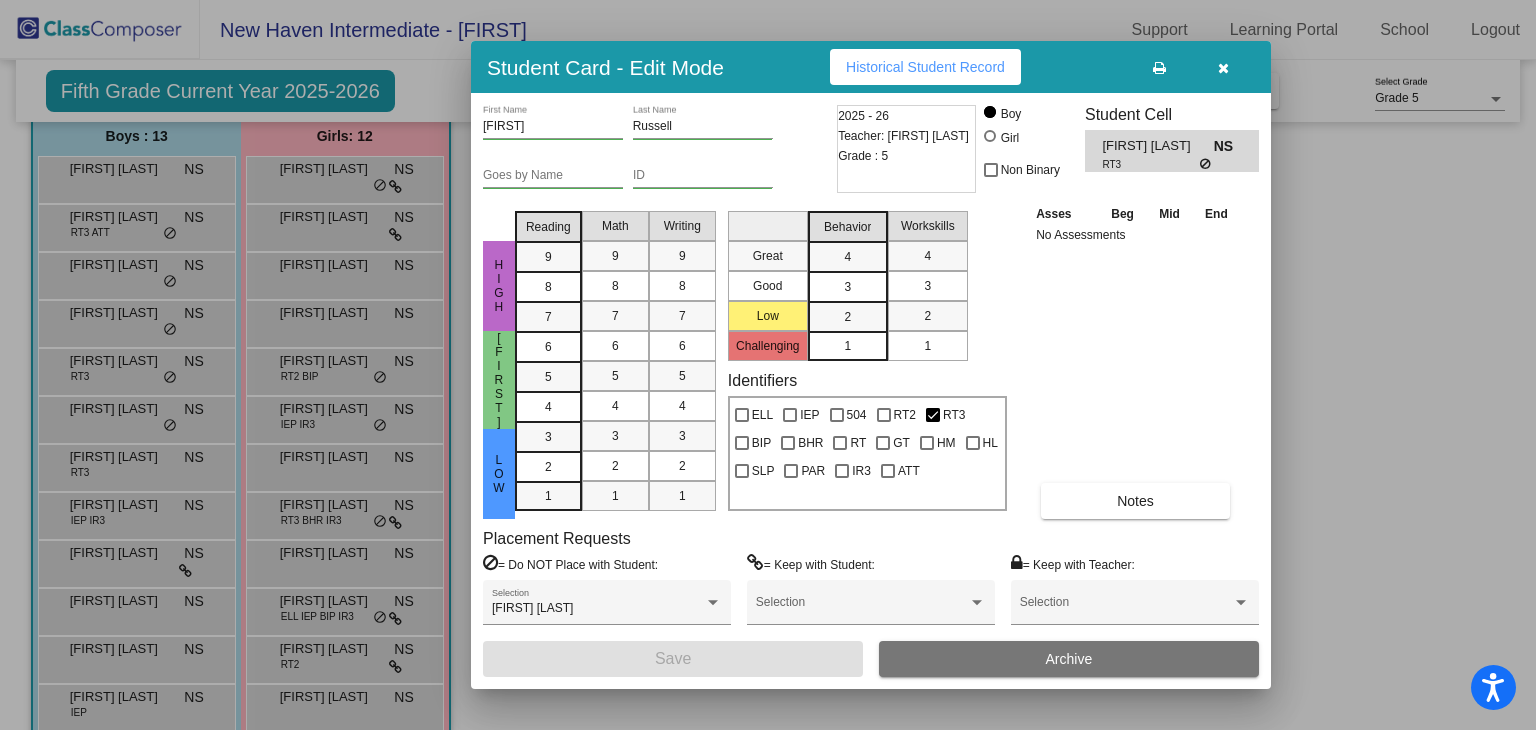 click at bounding box center [1223, 68] 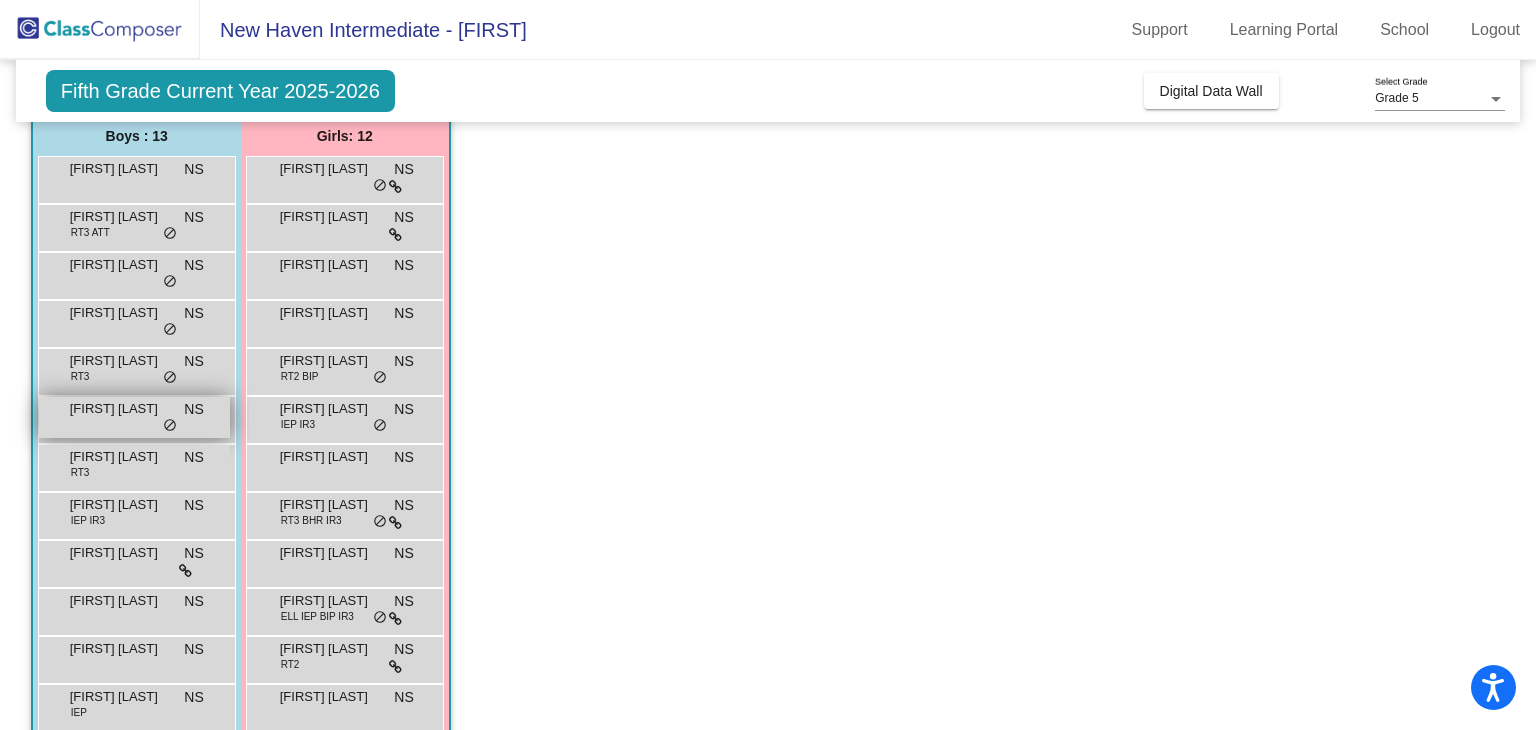 click on "[FIRST] [LAST]" at bounding box center [120, 409] 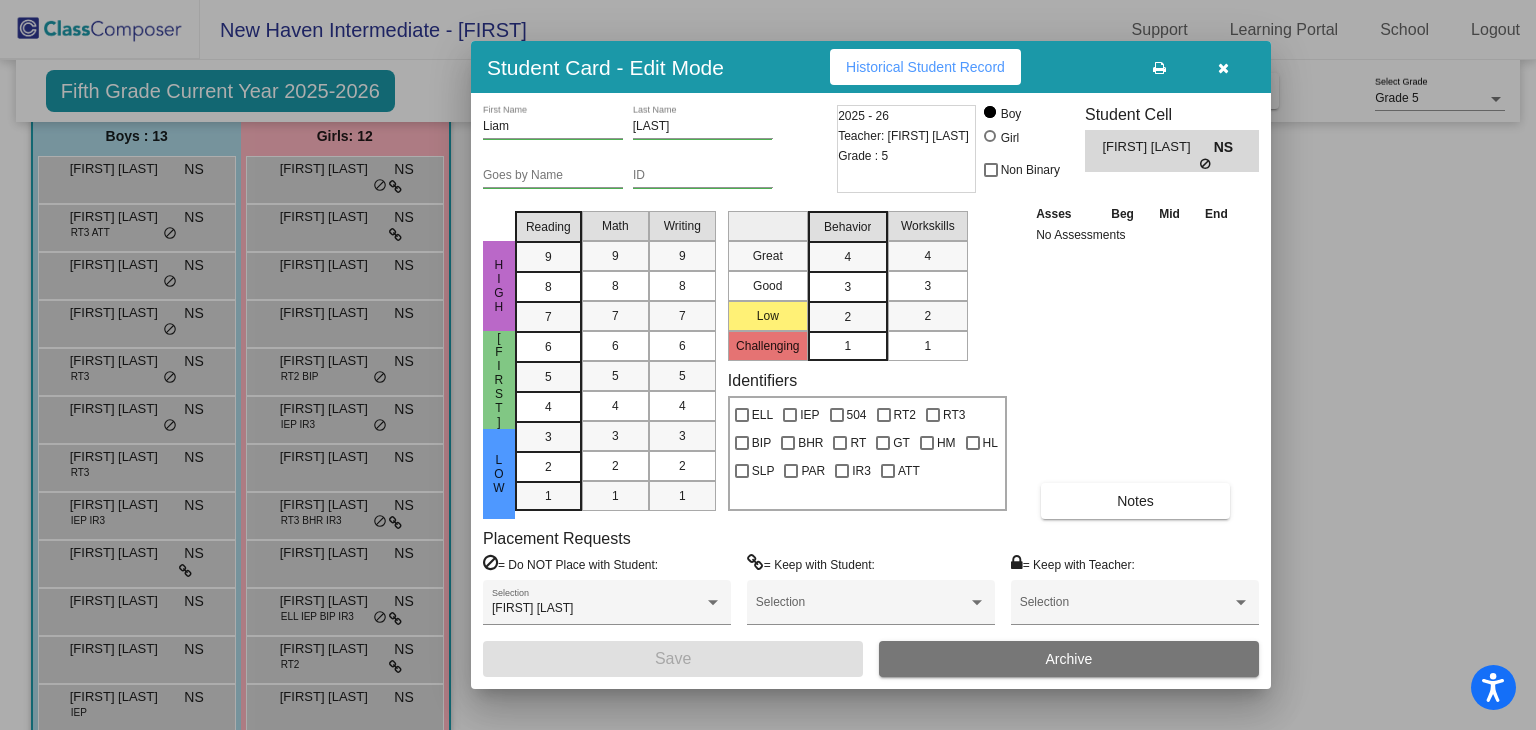 click at bounding box center (768, 365) 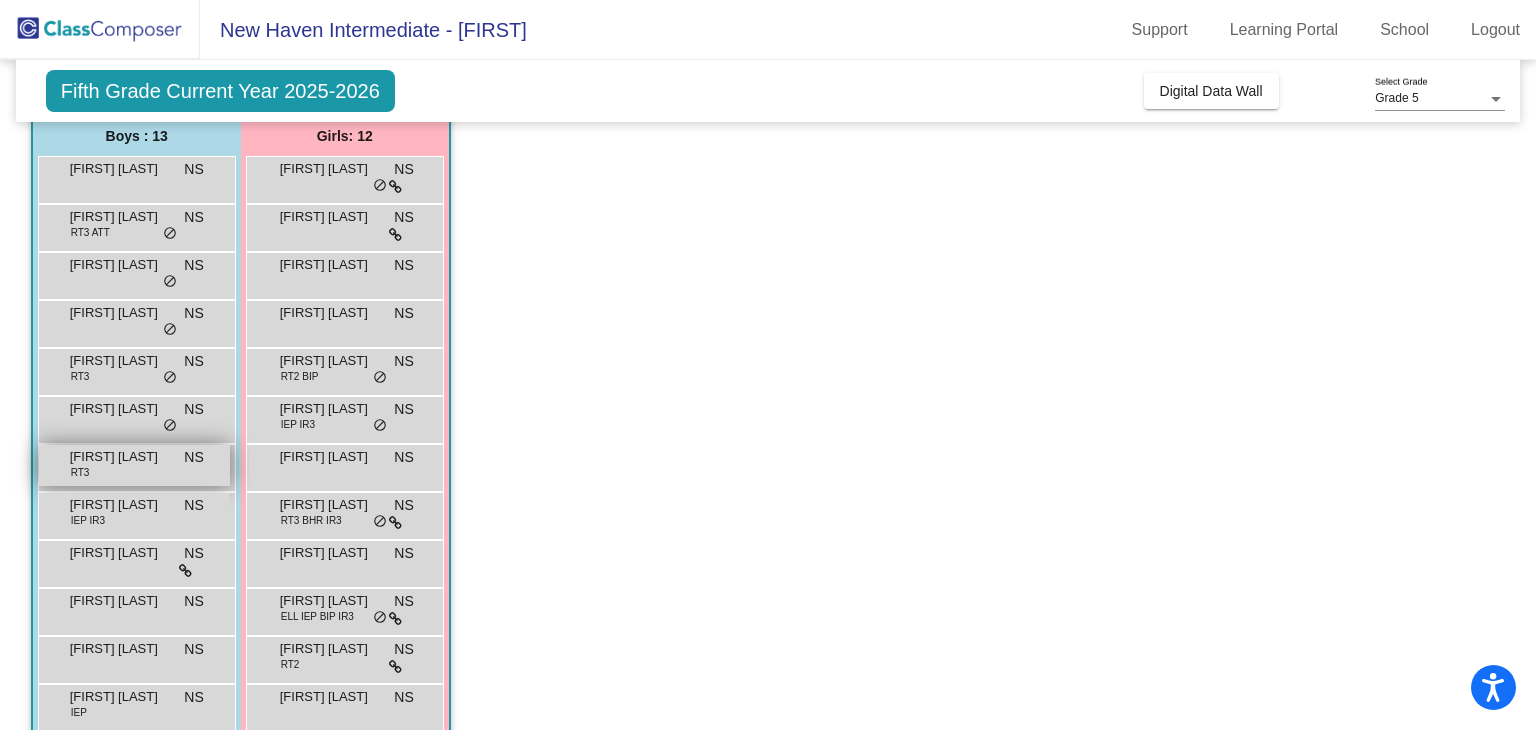 click on "Major Sanders RT3 NS lock do_not_disturb_alt" at bounding box center [134, 465] 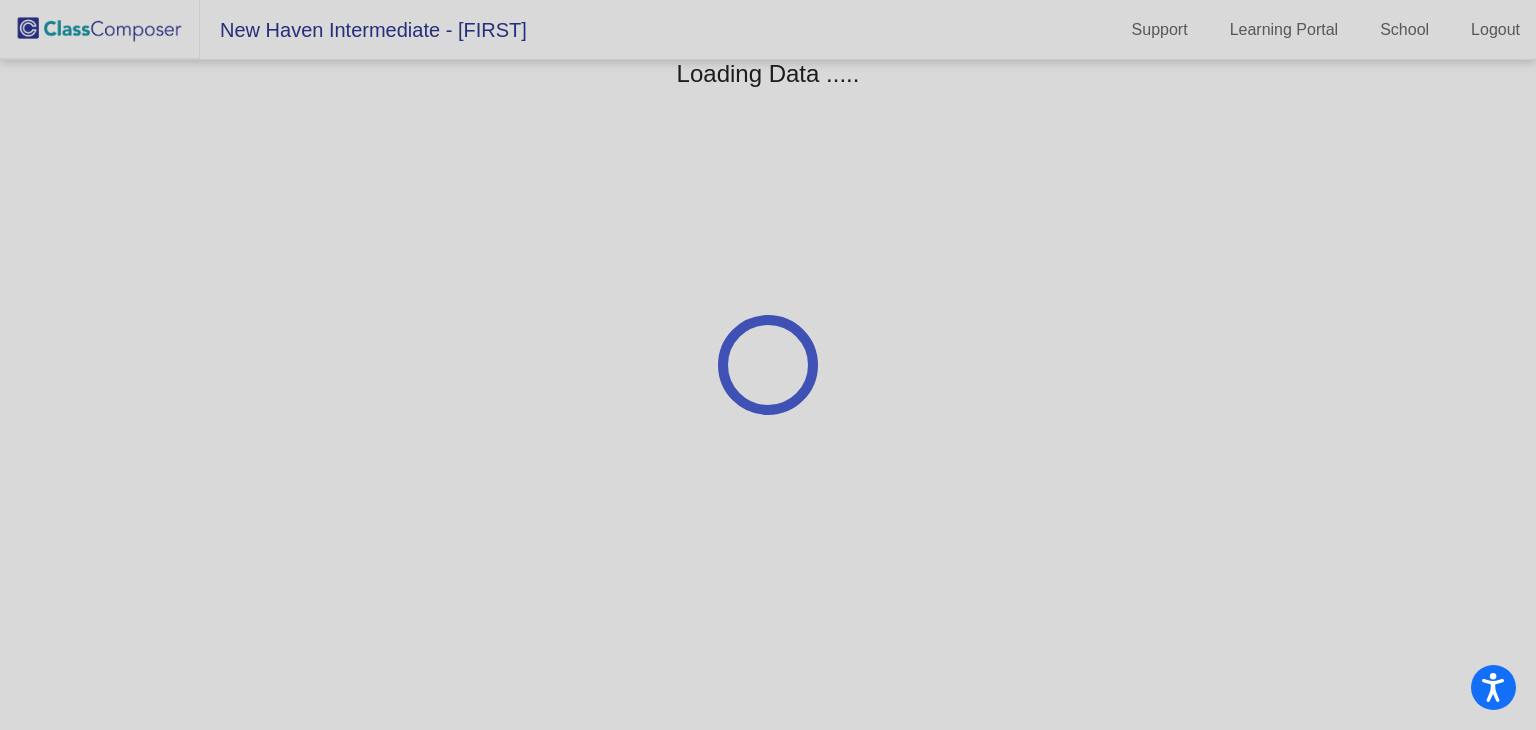 scroll, scrollTop: 0, scrollLeft: 0, axis: both 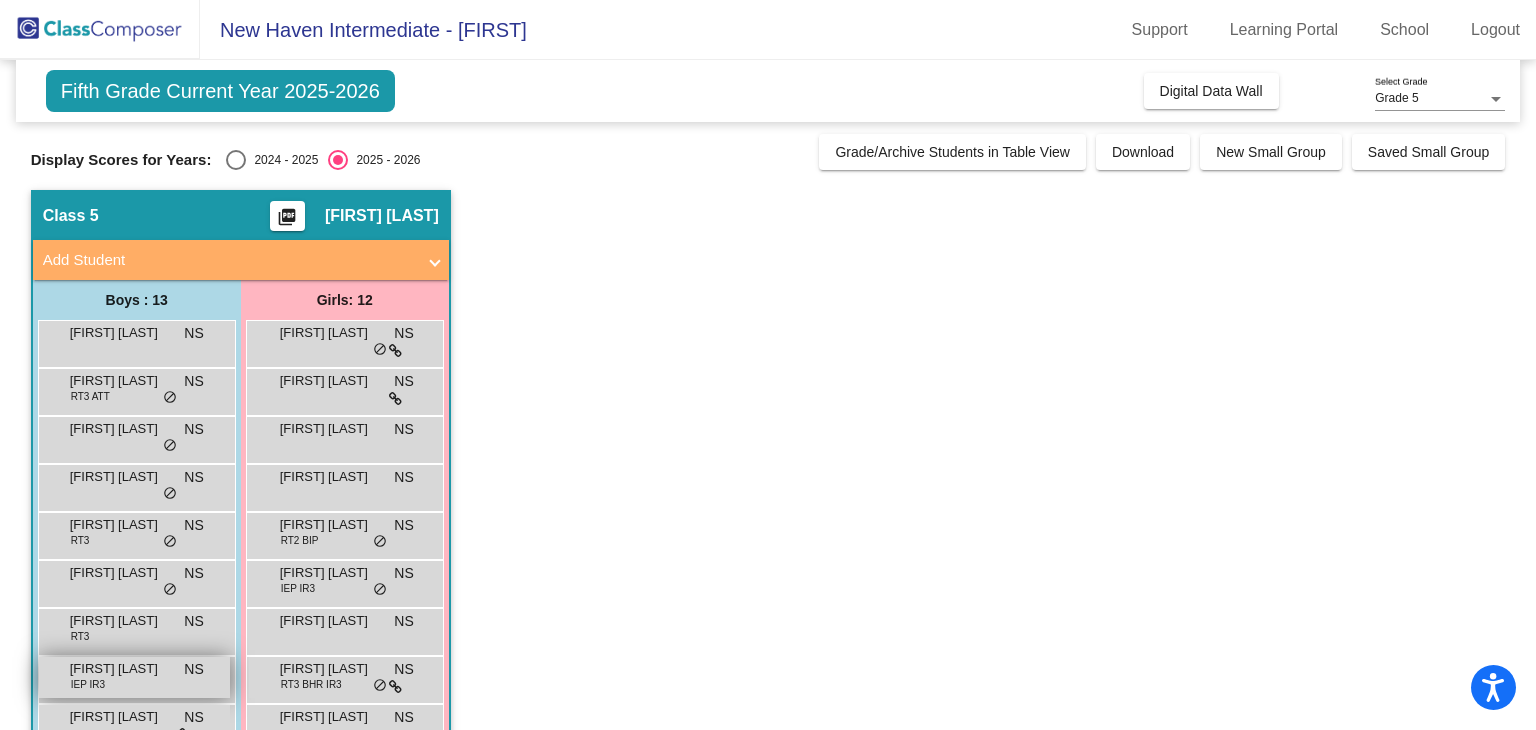 click on "Raymond Witte IEP IR3 NS lock do_not_disturb_alt" at bounding box center [134, 677] 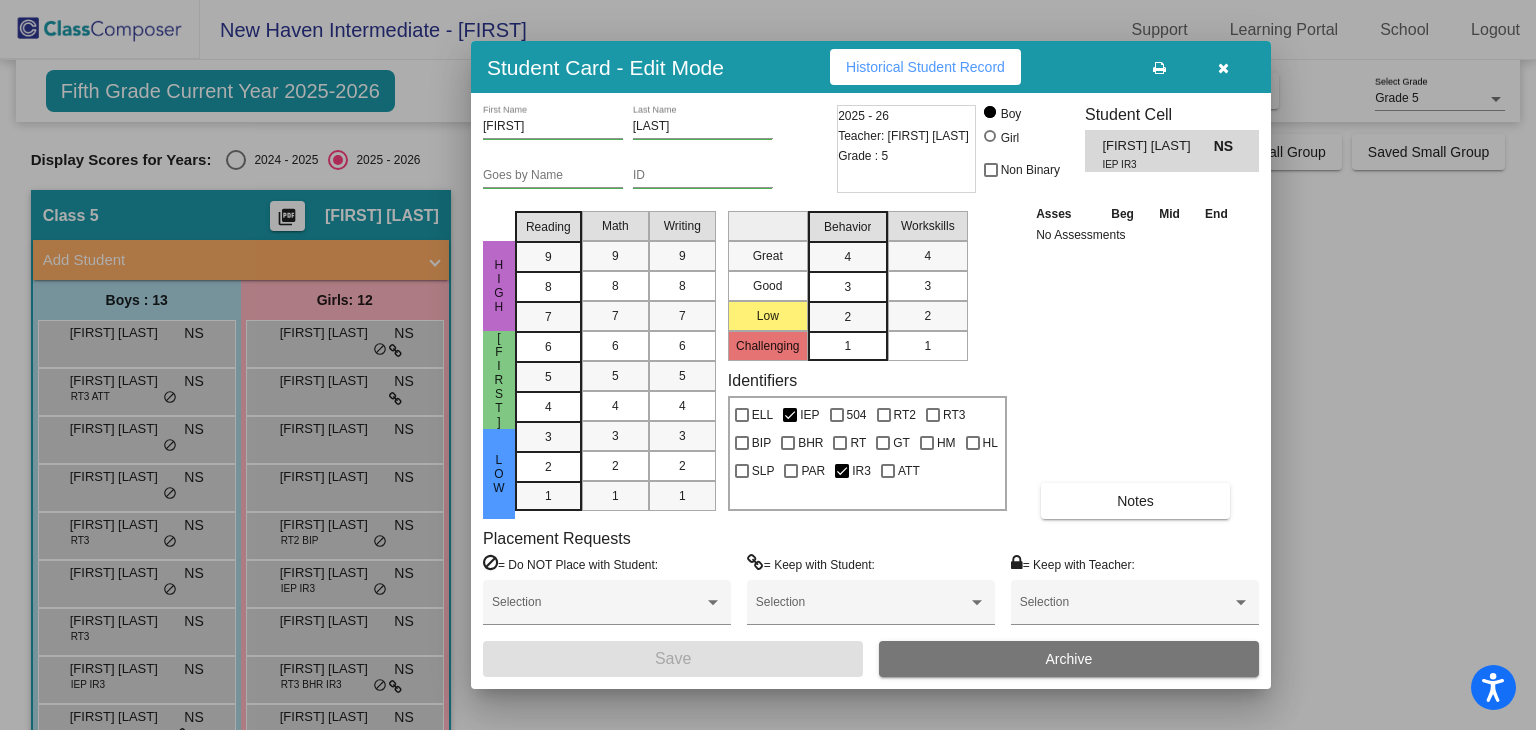 click at bounding box center (1223, 68) 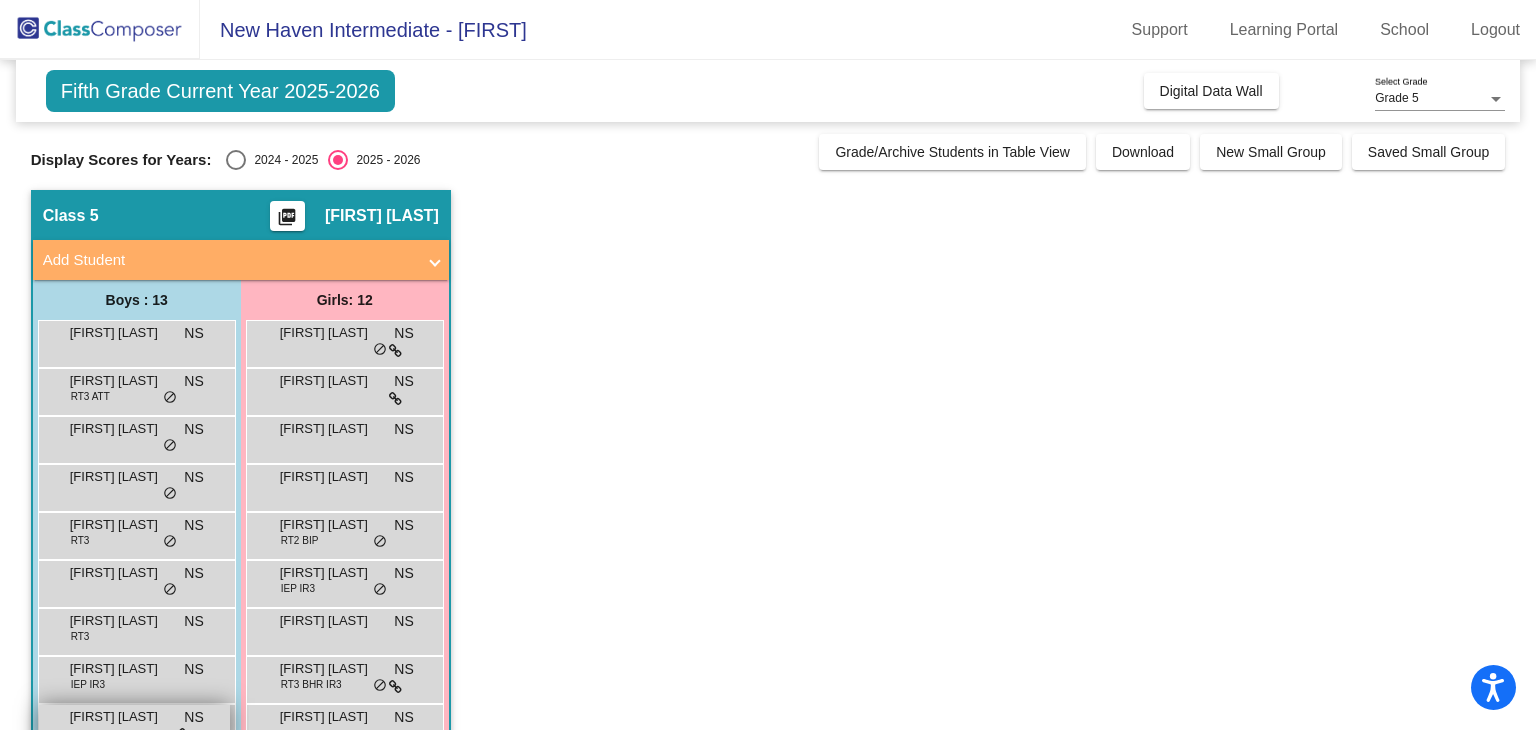 click on "[FIRST] [LAST]" at bounding box center [120, 717] 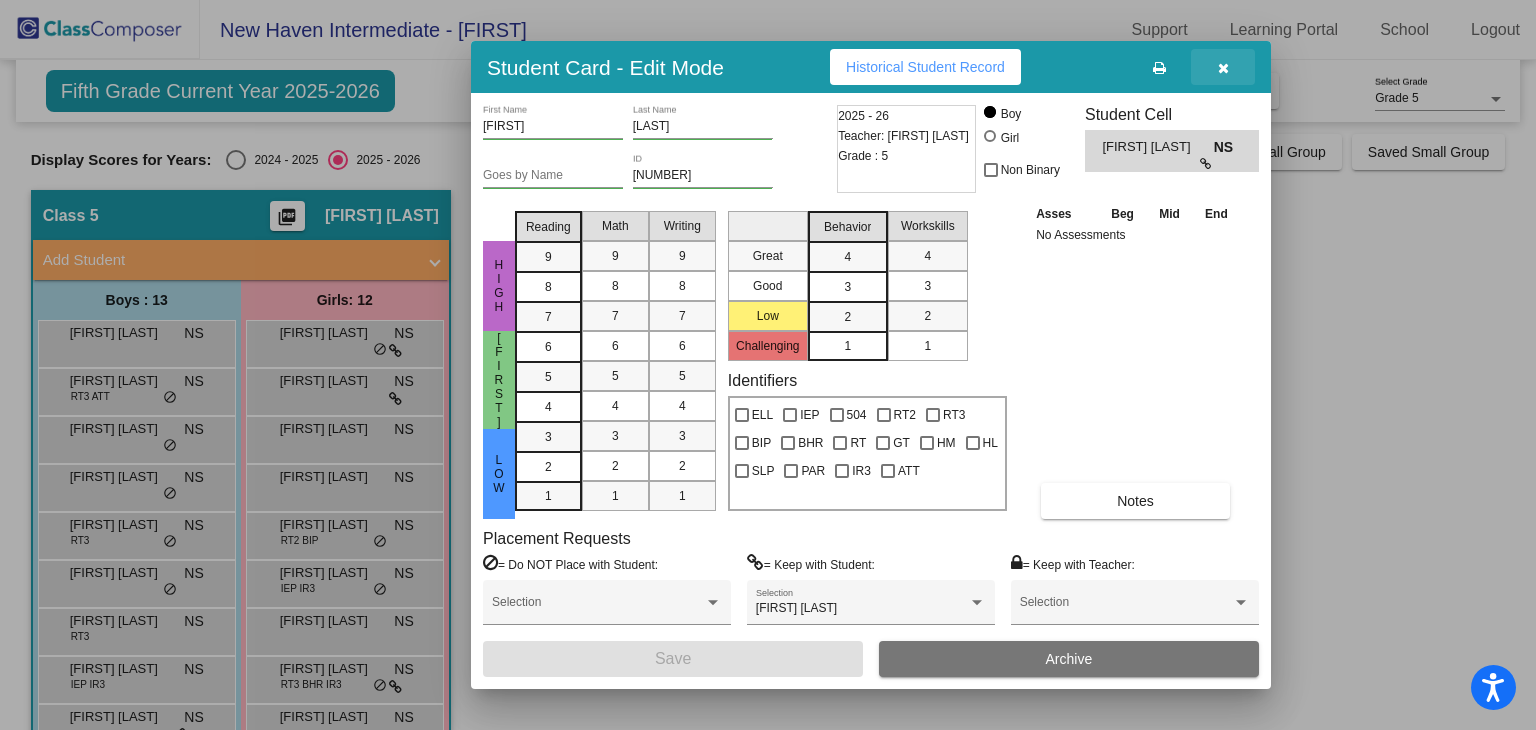click at bounding box center [1223, 68] 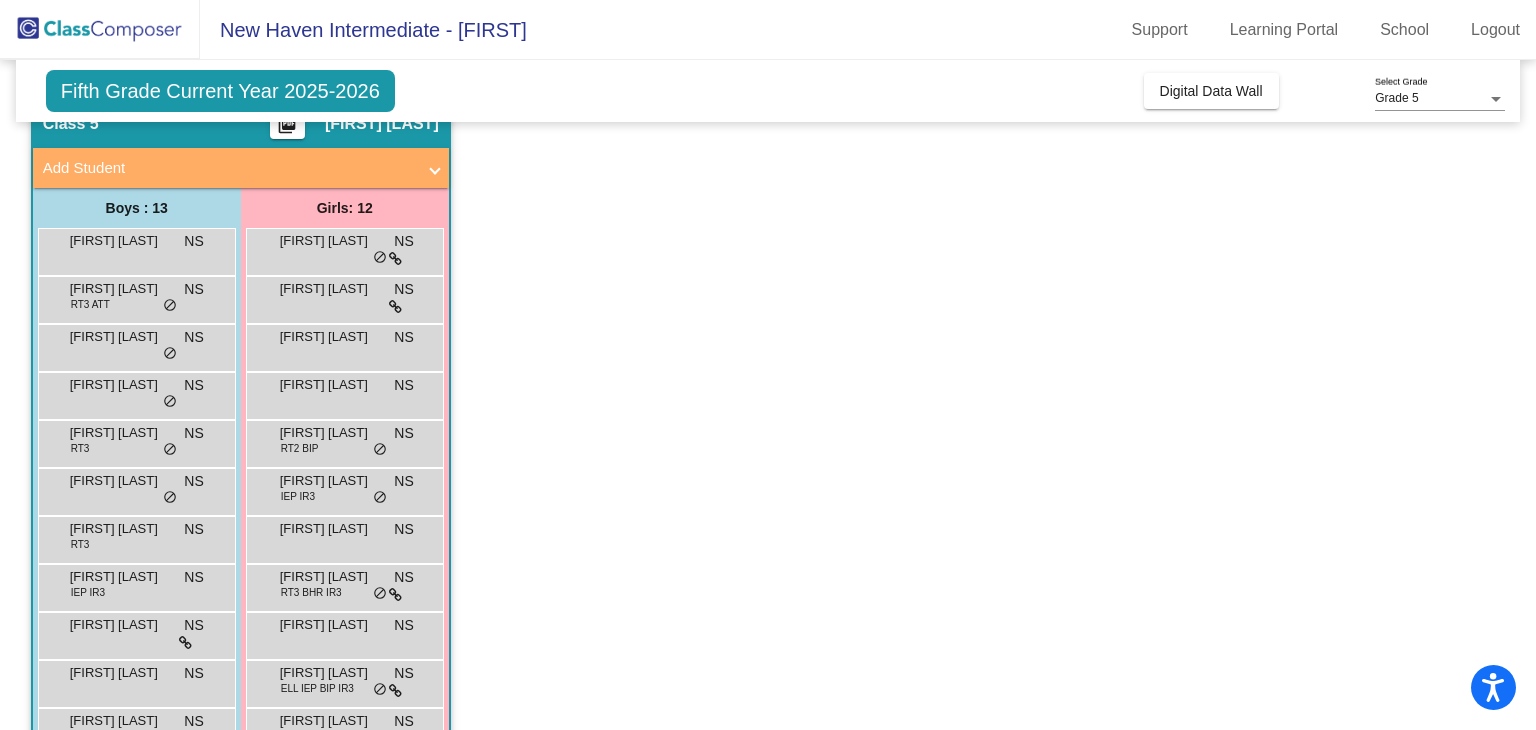 scroll, scrollTop: 95, scrollLeft: 0, axis: vertical 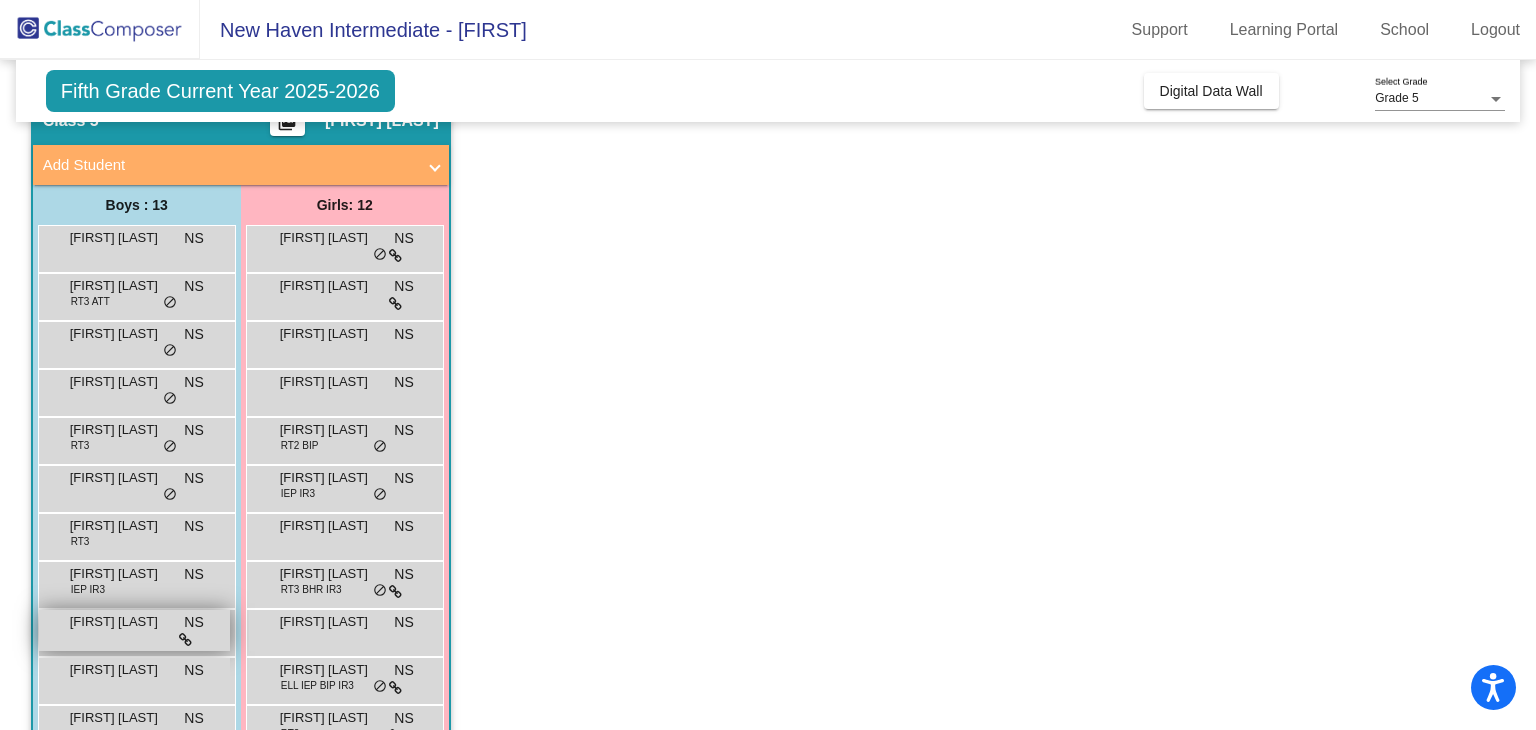 click at bounding box center (185, 640) 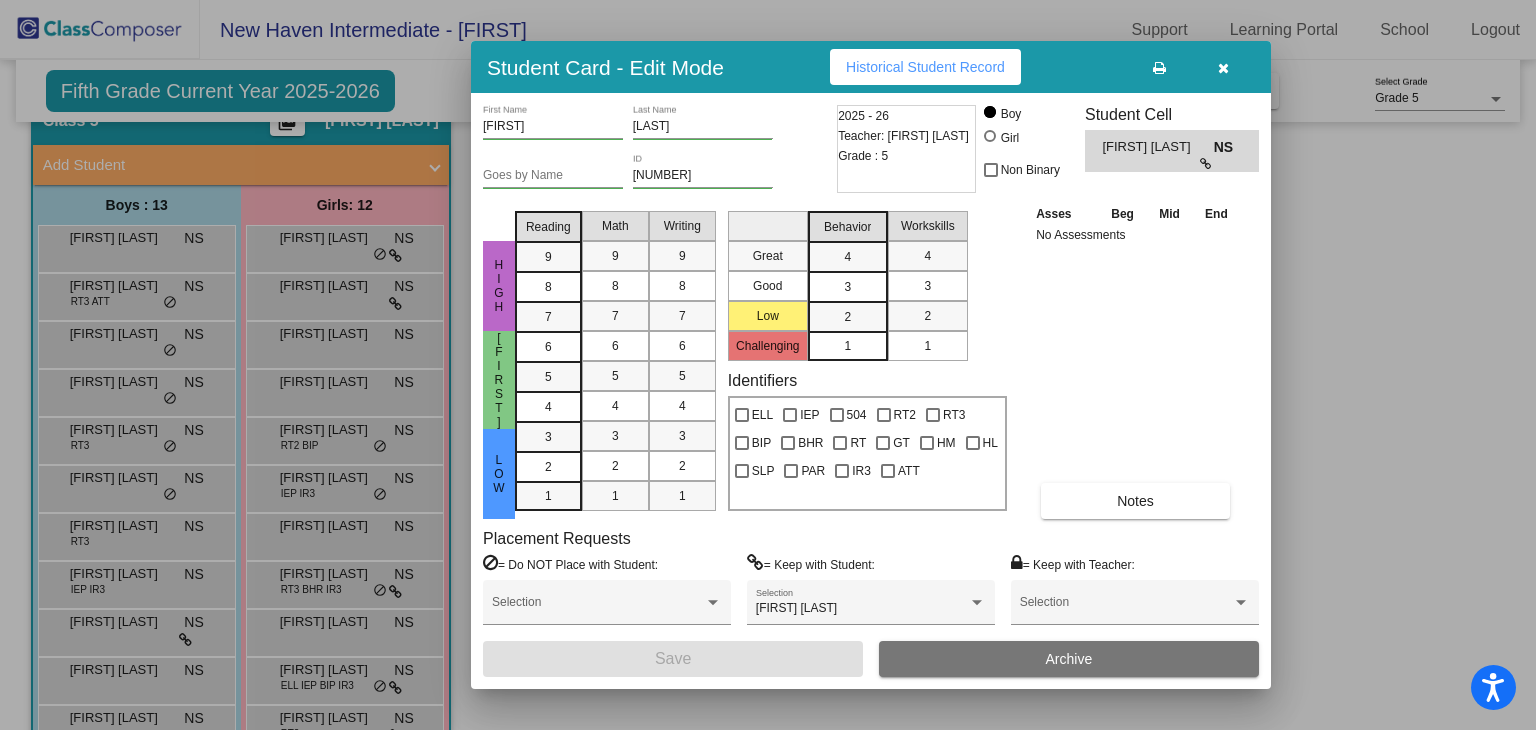 click at bounding box center [768, 365] 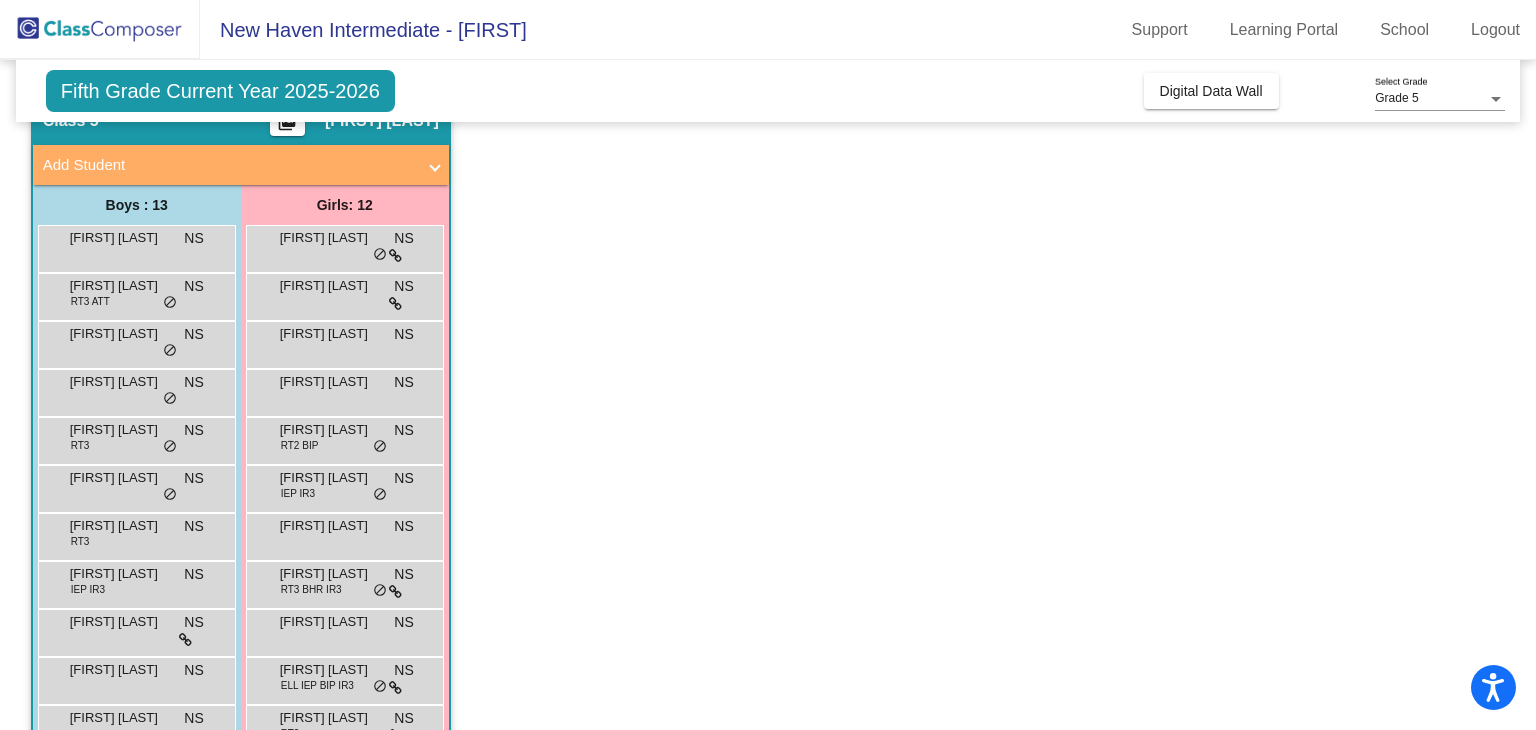 click on "Spencer Bassett NS lock do_not_disturb_alt" at bounding box center (134, 678) 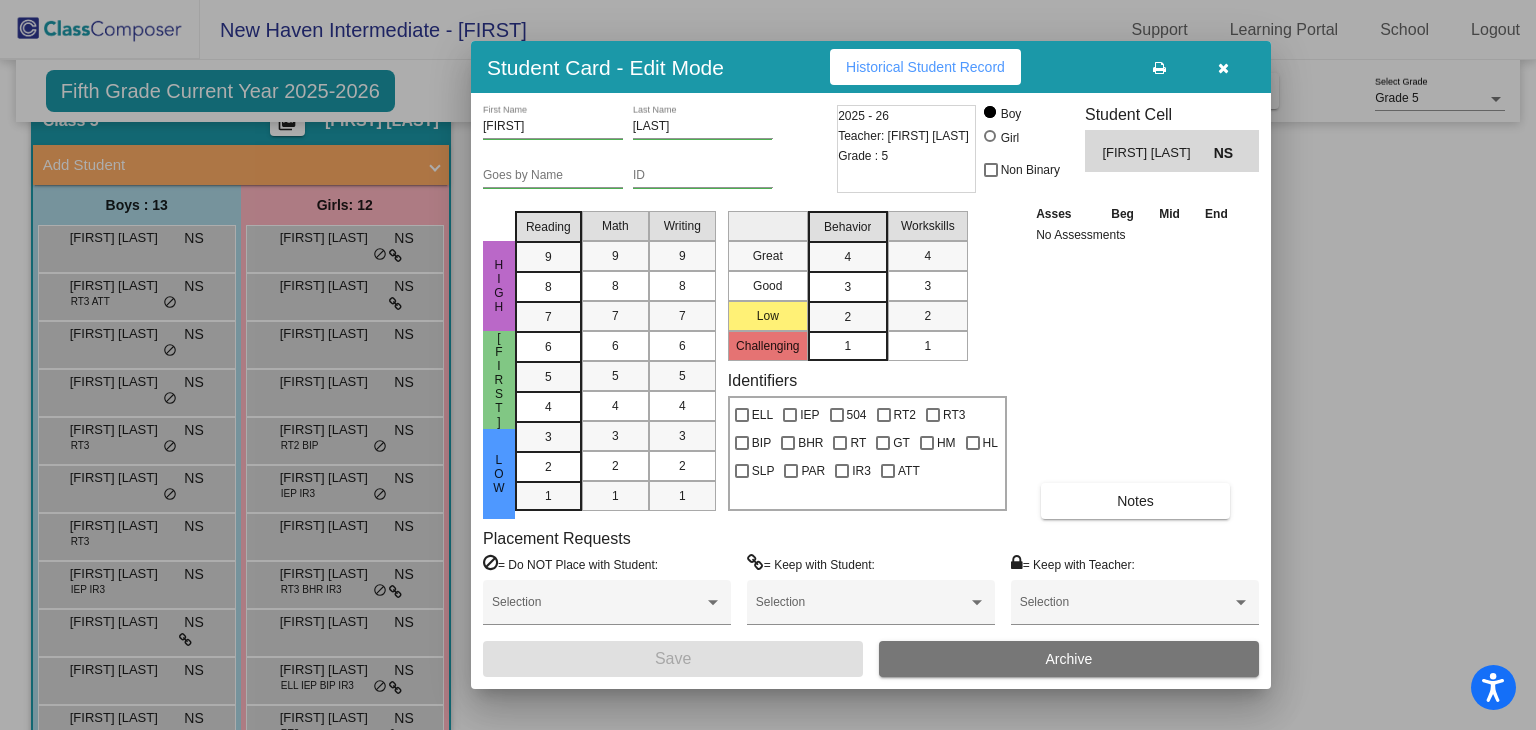 click at bounding box center (1223, 67) 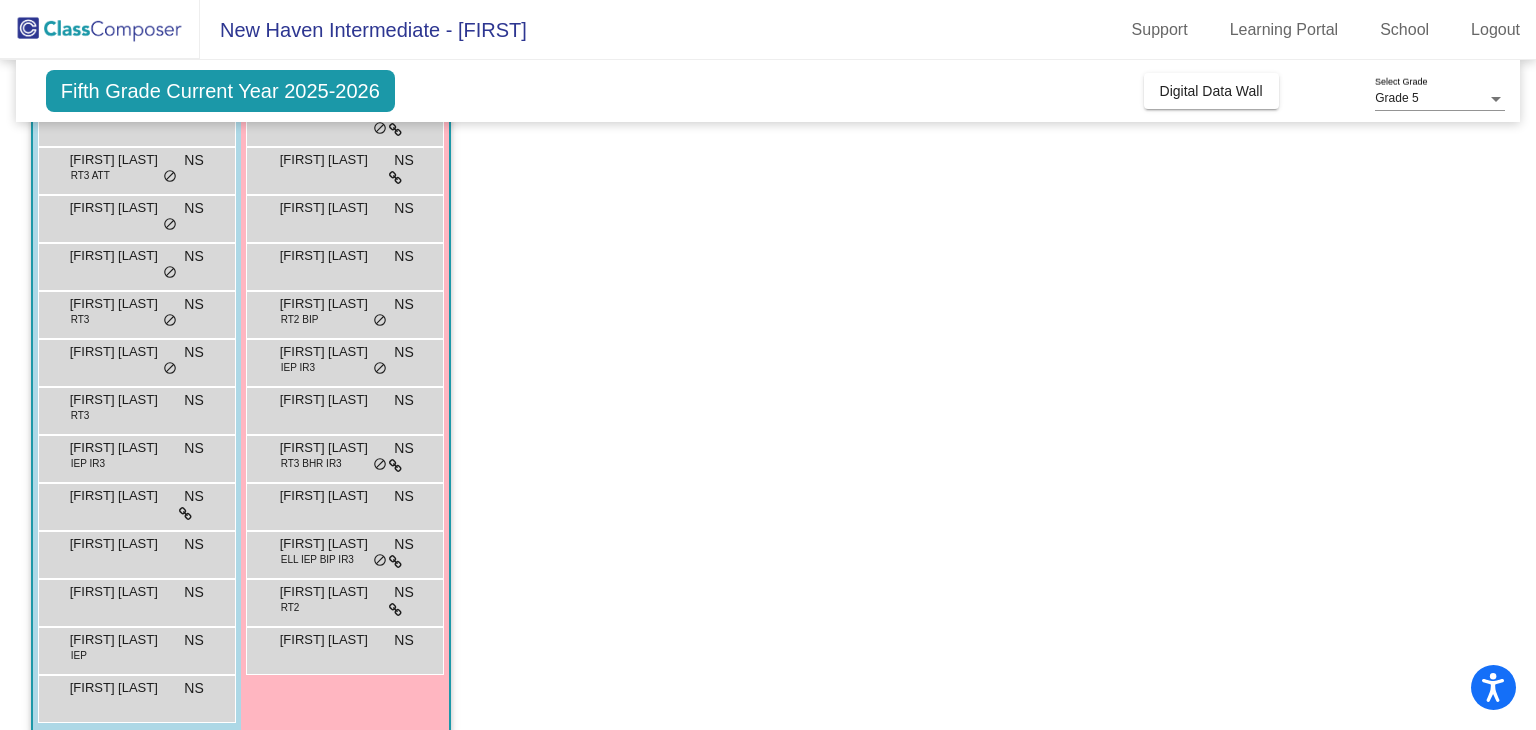 scroll, scrollTop: 223, scrollLeft: 0, axis: vertical 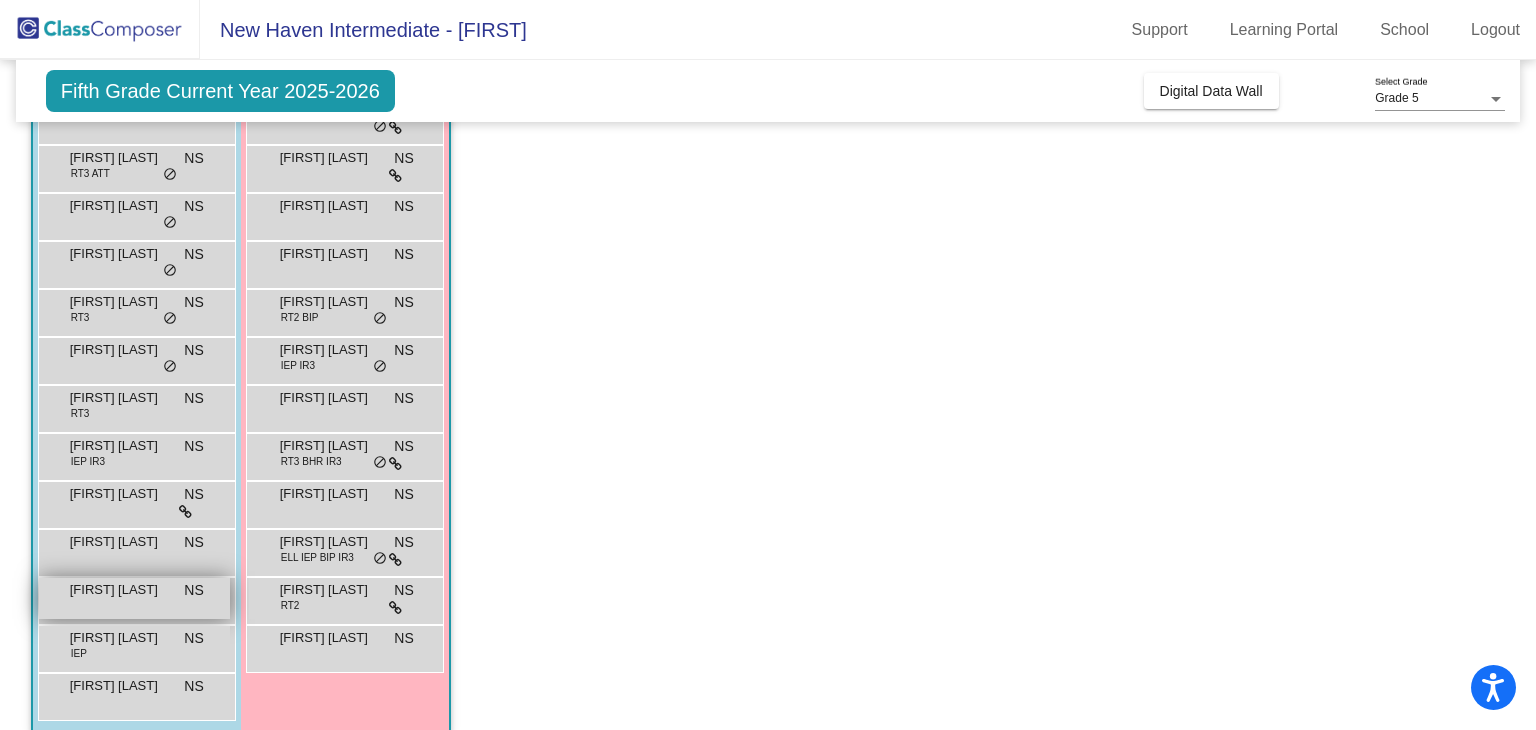 click on "[FIRST] [LAST]" at bounding box center [120, 590] 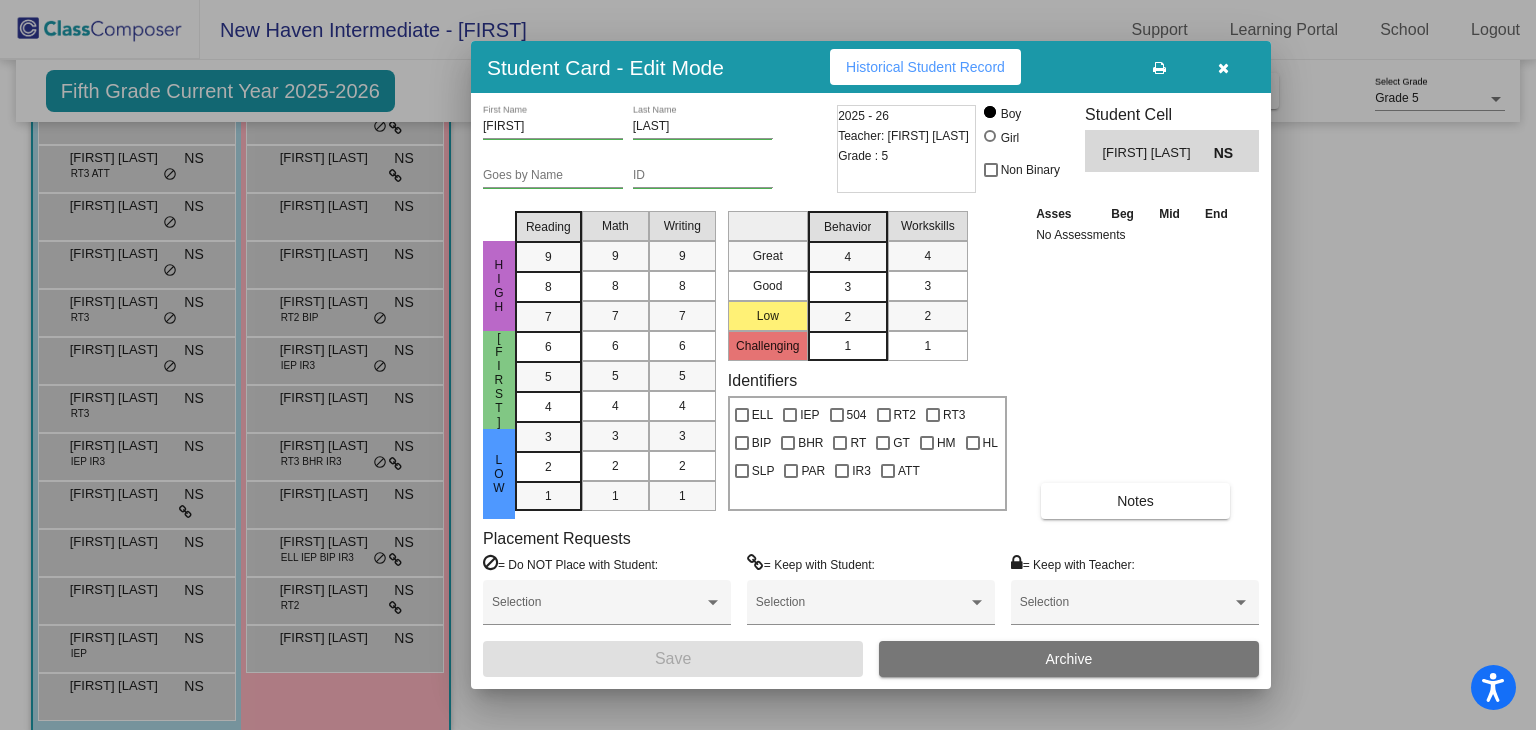 click on "Goes by Name" at bounding box center (553, 178) 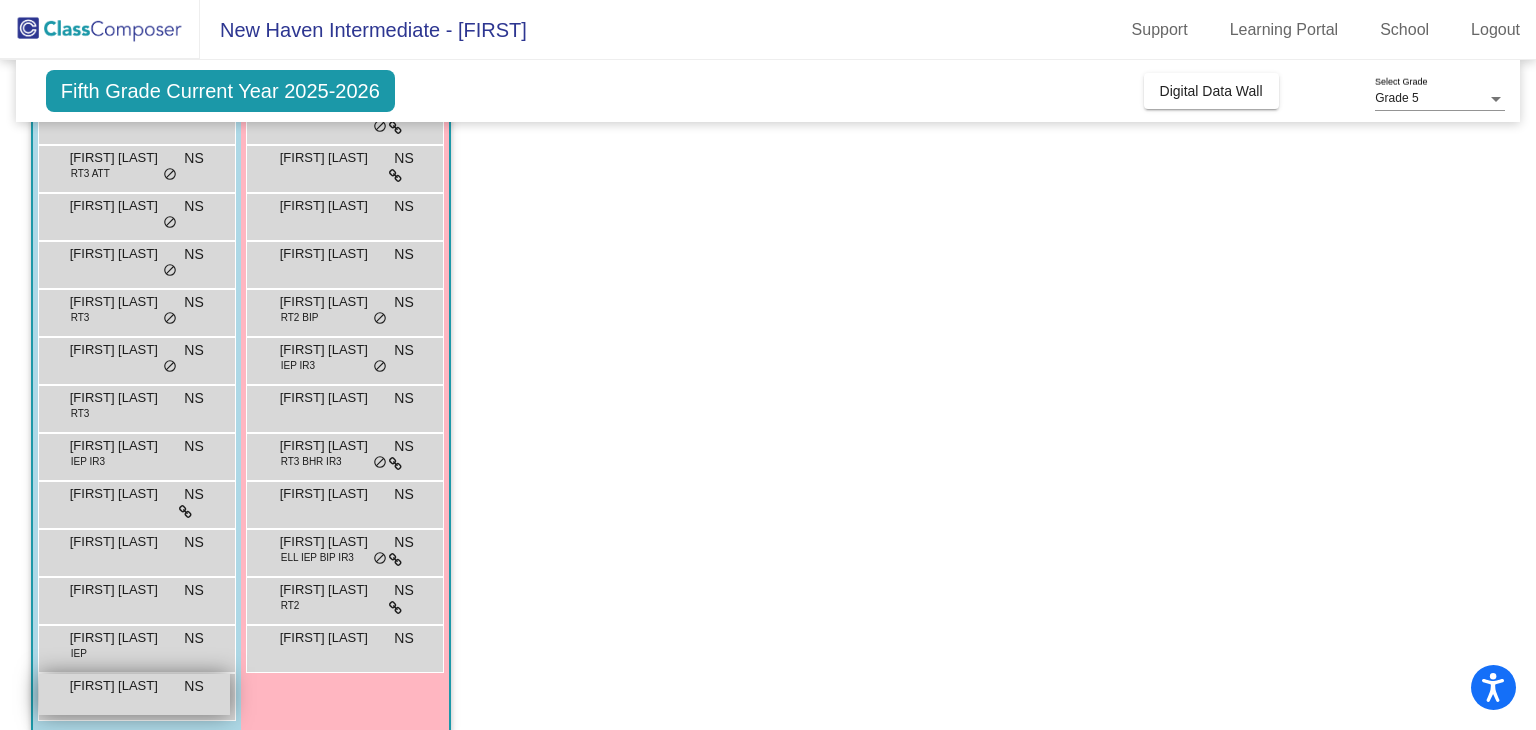 click on "Zanden Fout NS lock do_not_disturb_alt" at bounding box center [134, 694] 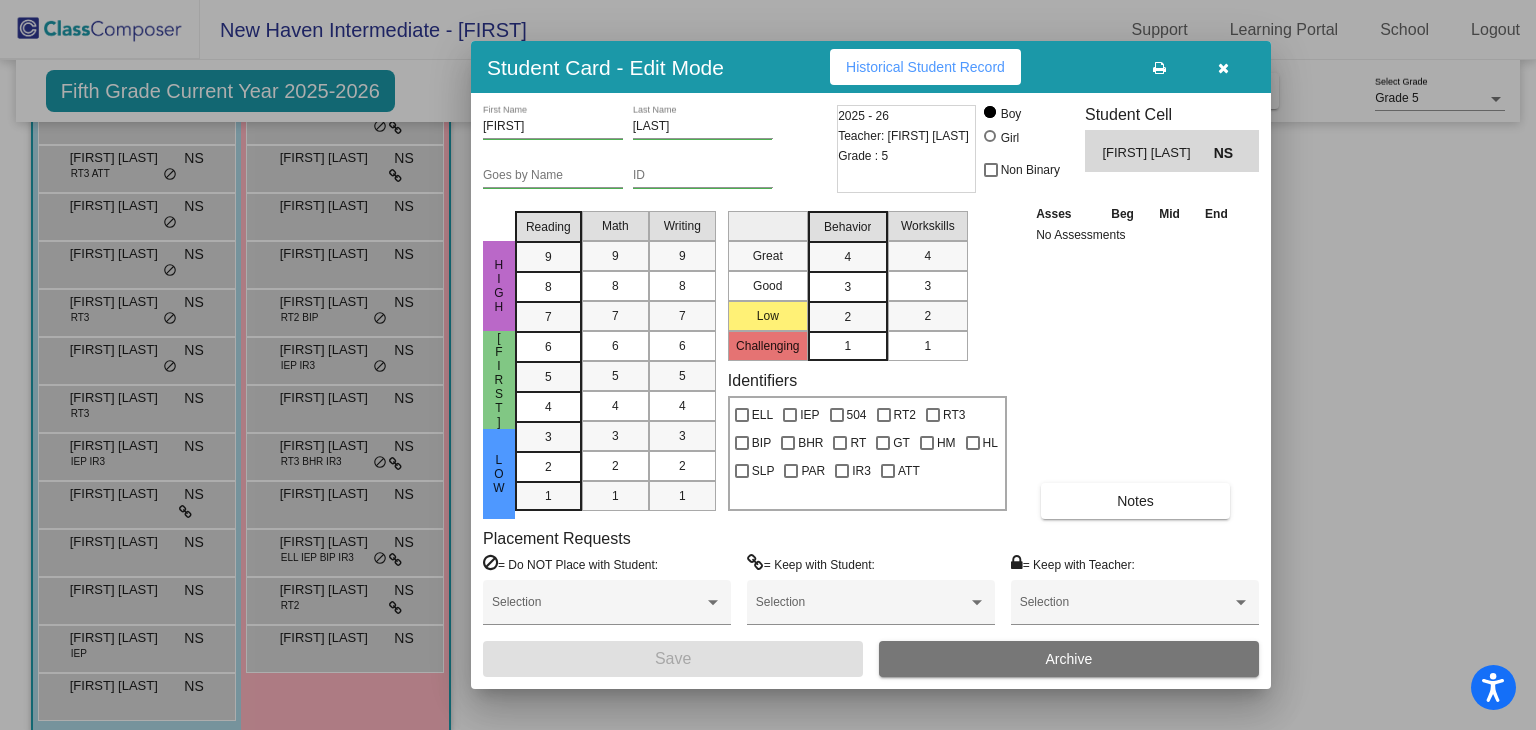click at bounding box center (1223, 68) 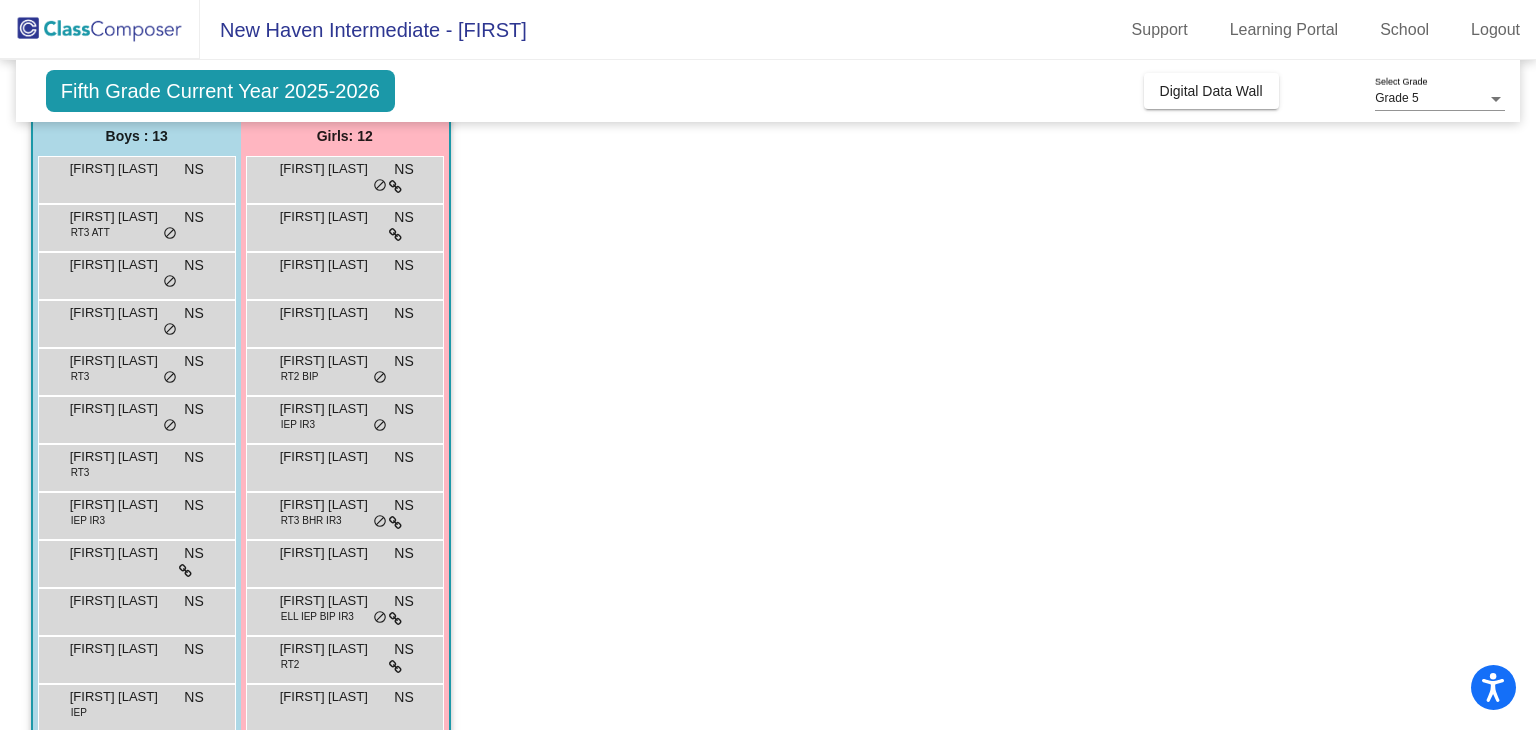 scroll, scrollTop: 132, scrollLeft: 0, axis: vertical 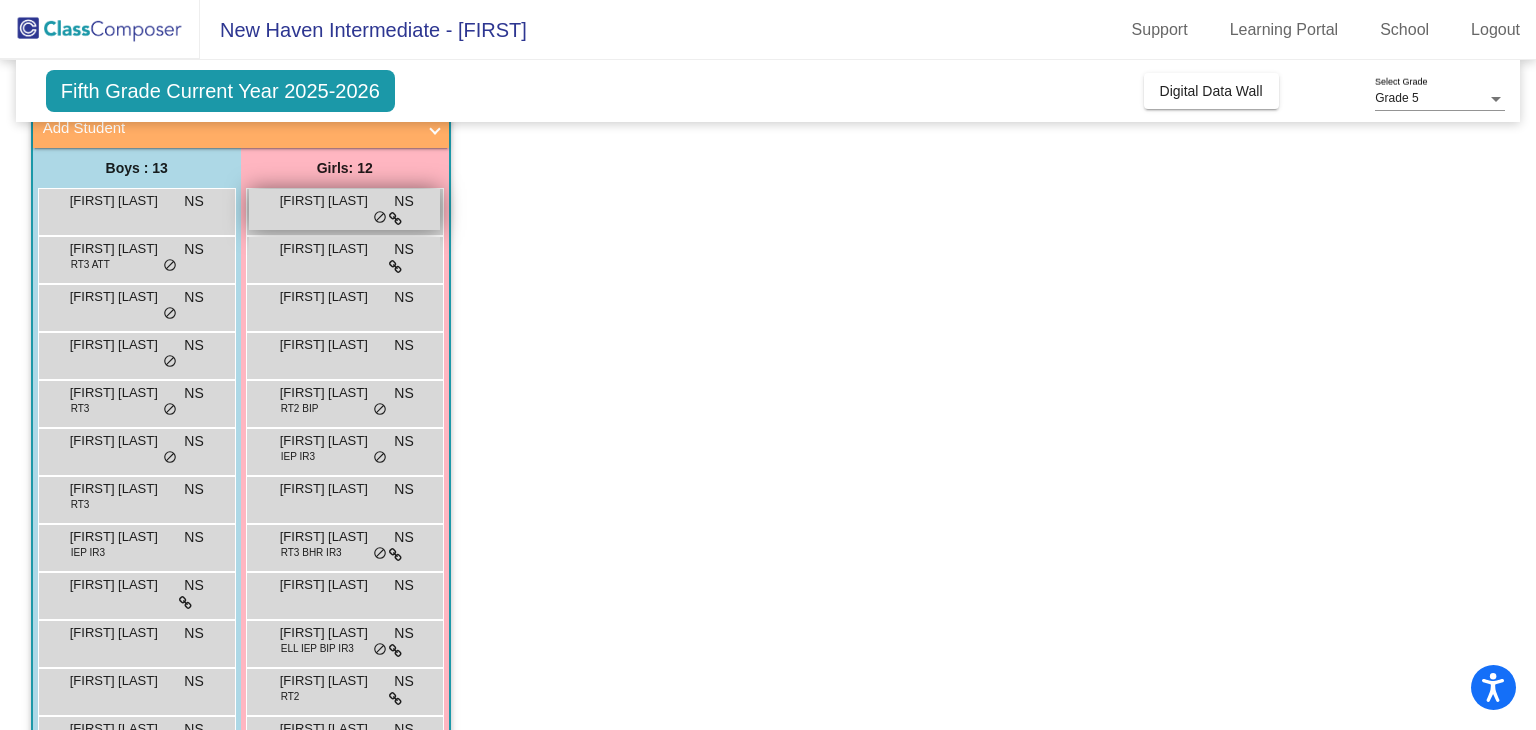 click on "[FIRST] [LAST]" at bounding box center (330, 201) 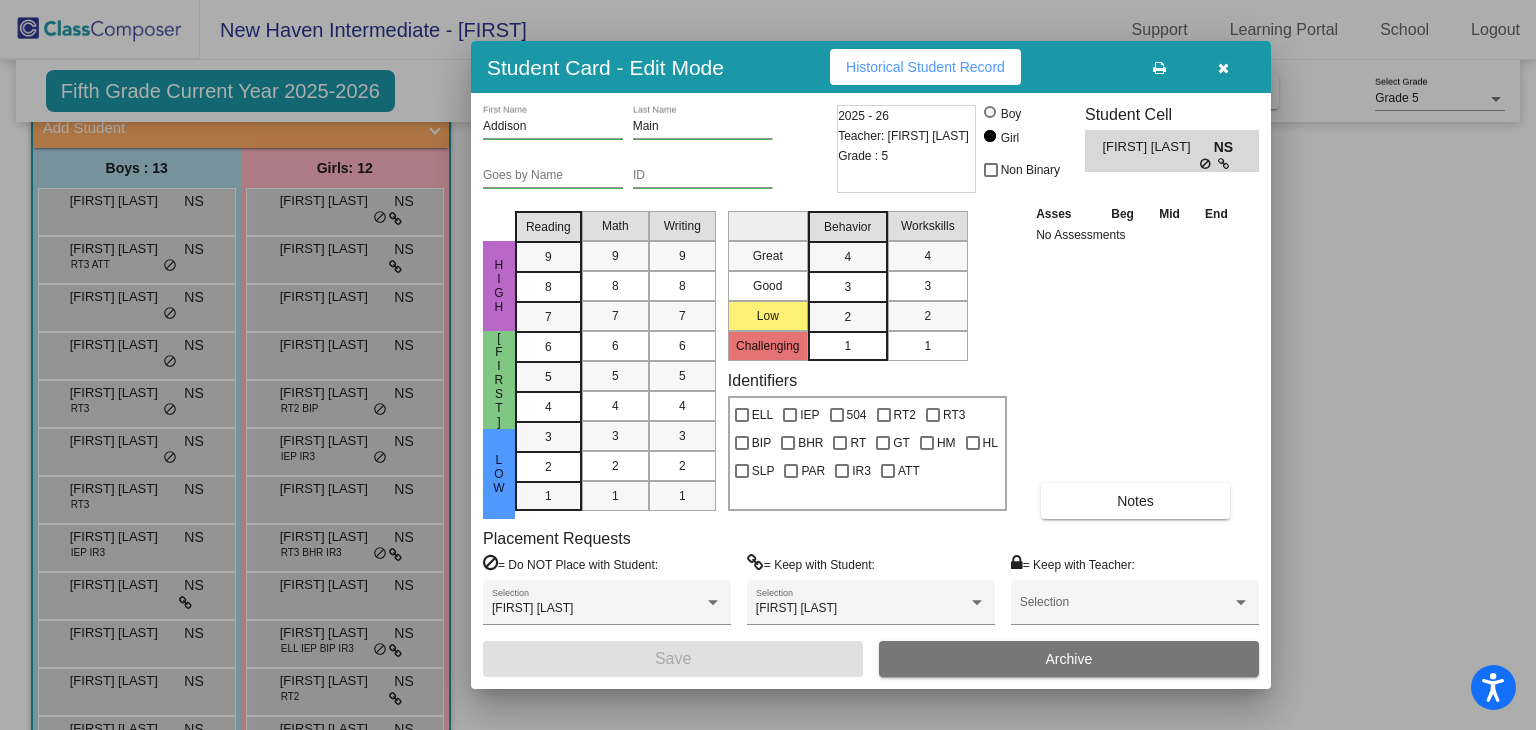 click at bounding box center (1223, 68) 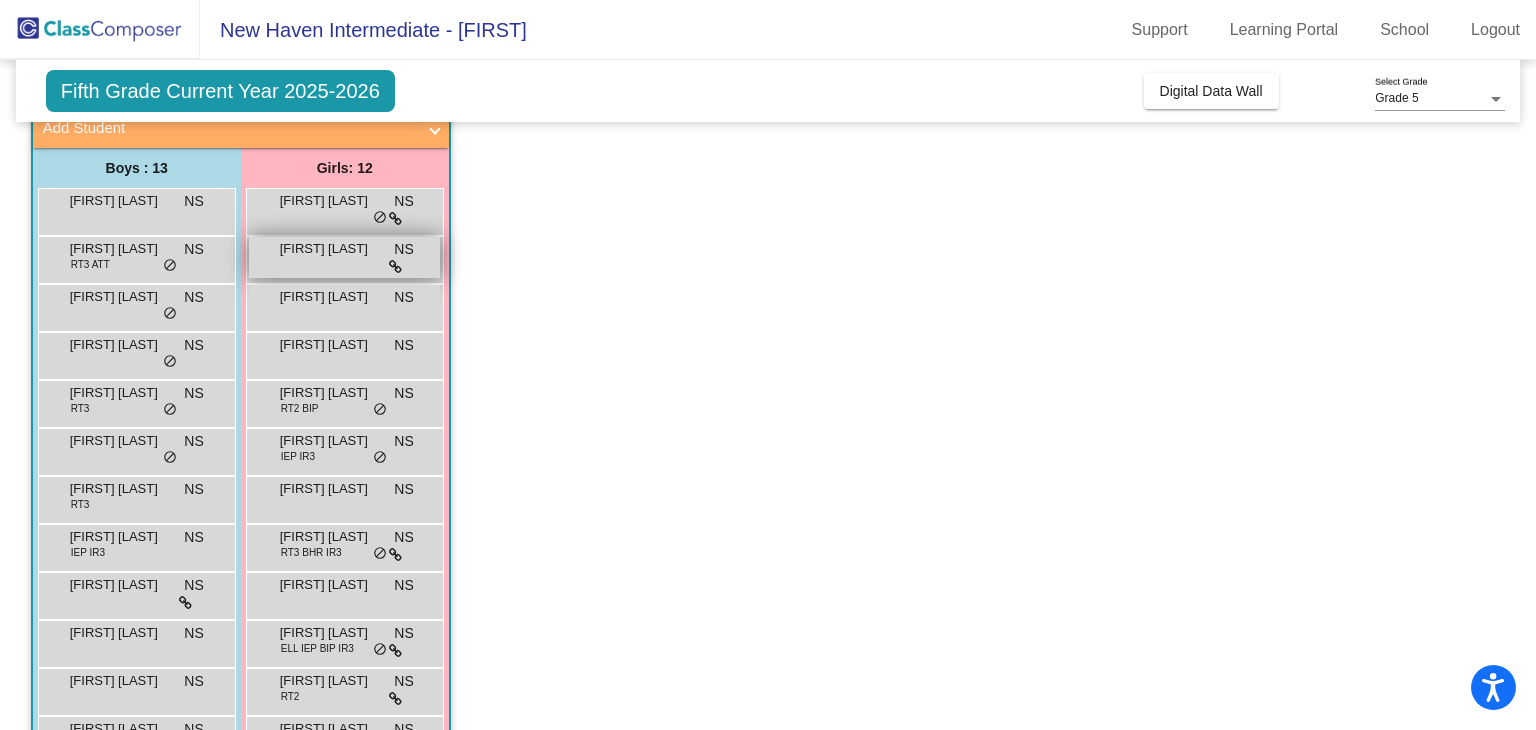 click on "[FIRST] [LAST]" at bounding box center (330, 249) 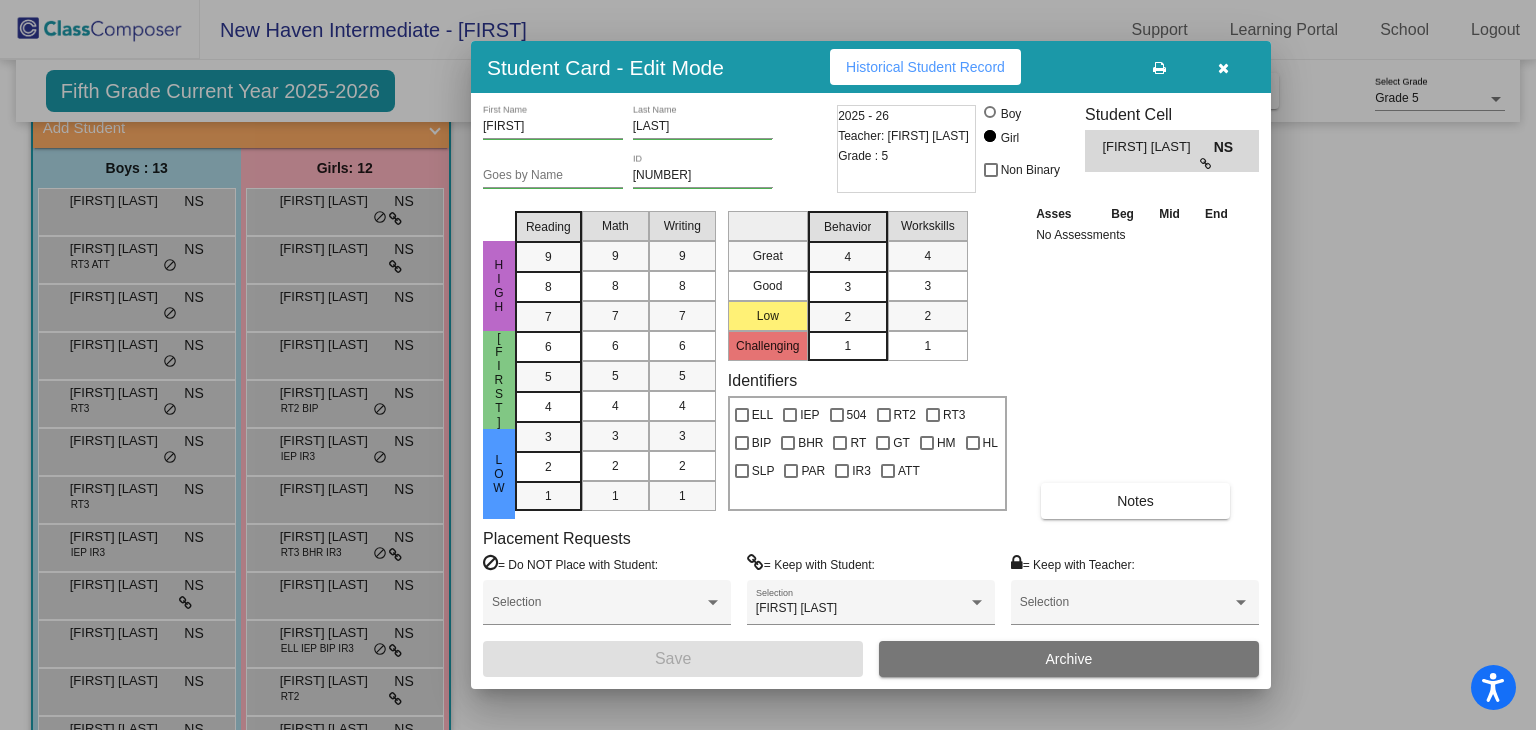 click at bounding box center [768, 365] 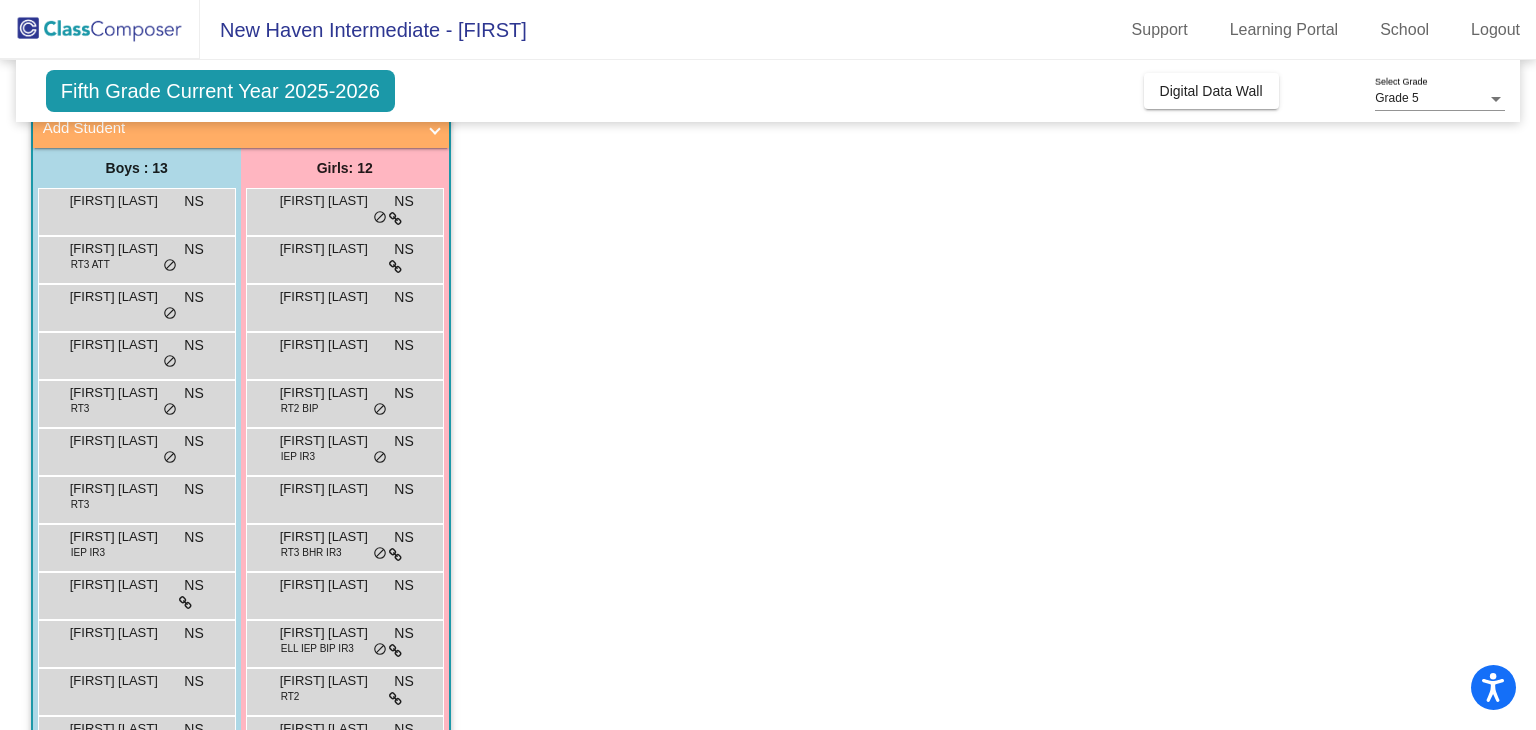 click on "AnaBella  Spencer NS lock do_not_disturb_alt" at bounding box center (344, 305) 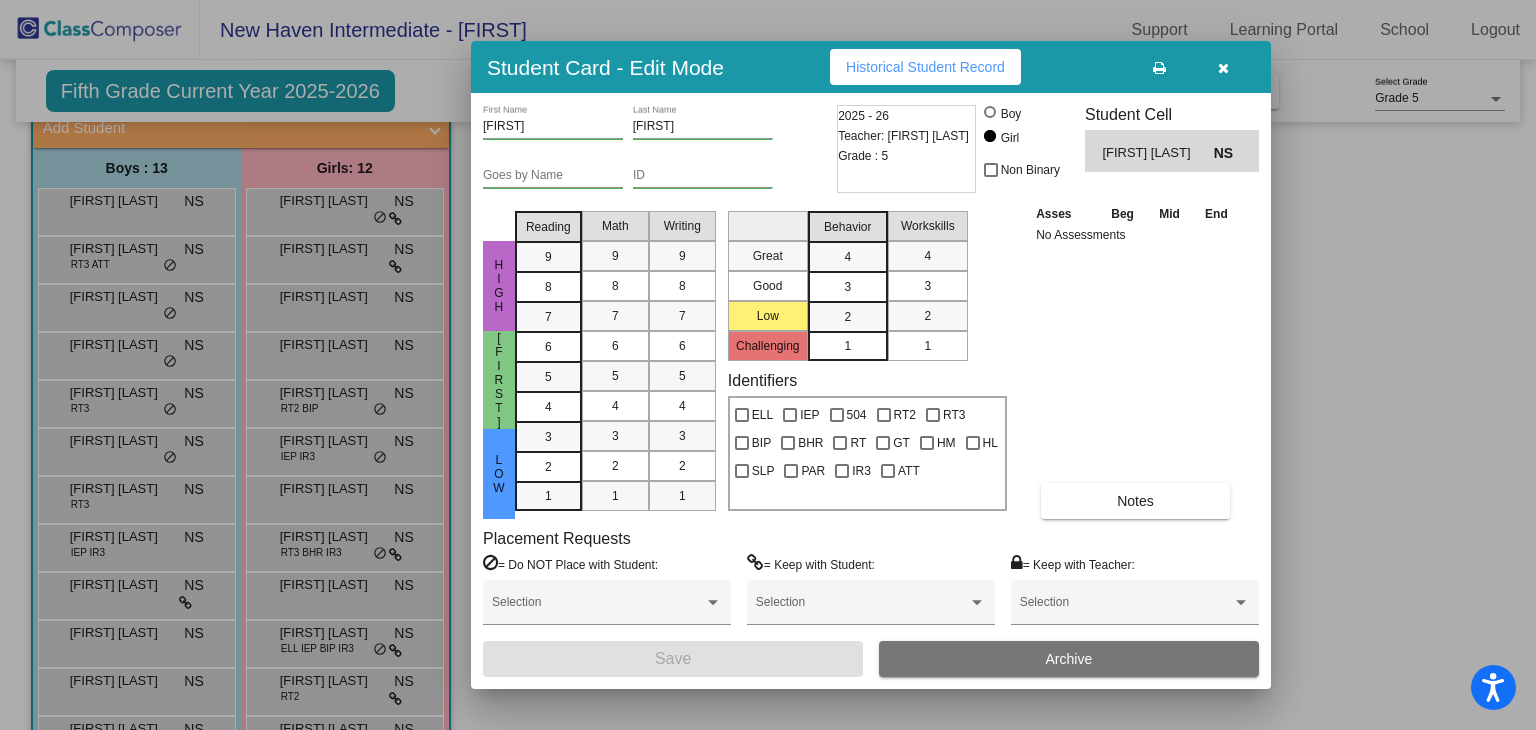 click at bounding box center [768, 365] 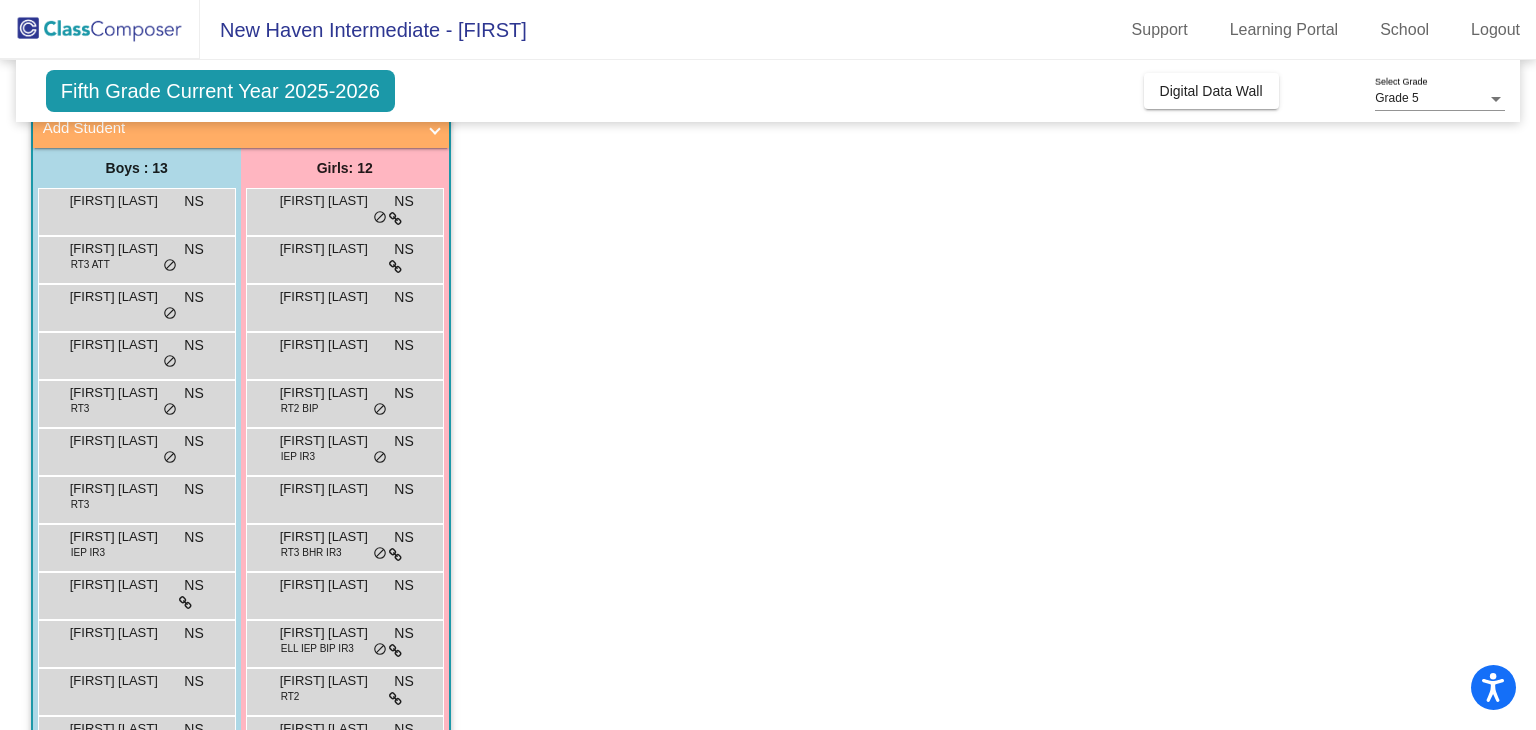 click on "AnaBella  Spencer NS lock do_not_disturb_alt" at bounding box center (344, 305) 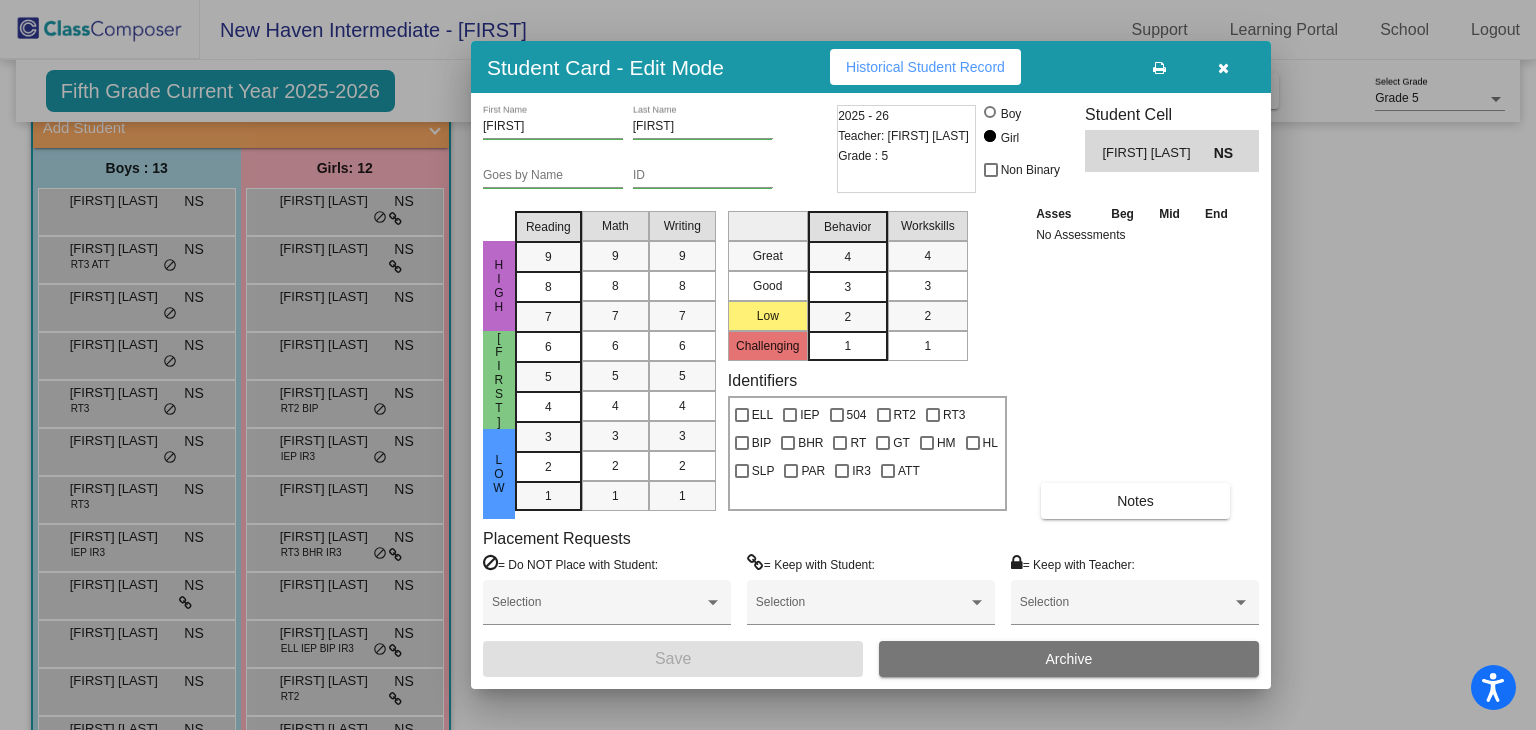 click at bounding box center (768, 365) 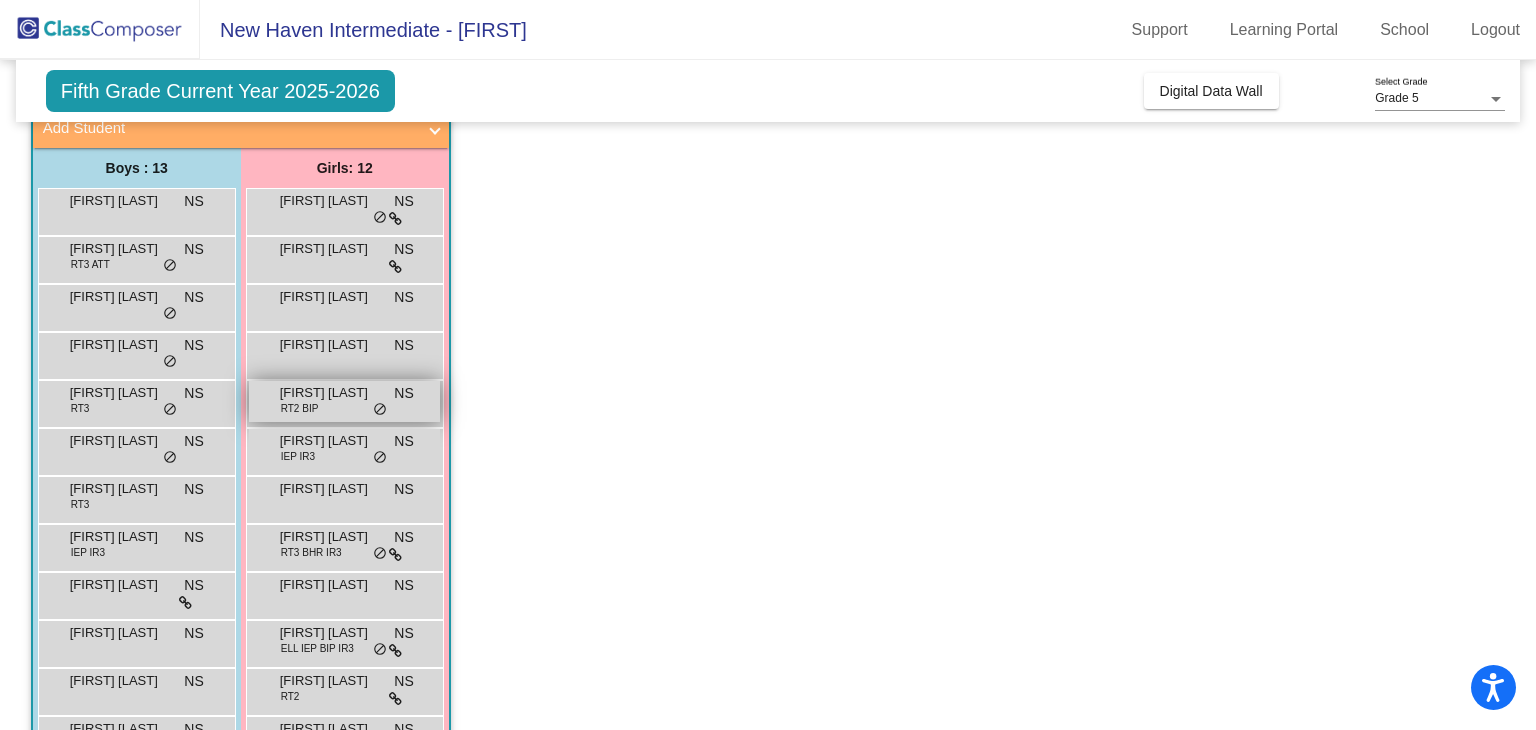 click on "Avalyn Blanton RT2 BIP NS lock do_not_disturb_alt" at bounding box center [344, 401] 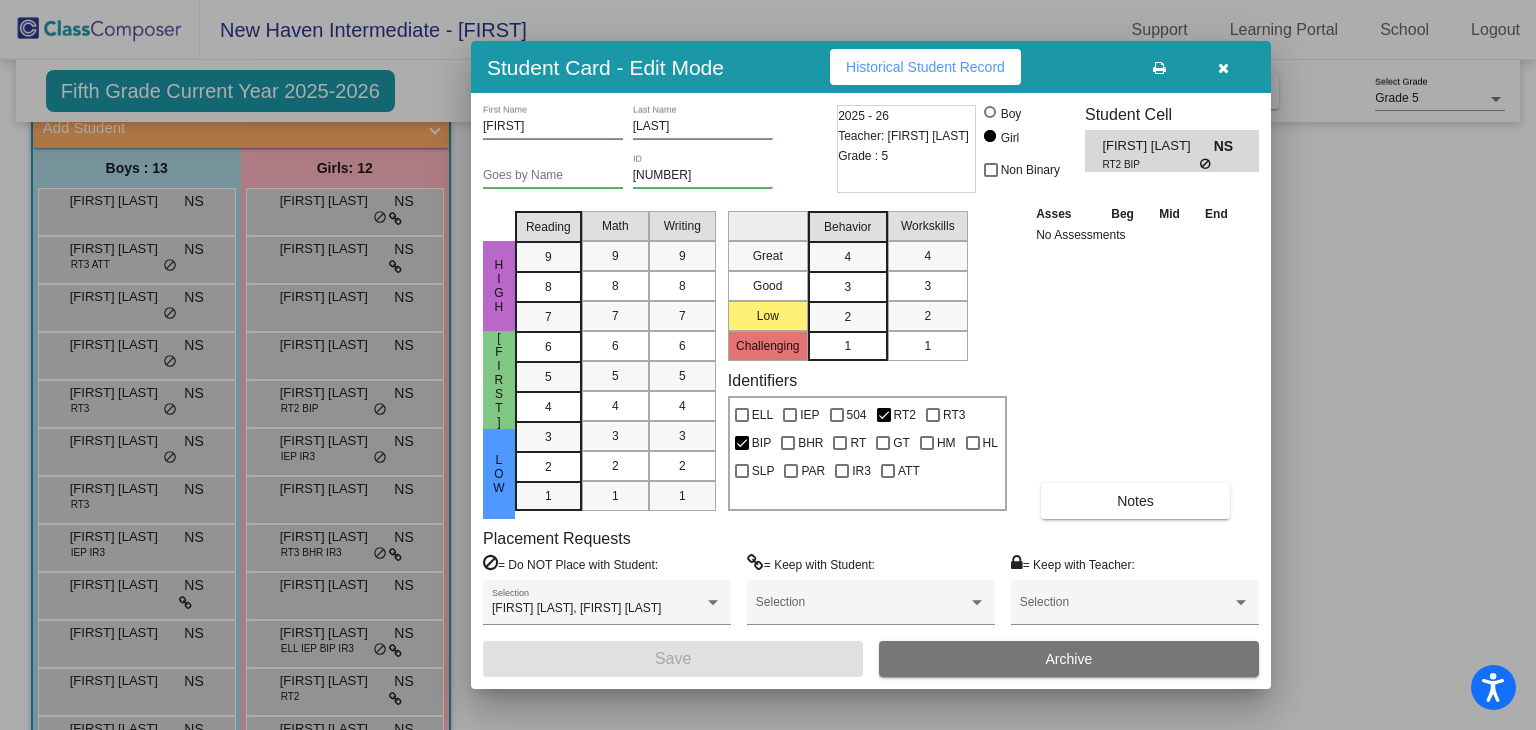 click at bounding box center [768, 365] 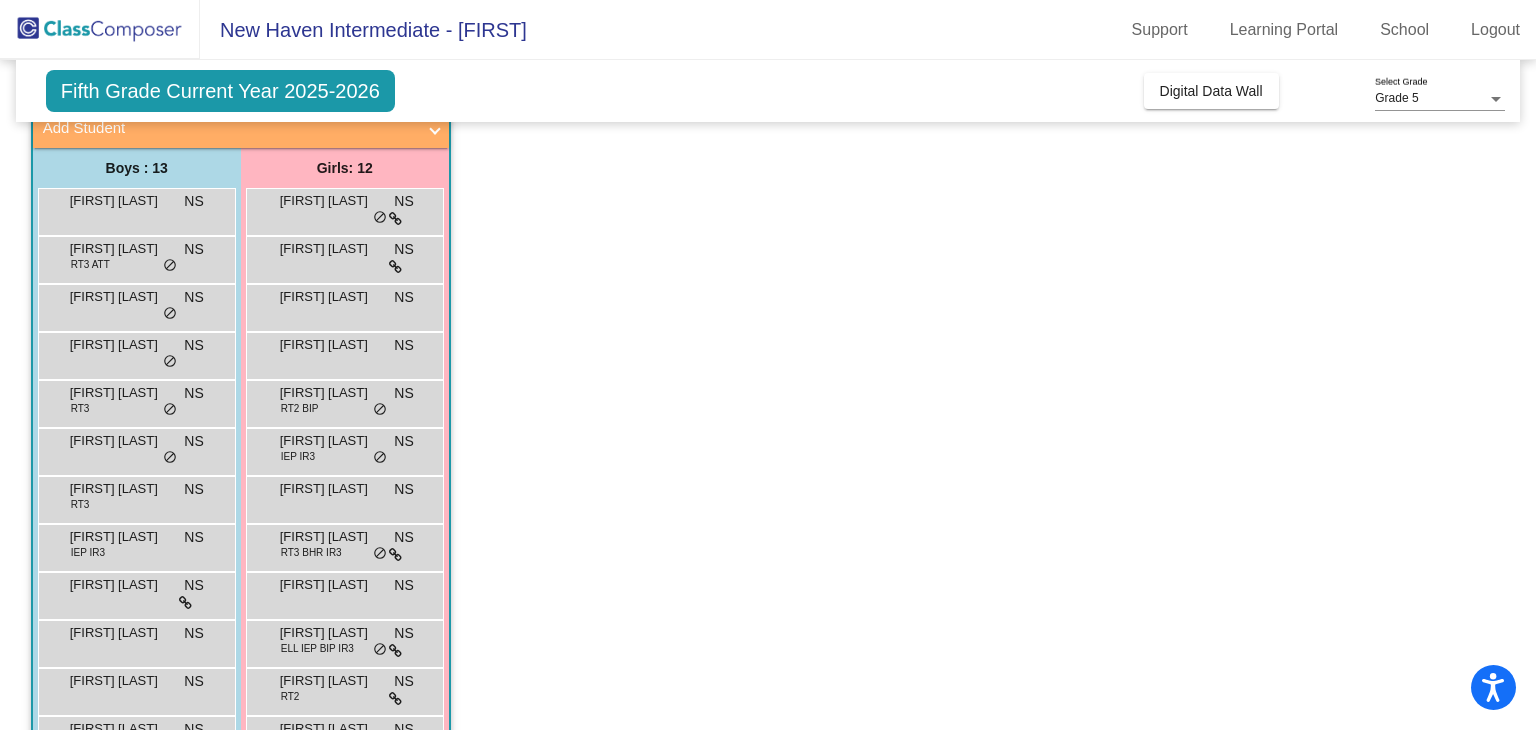 click on "[FIRST] [LAST]" at bounding box center [330, 489] 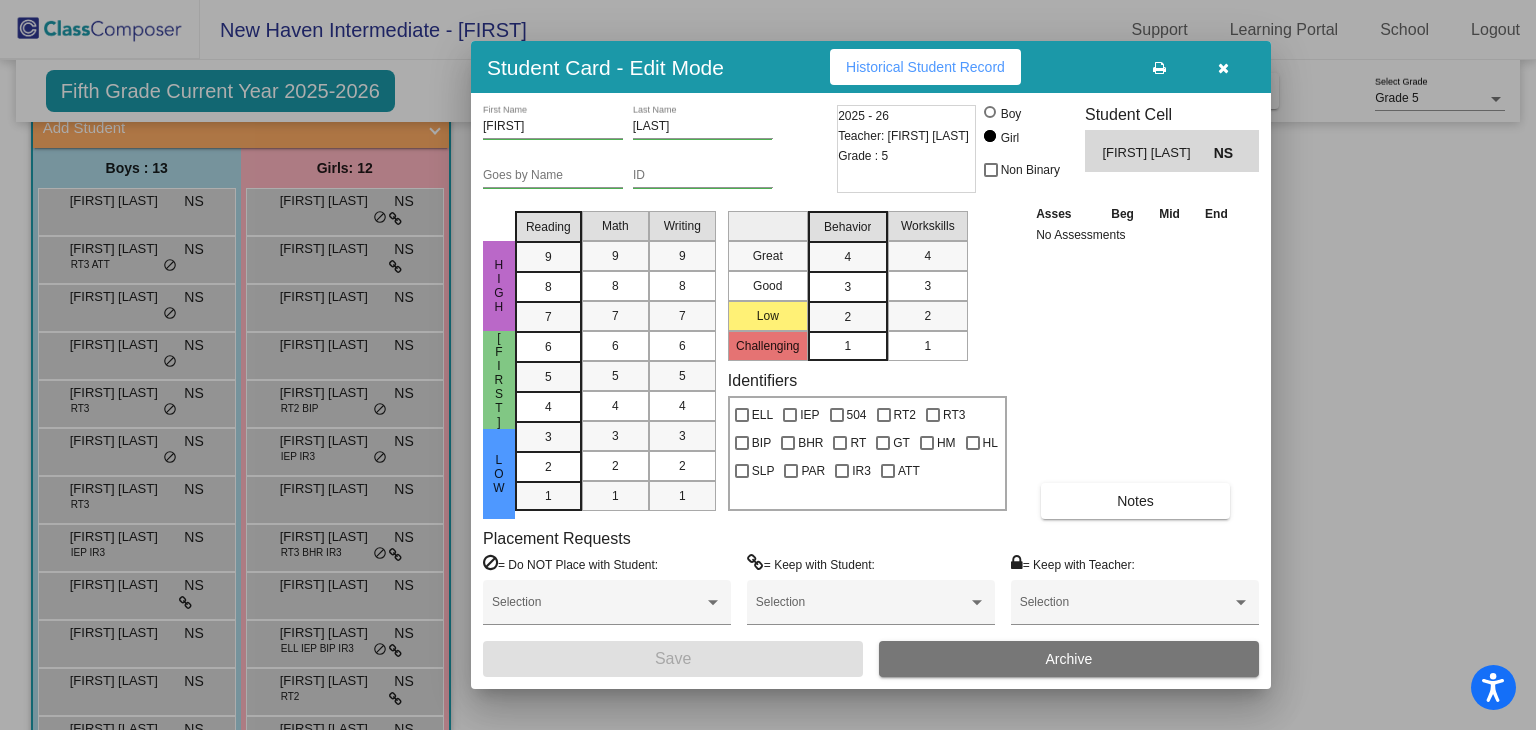 click on "Asses Beg Mid End No Assessments  Notes" at bounding box center [1136, 361] 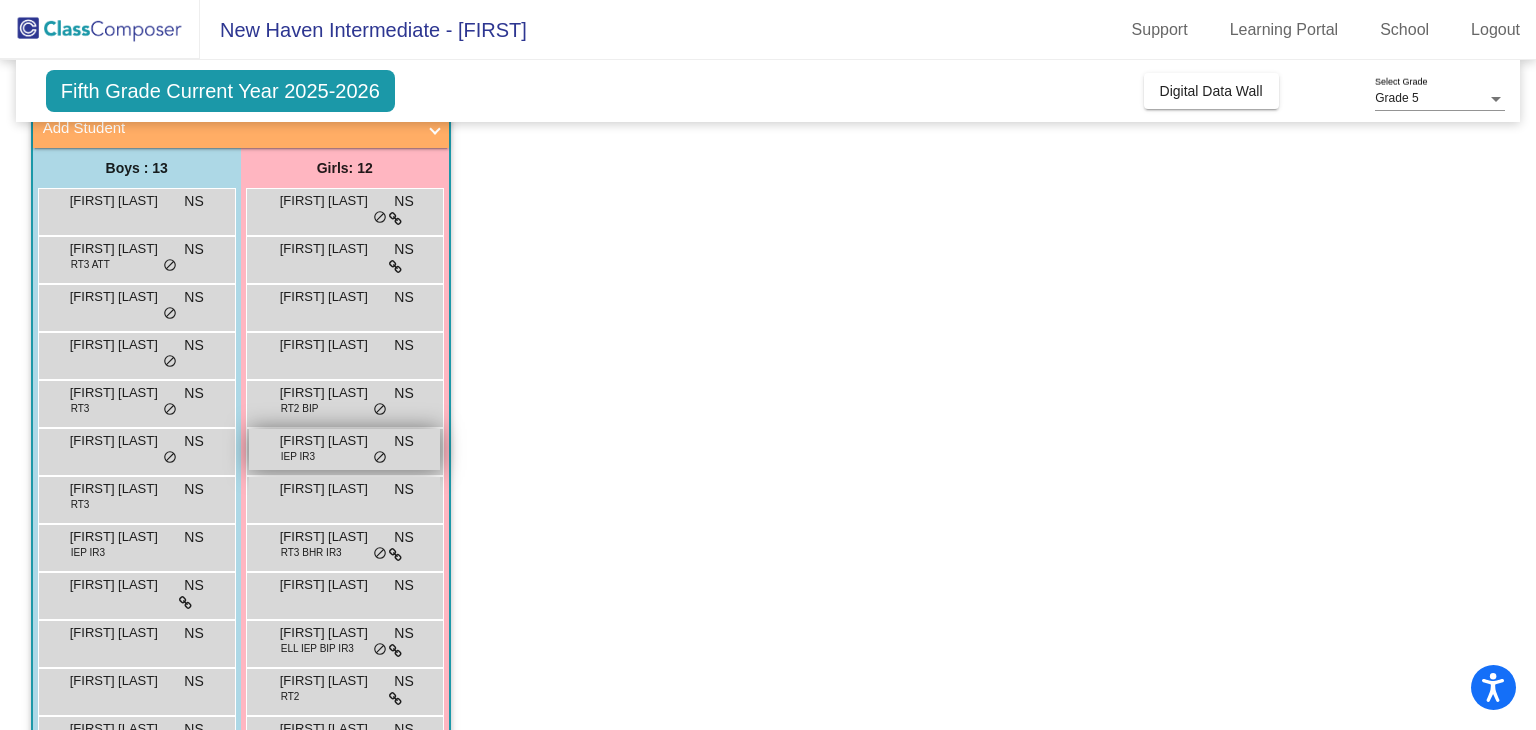 click on "[FIRST] [LAST]" at bounding box center (330, 441) 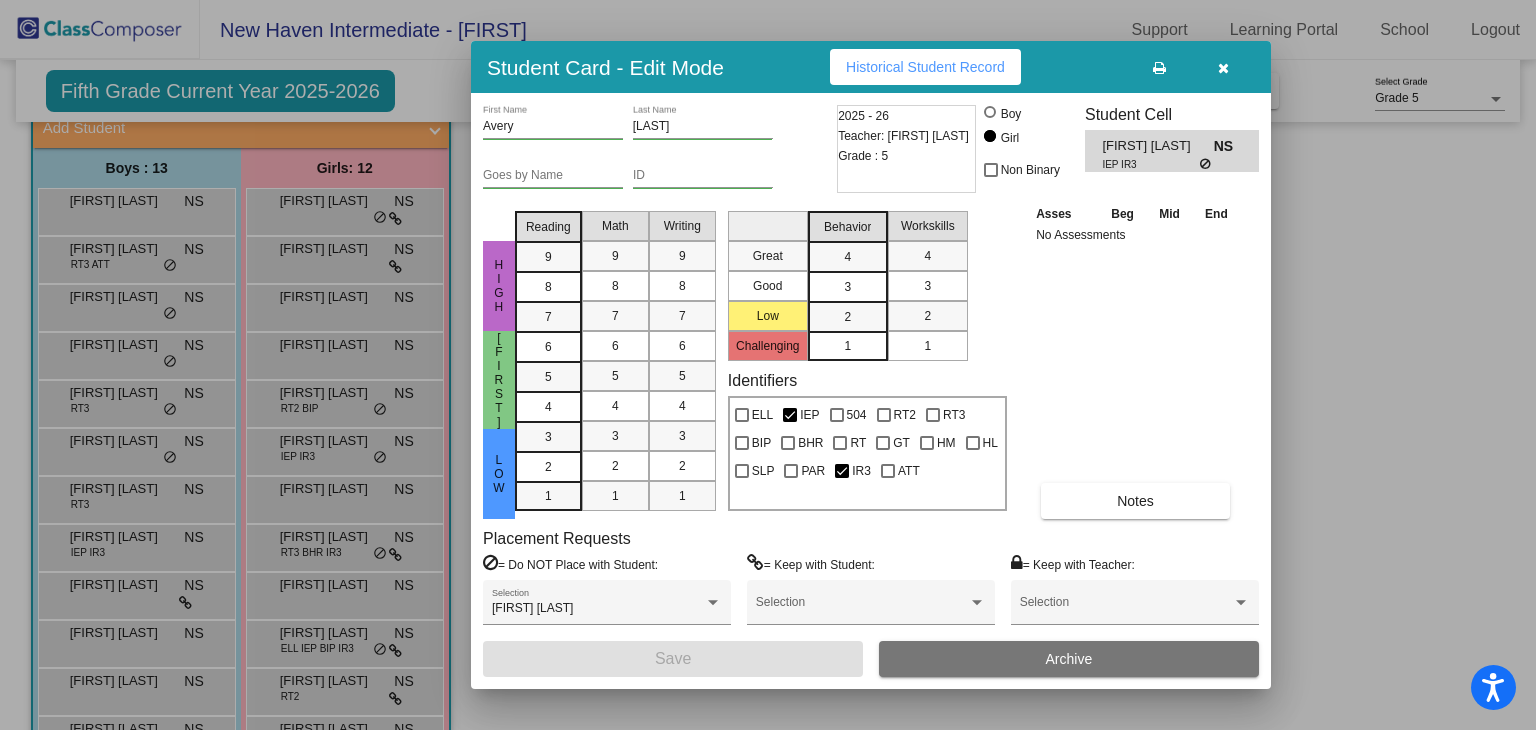 click at bounding box center (1223, 68) 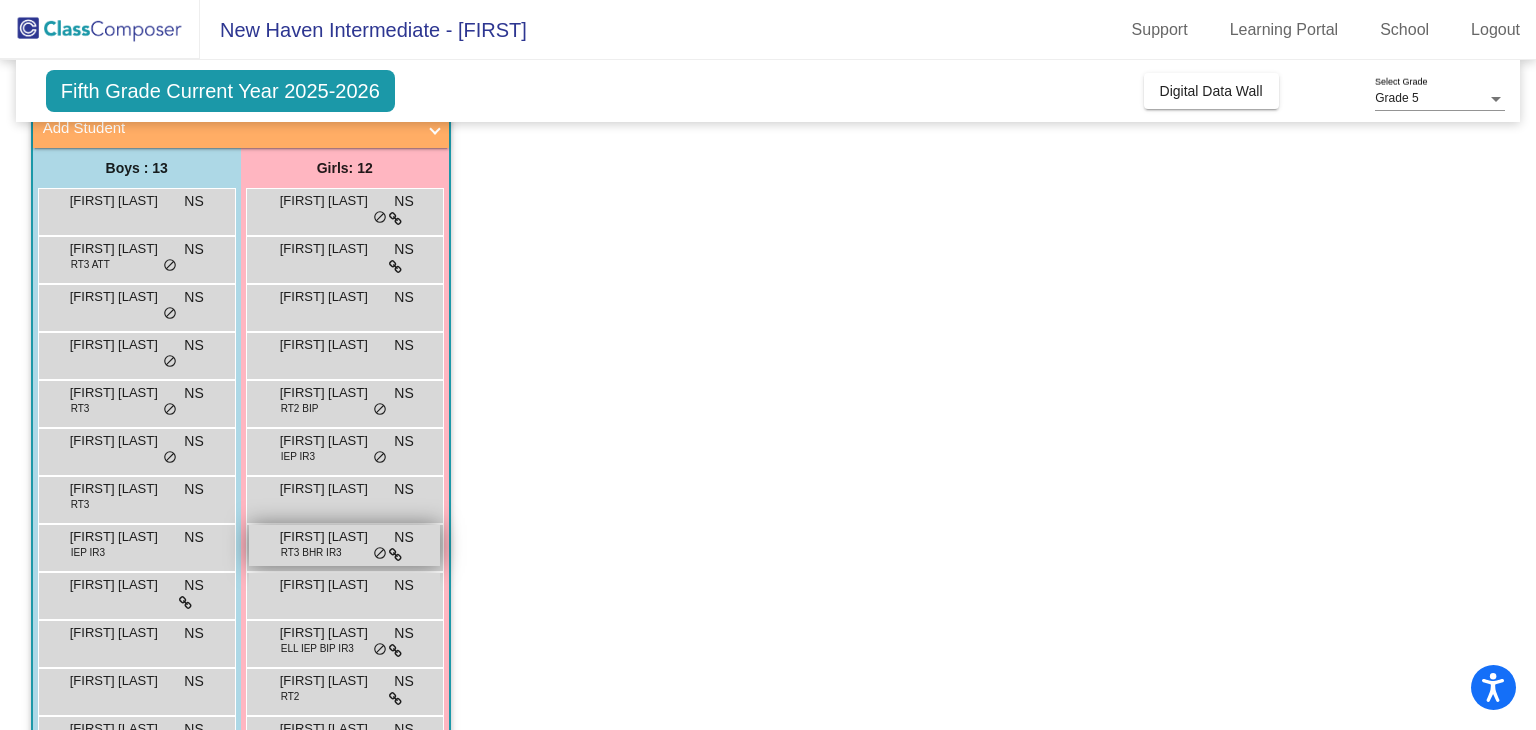click on "RT3 BHR IR3" at bounding box center [311, 552] 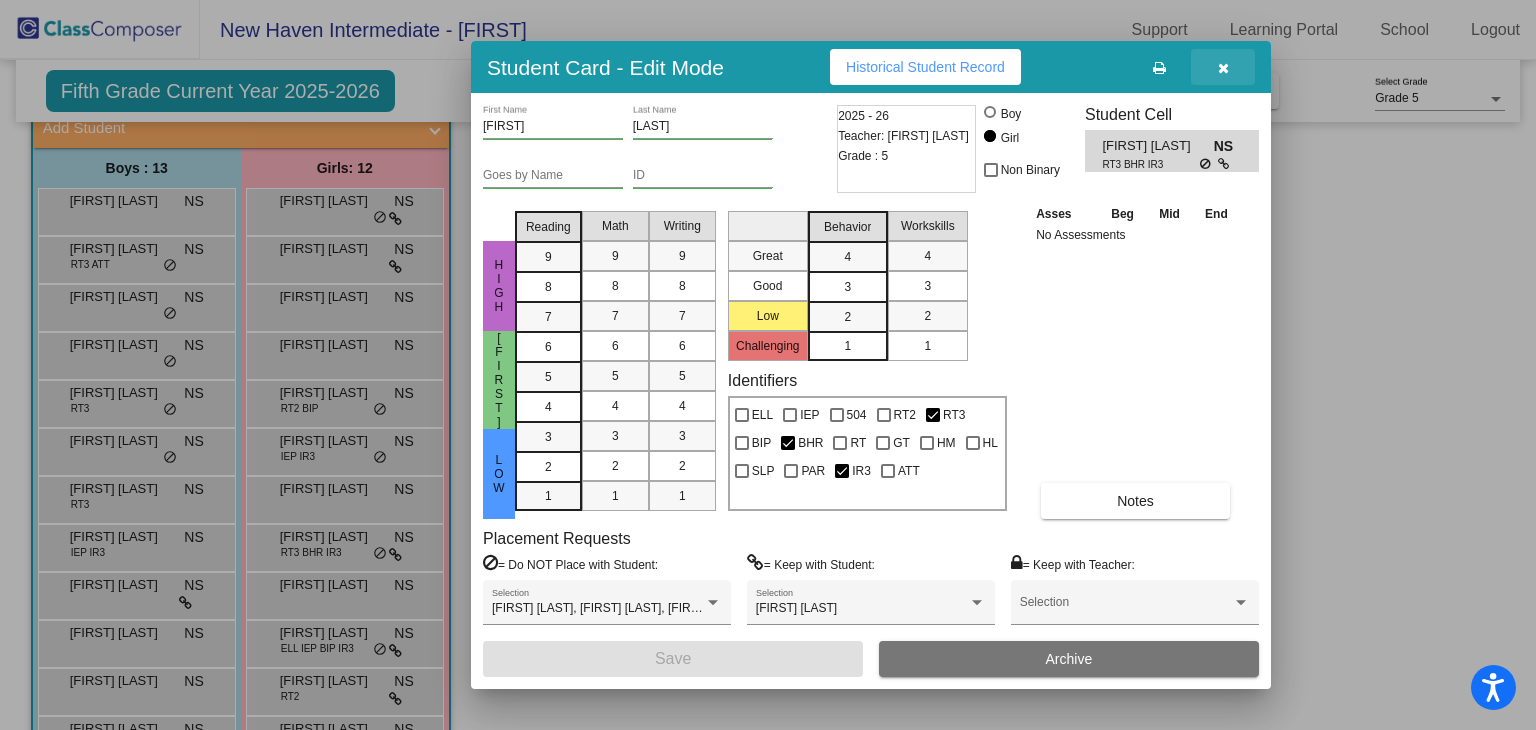 click at bounding box center (1223, 68) 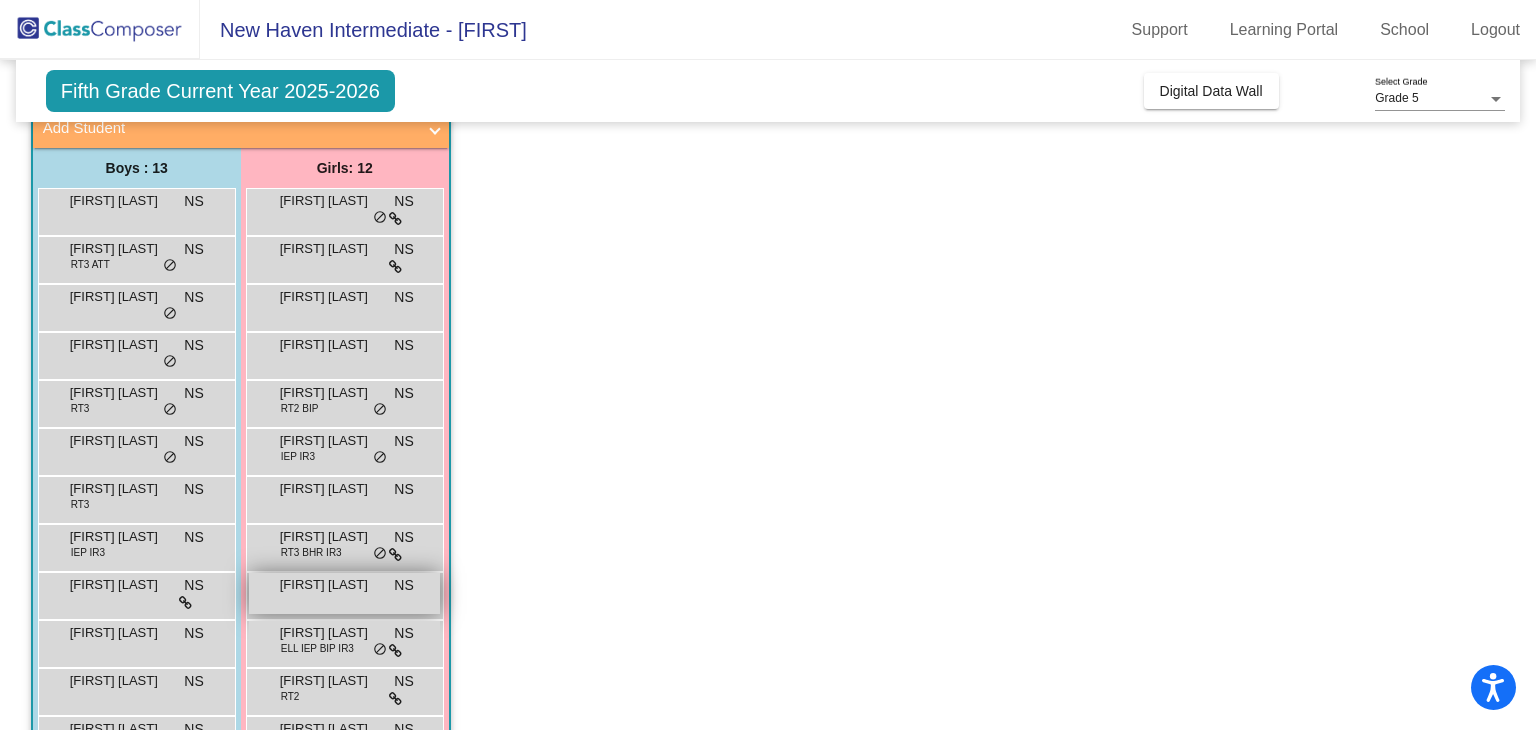 click on "[FIRST] [LAST]" at bounding box center (330, 585) 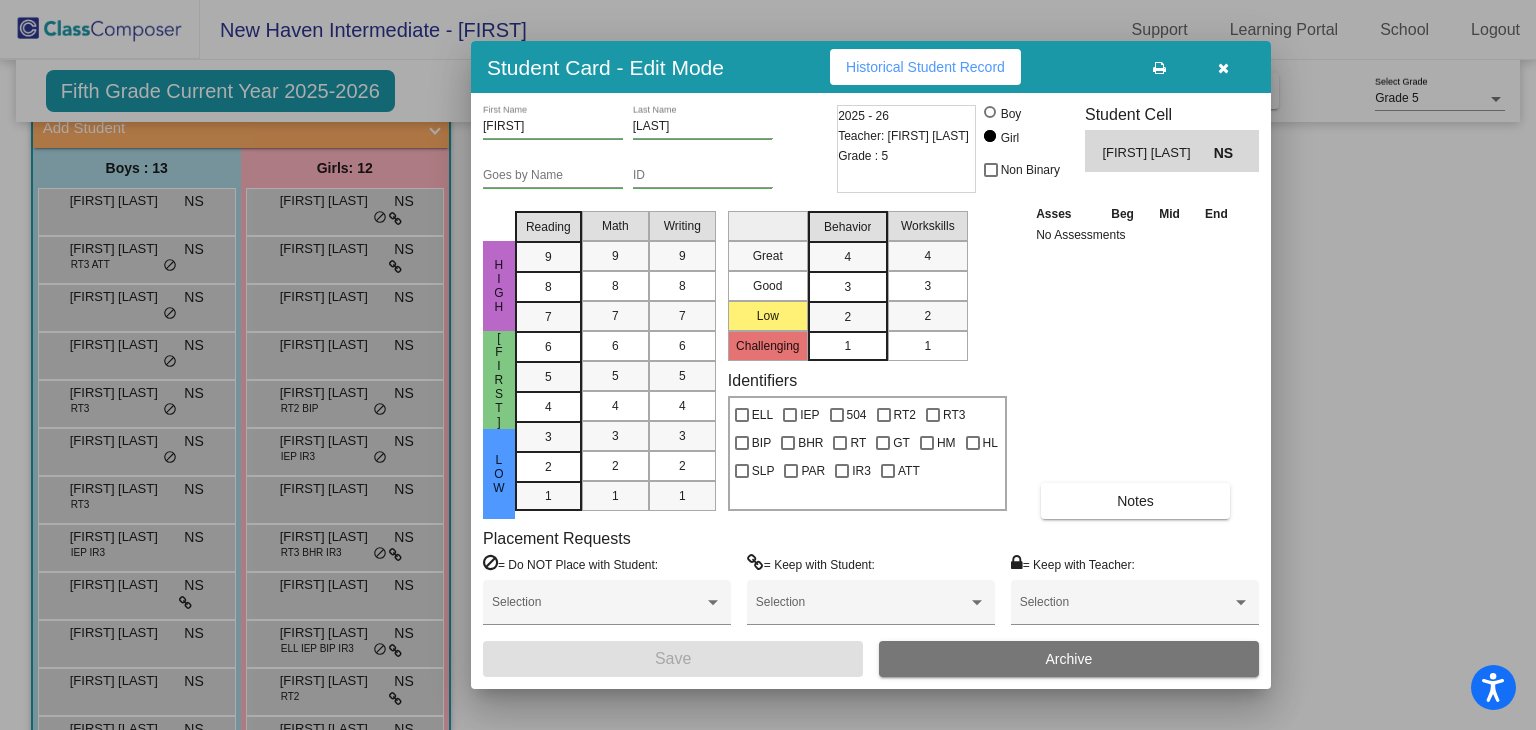 click at bounding box center [1223, 67] 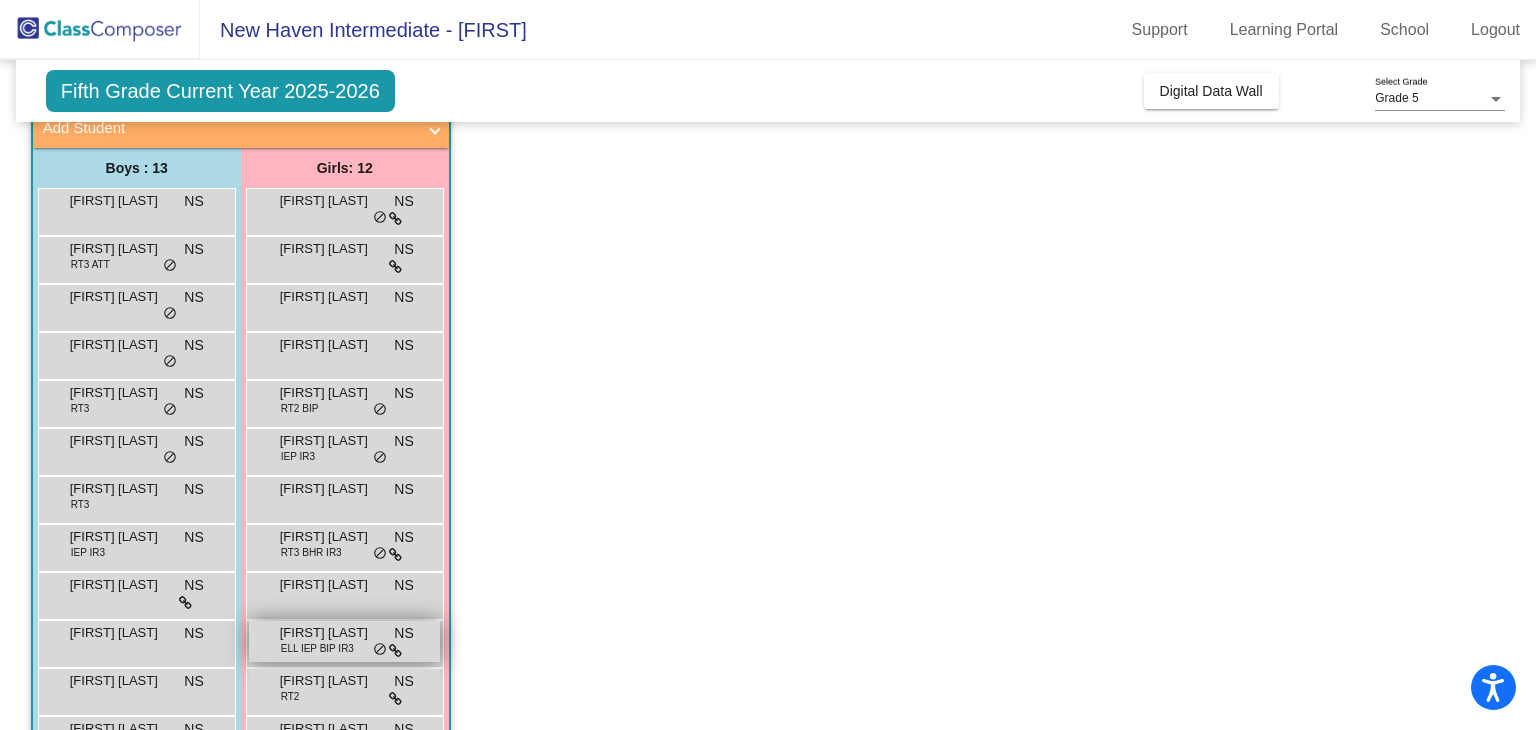 click on "ELL IEP BIP IR3" at bounding box center (317, 648) 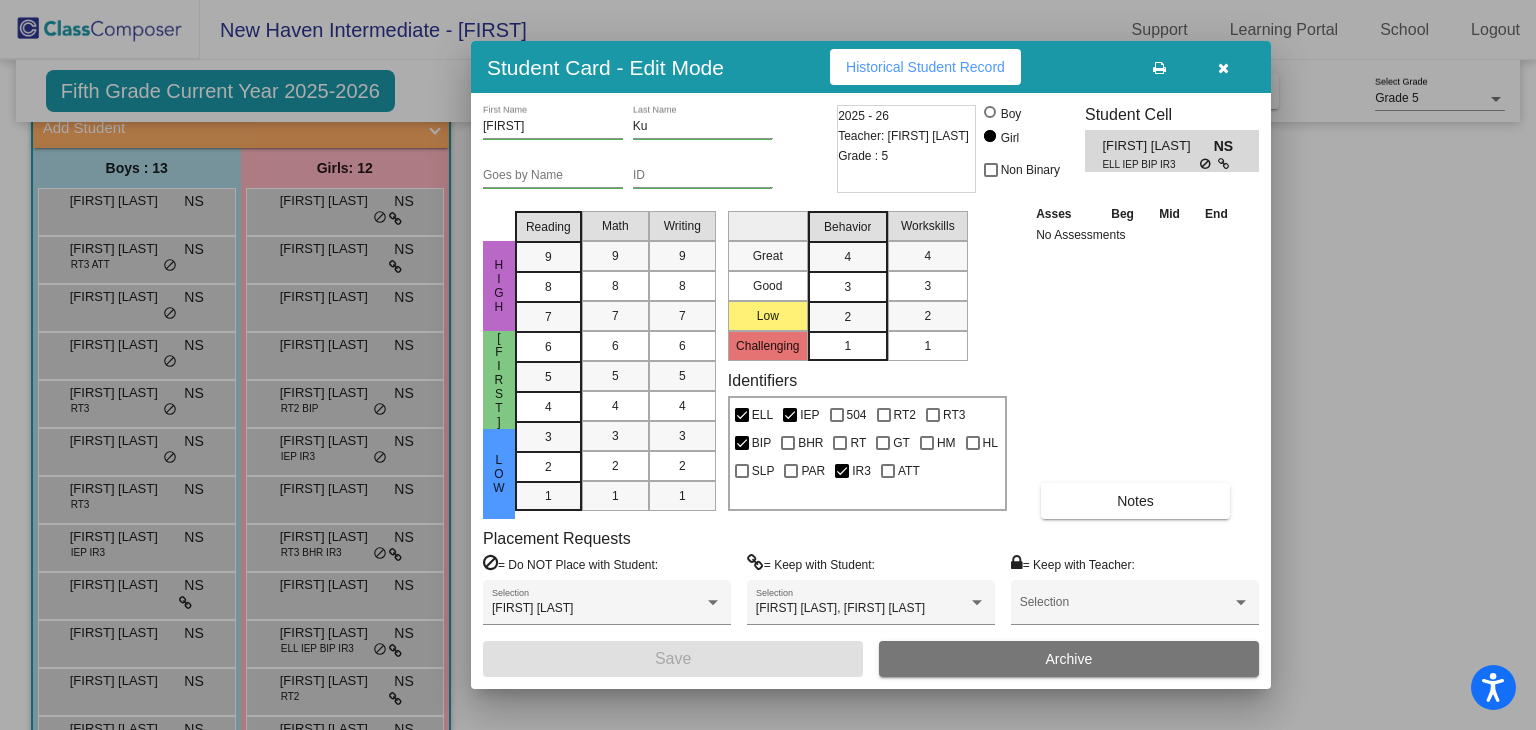 click at bounding box center (1223, 68) 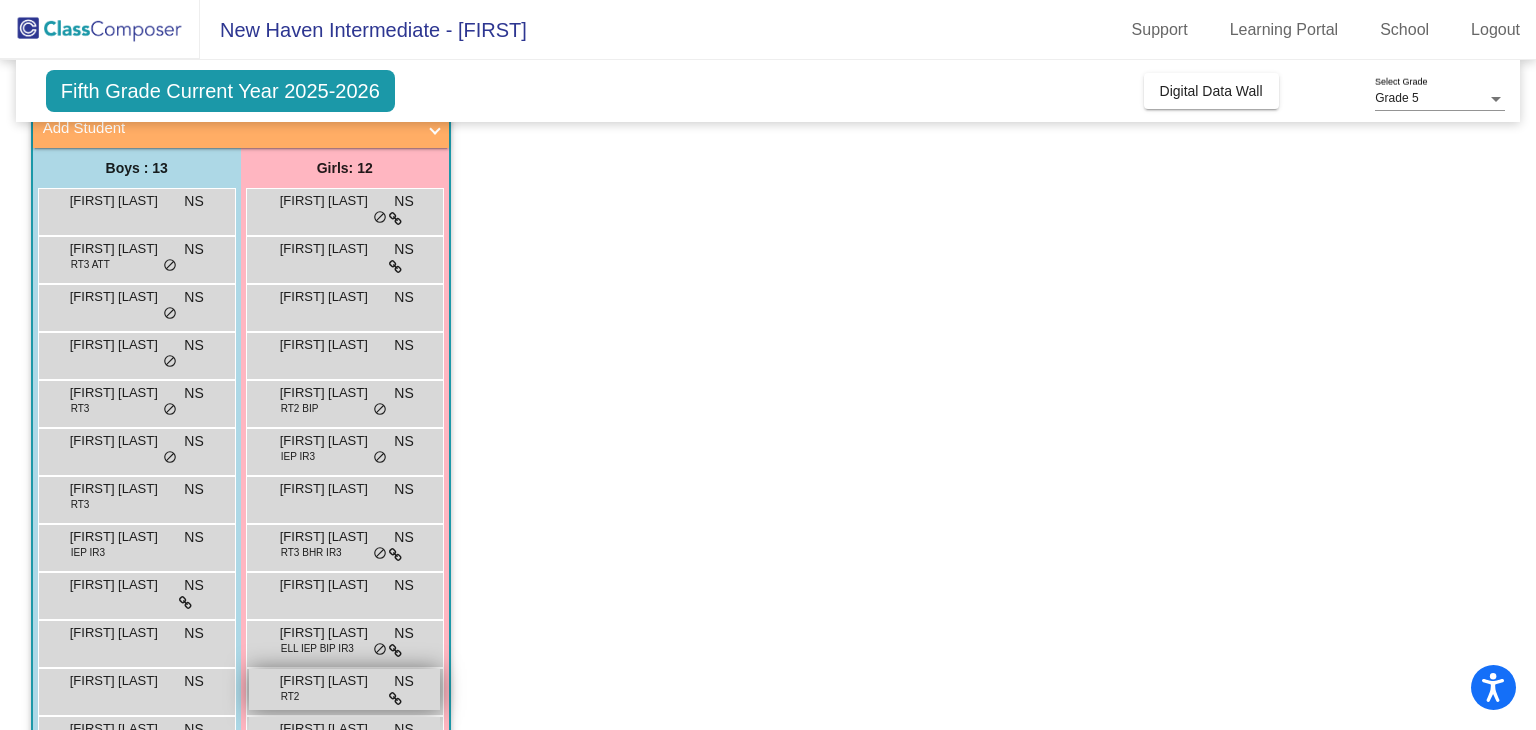 click on "[FIRST] [LAST]" at bounding box center (330, 681) 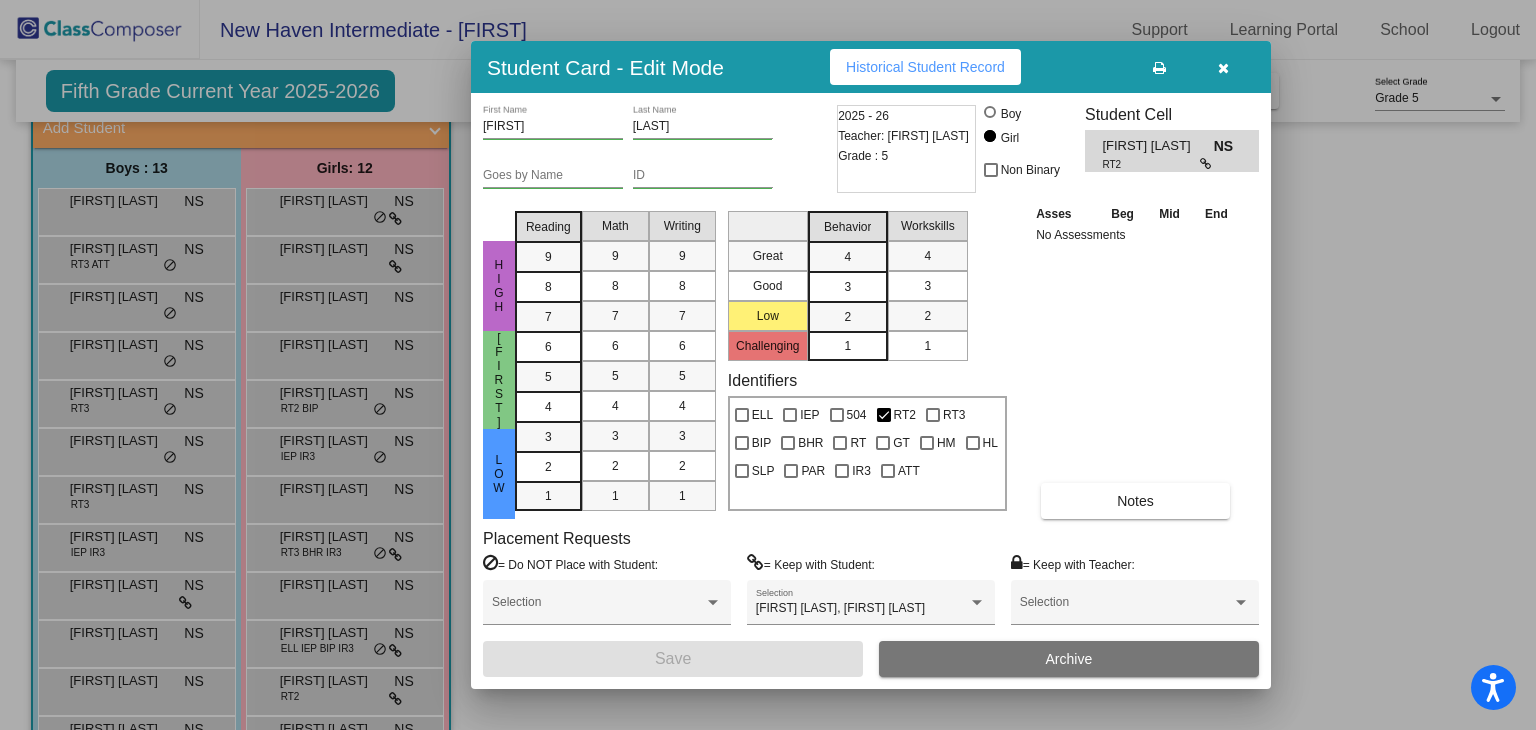 click at bounding box center [768, 365] 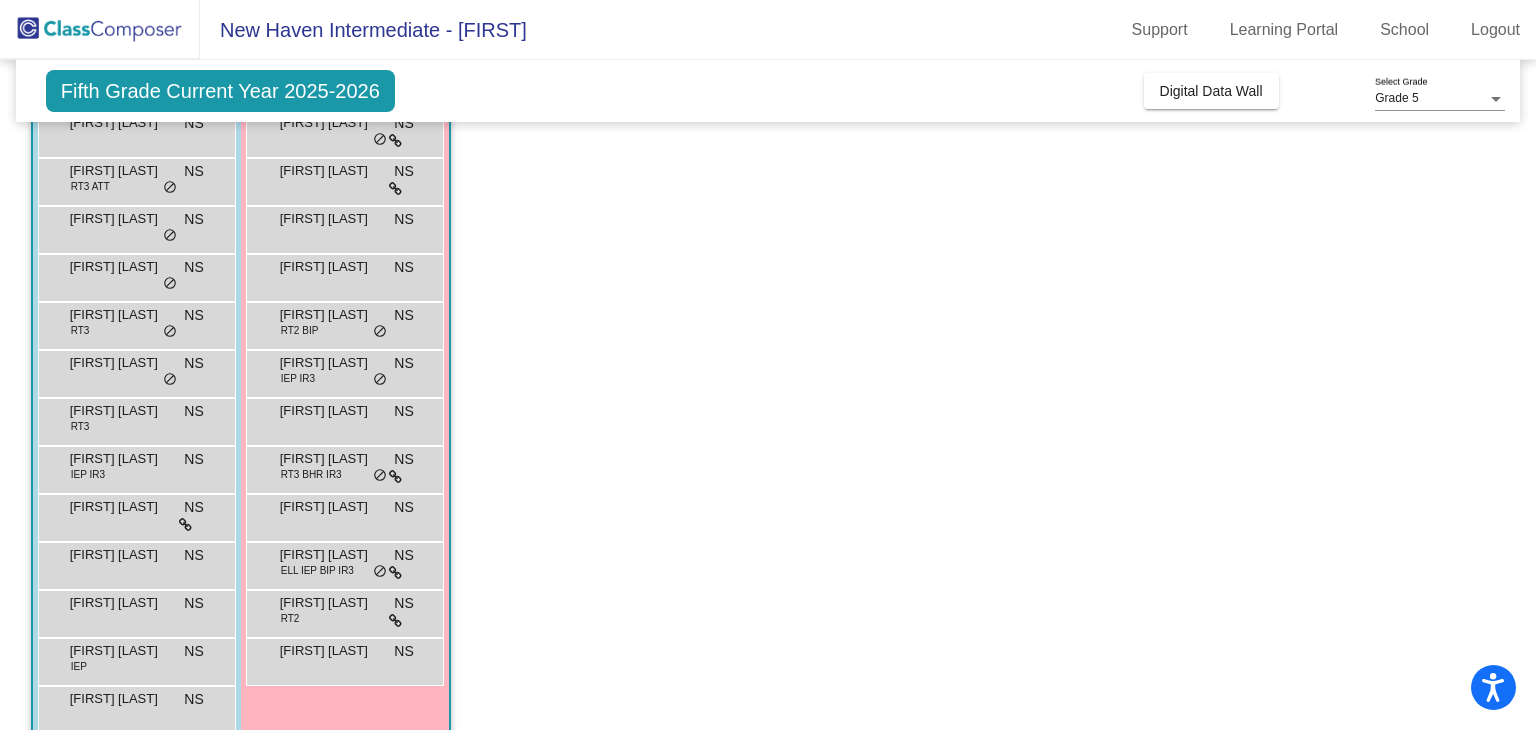 scroll, scrollTop: 245, scrollLeft: 0, axis: vertical 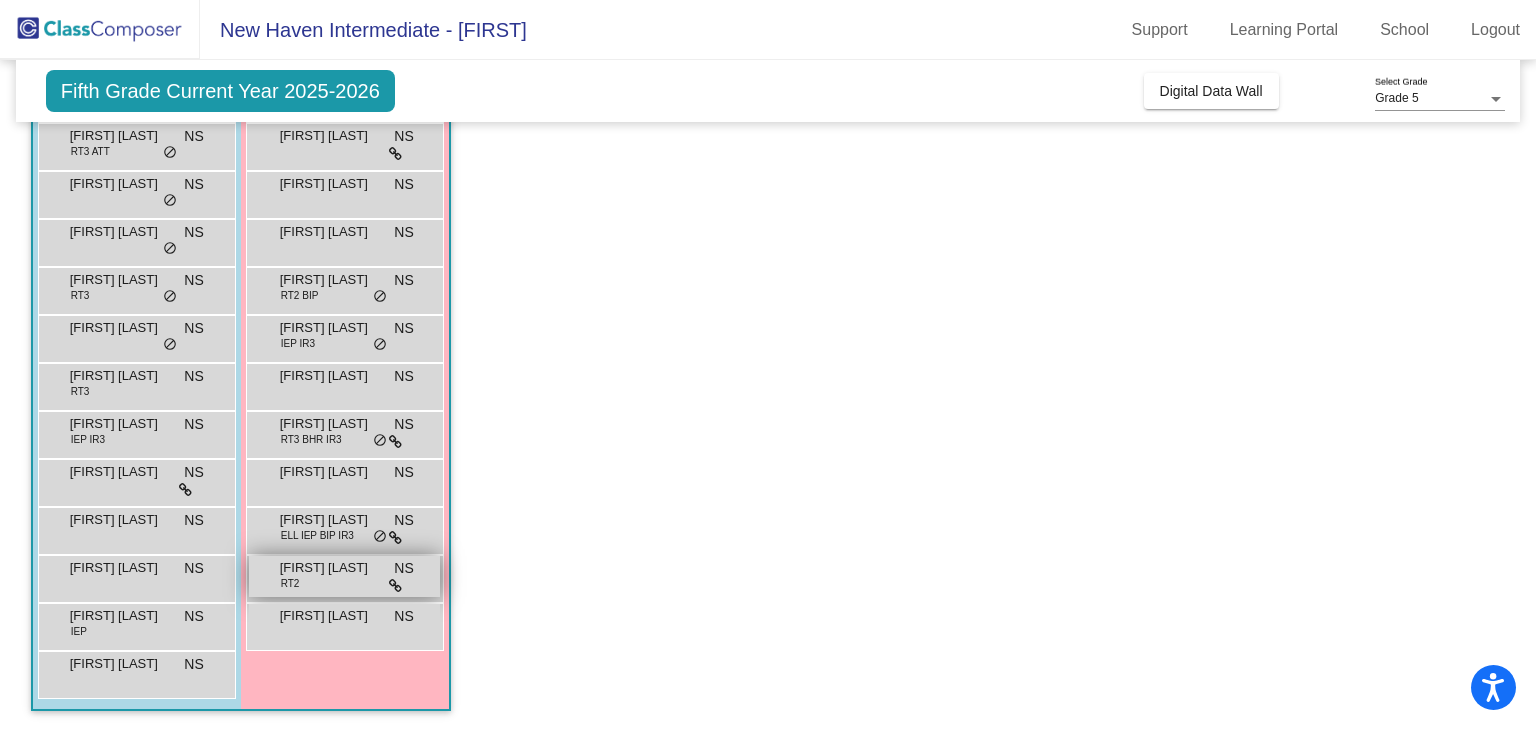 click on "Rylee Richart RT2 NS lock do_not_disturb_alt" at bounding box center (344, 576) 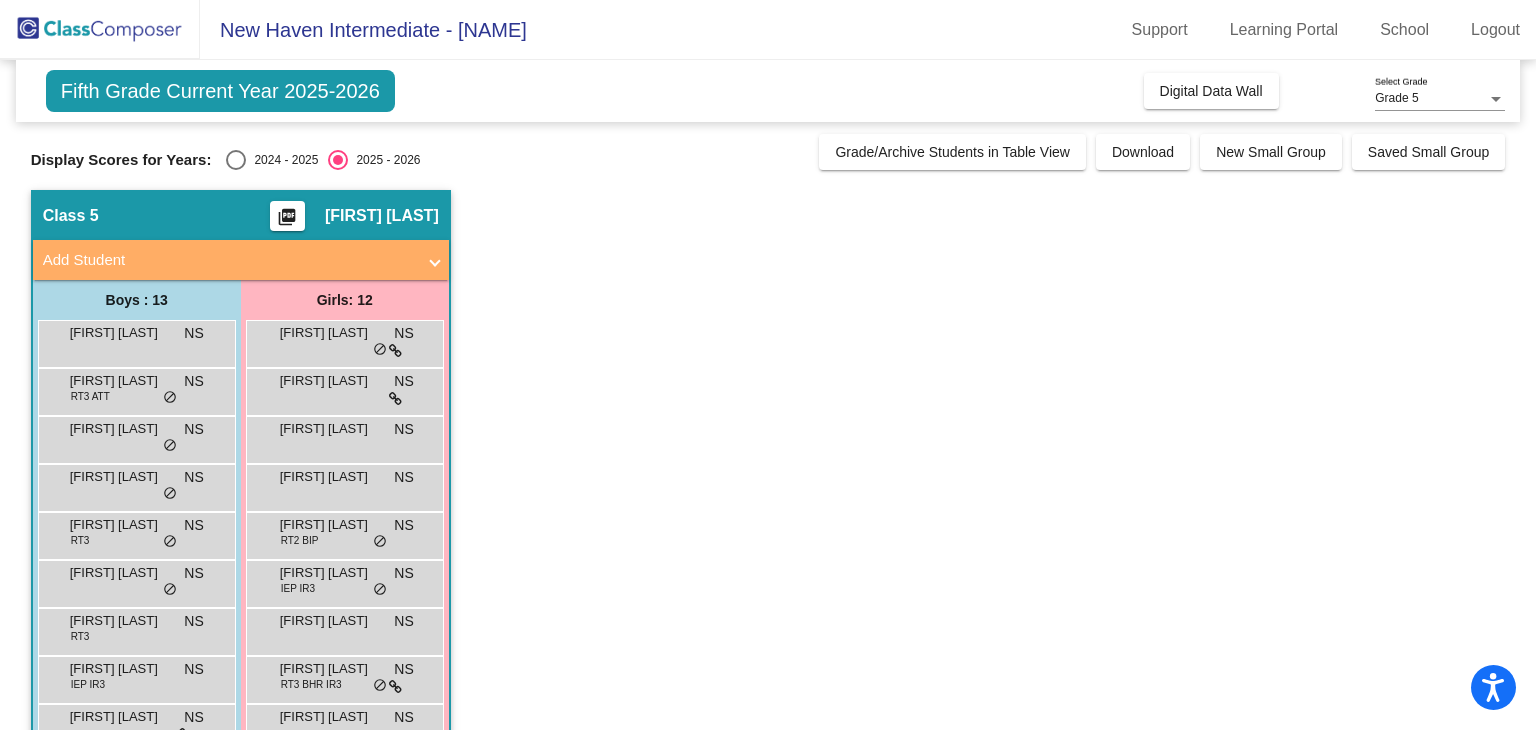 scroll, scrollTop: 0, scrollLeft: 0, axis: both 